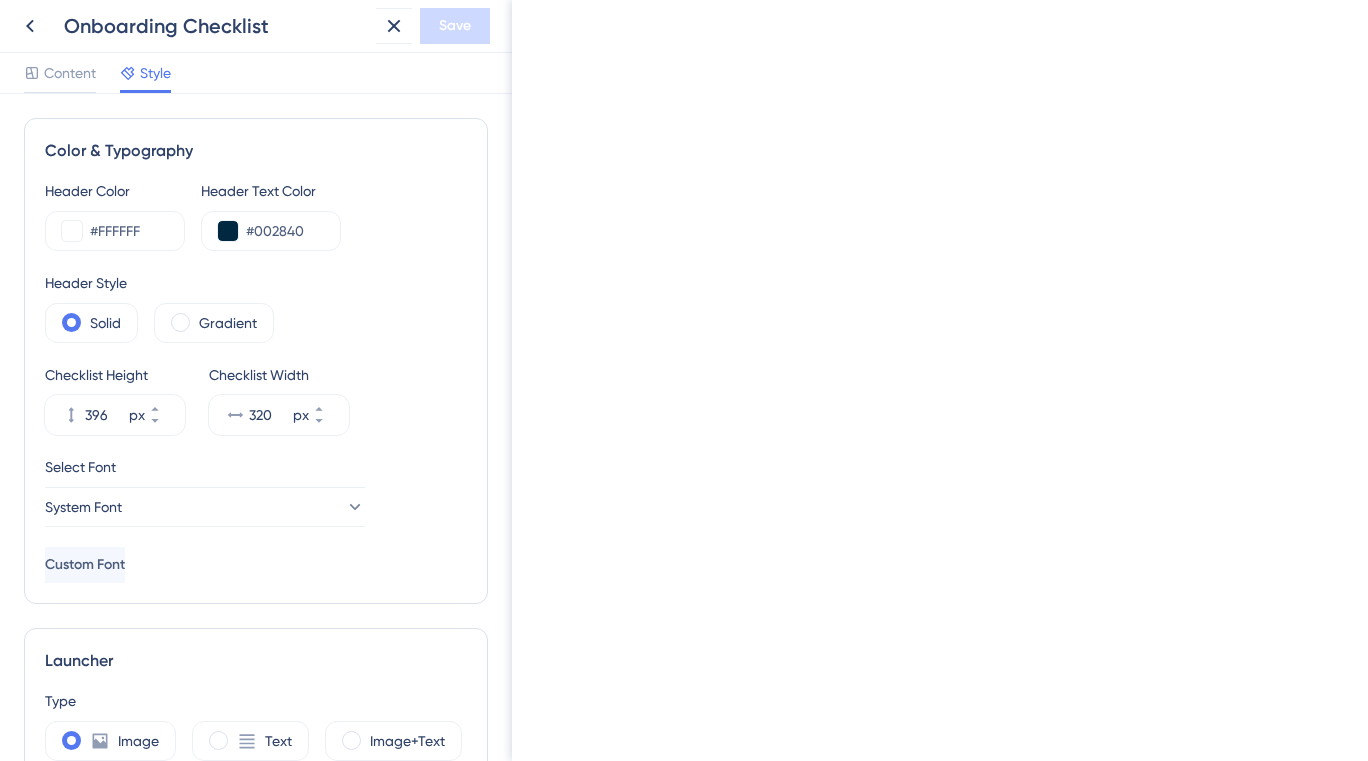 scroll, scrollTop: 0, scrollLeft: 0, axis: both 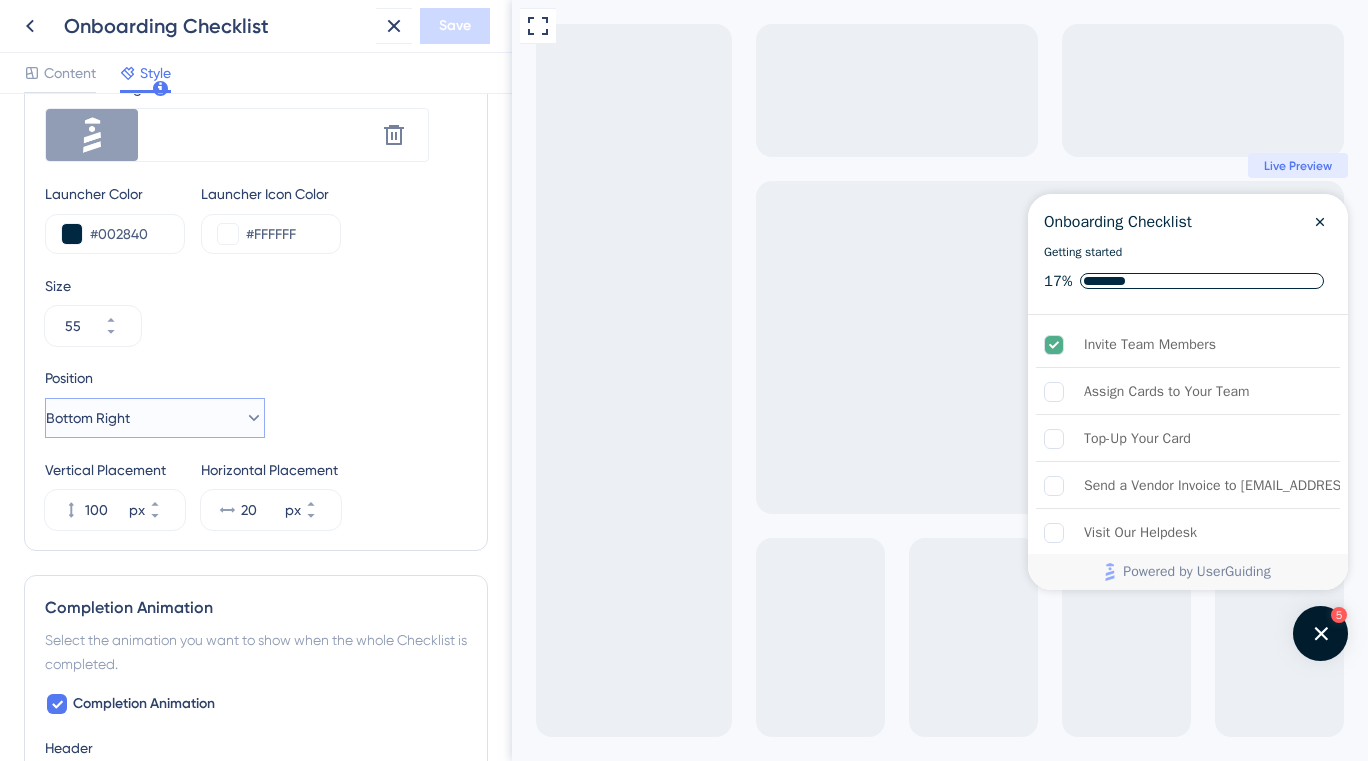 click 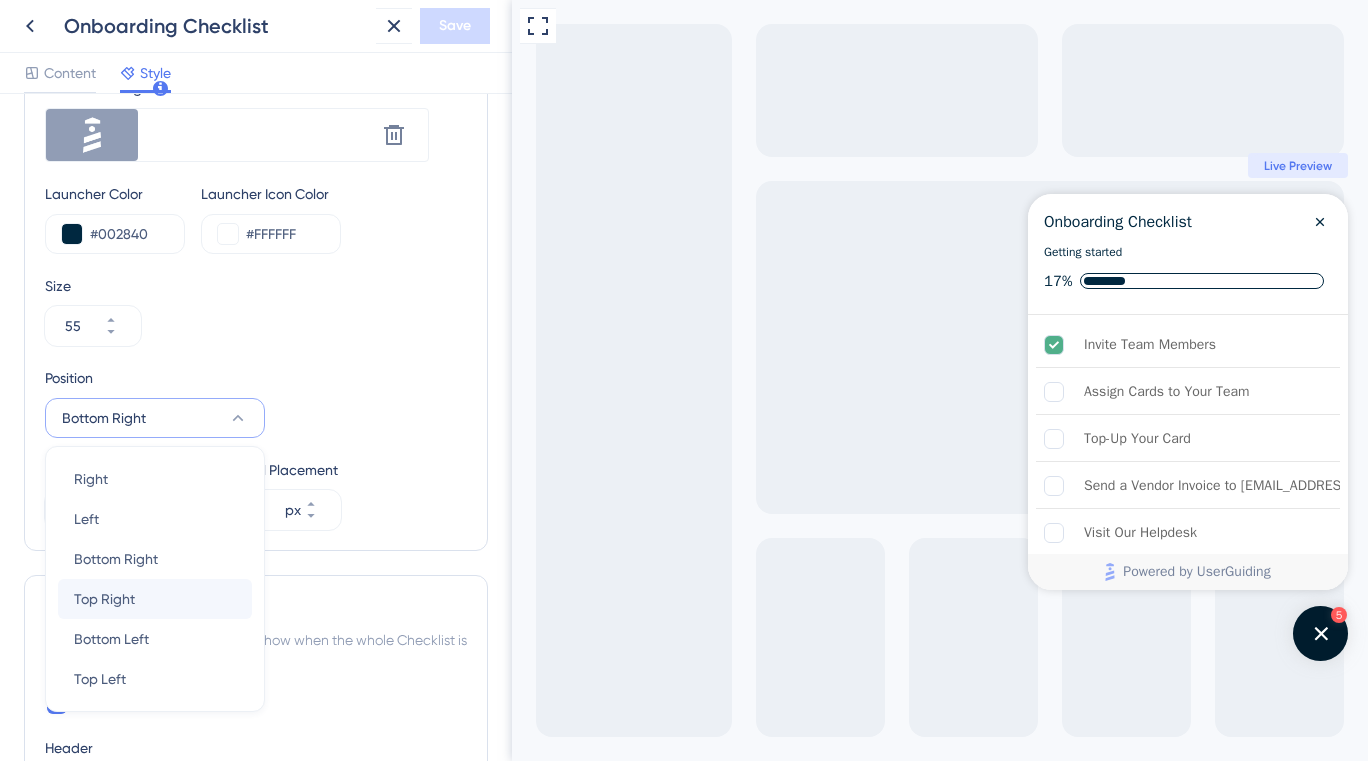 scroll, scrollTop: 854, scrollLeft: 0, axis: vertical 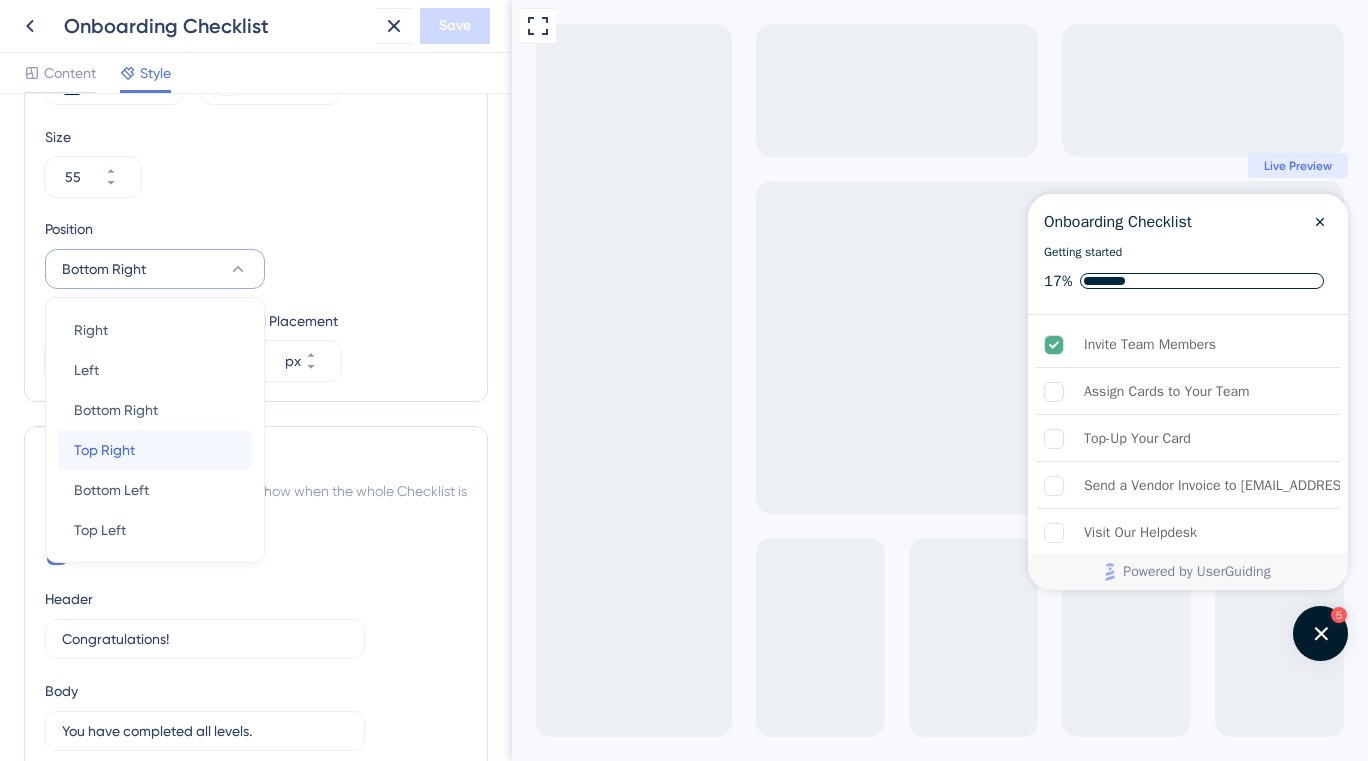click on "Top Right Top Right" at bounding box center [155, 450] 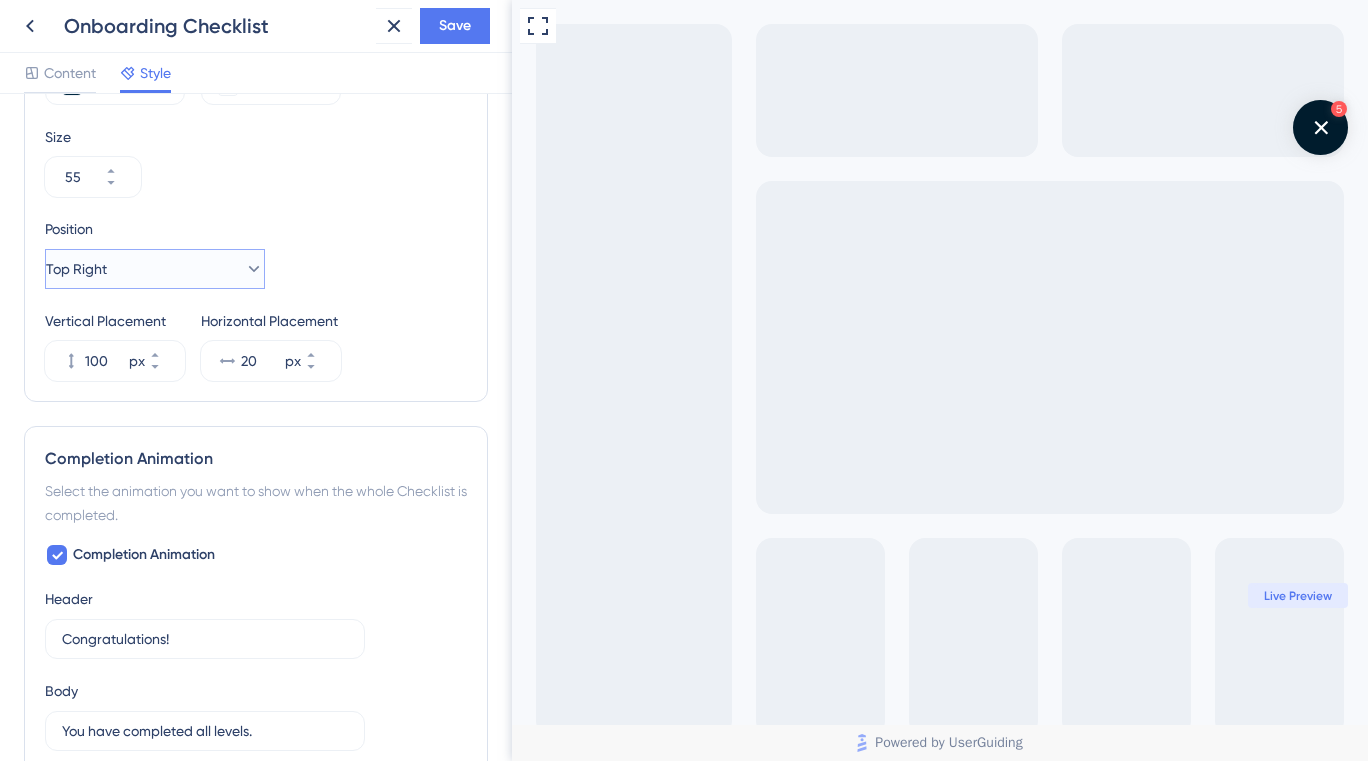 click on "Top Right" at bounding box center (155, 269) 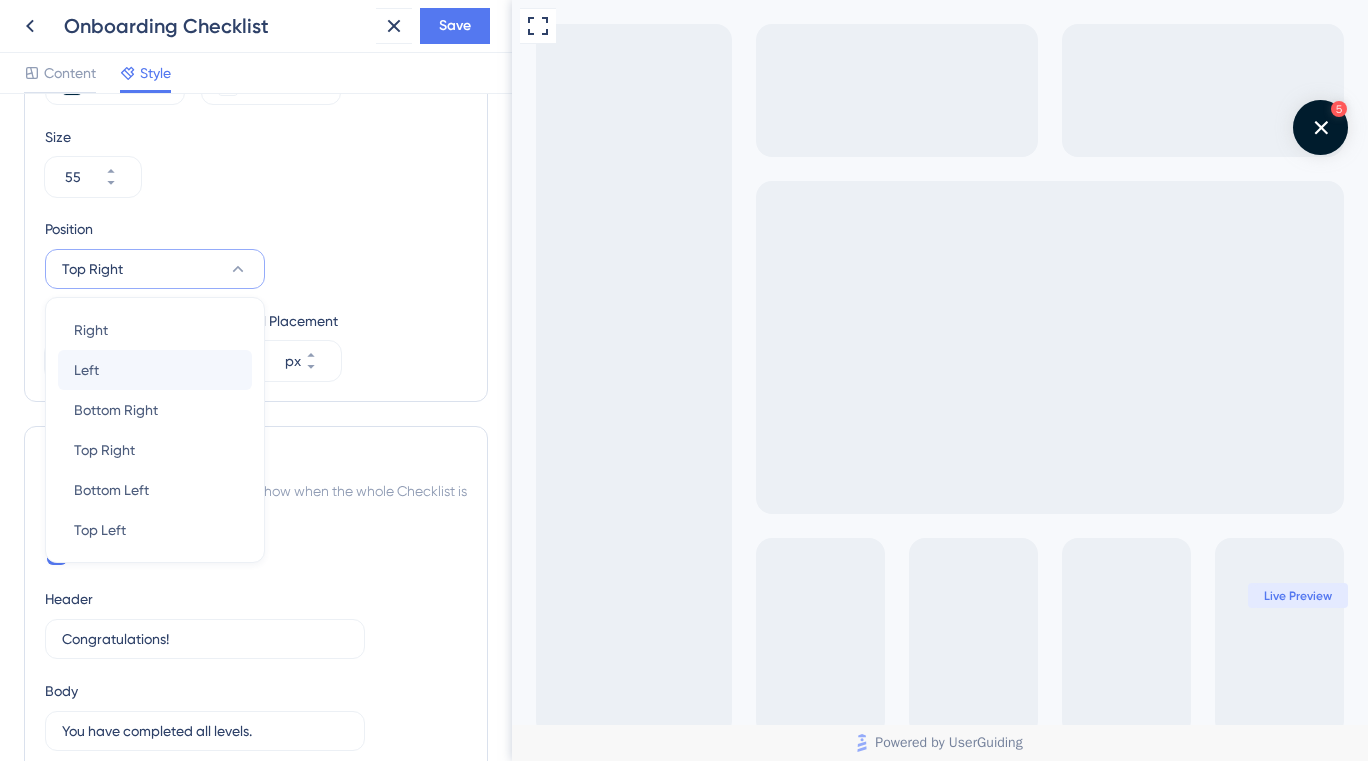 scroll, scrollTop: 846, scrollLeft: 0, axis: vertical 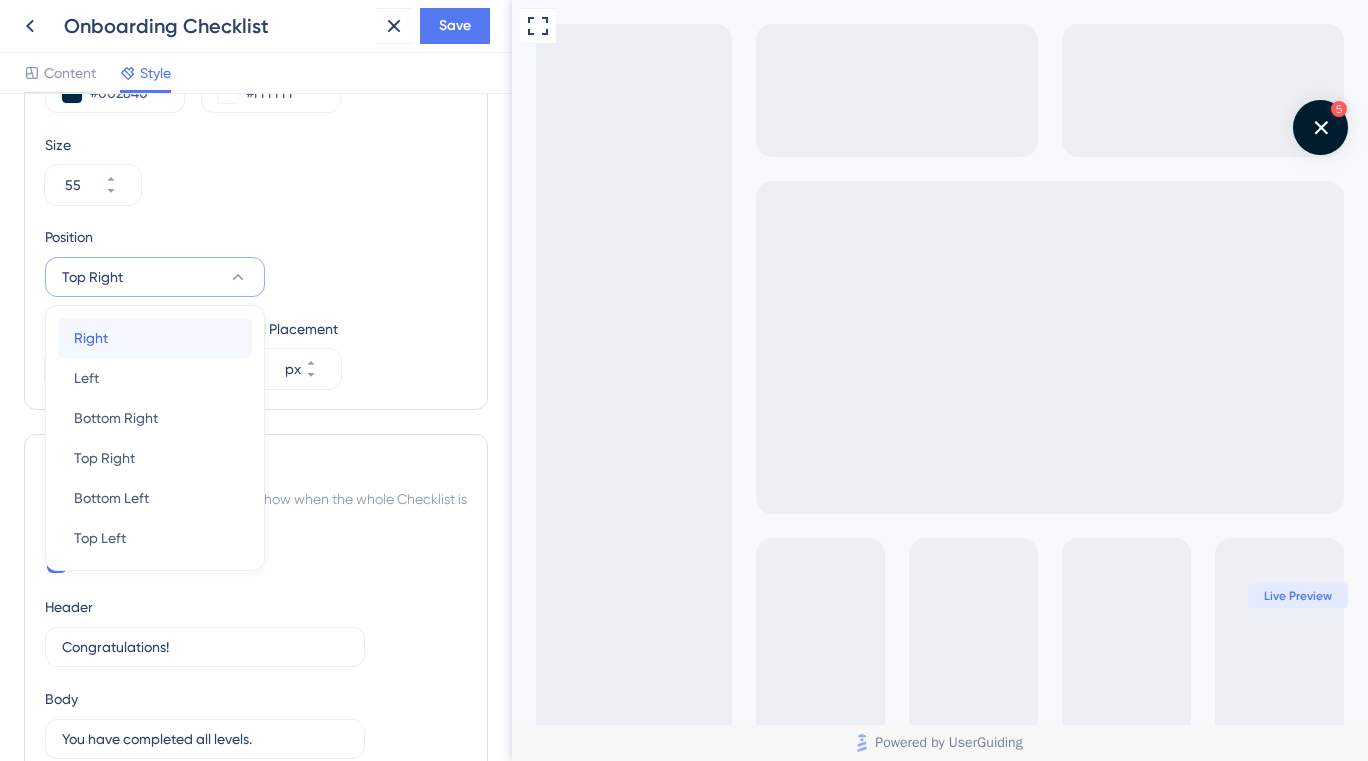 click on "Right Right" at bounding box center [155, 338] 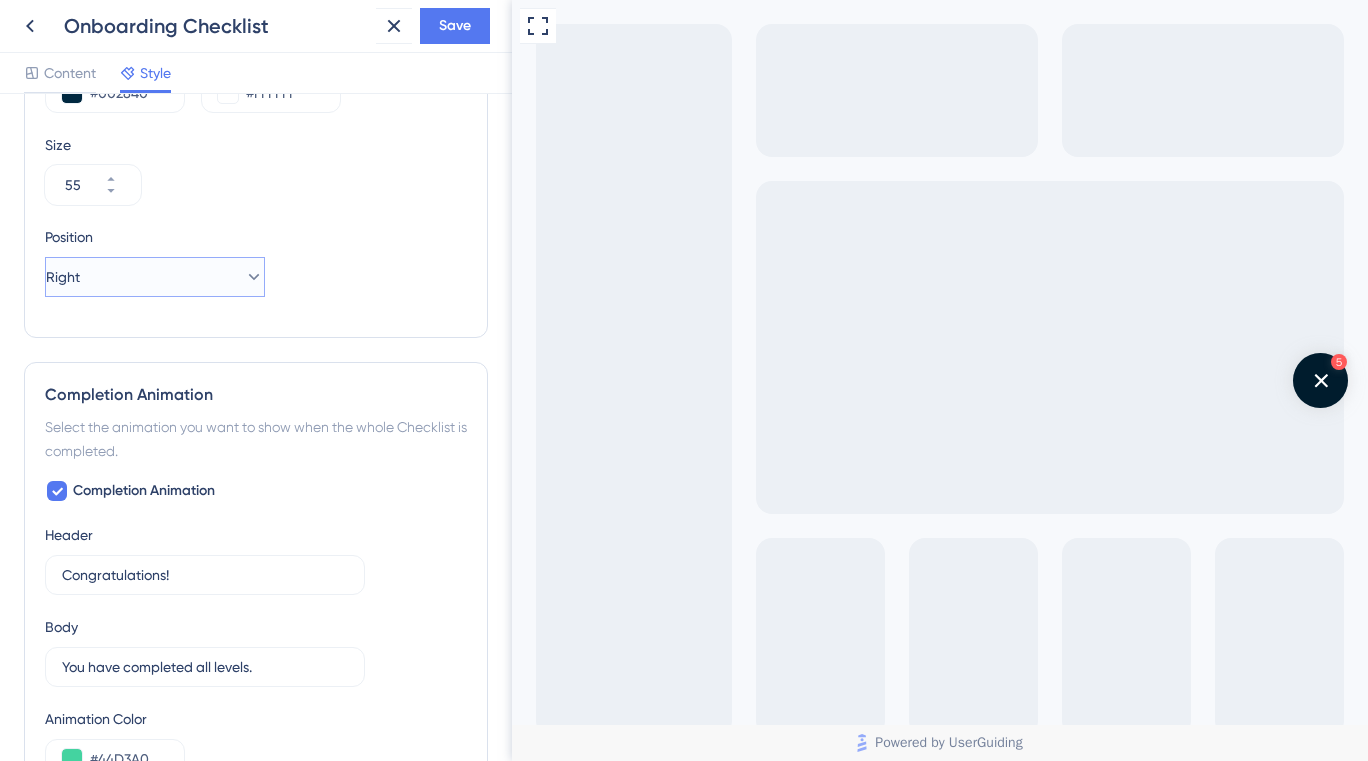 click on "Right" at bounding box center [155, 277] 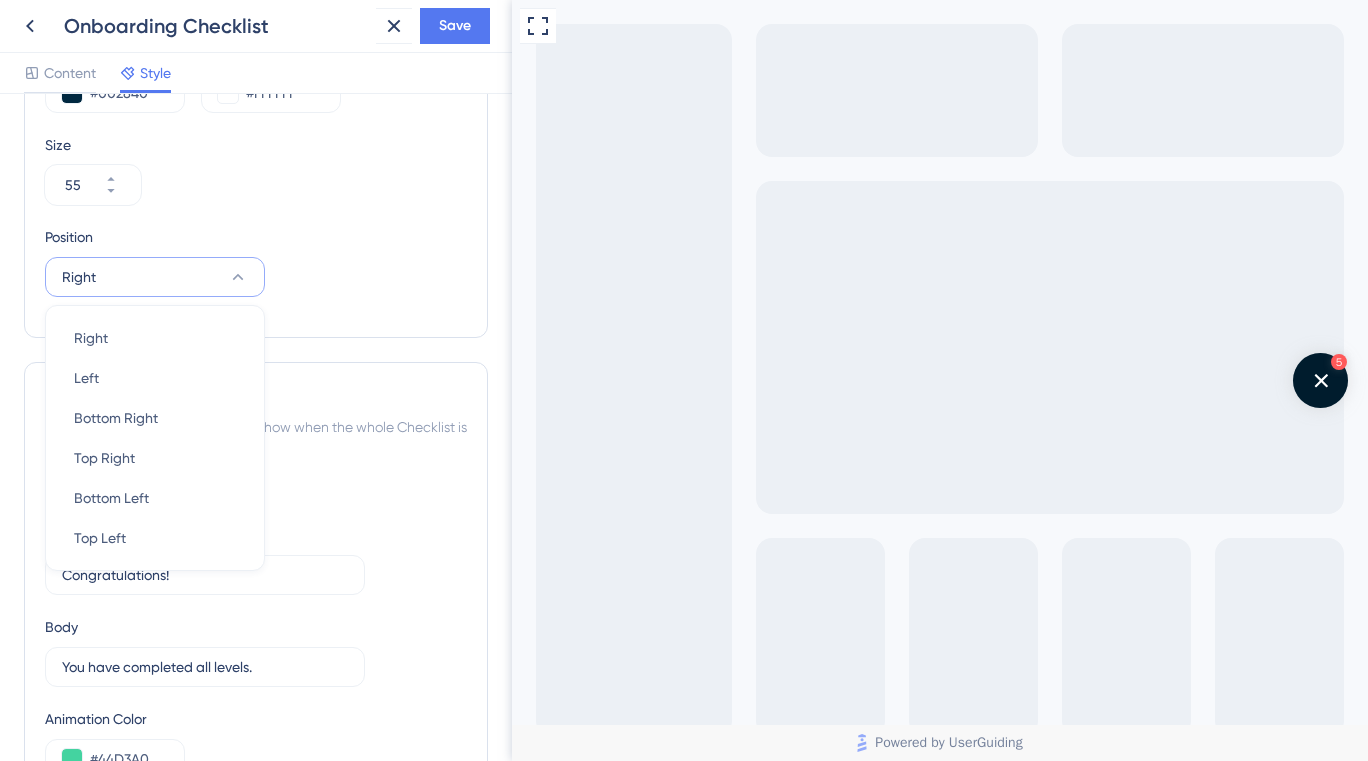 scroll, scrollTop: 854, scrollLeft: 0, axis: vertical 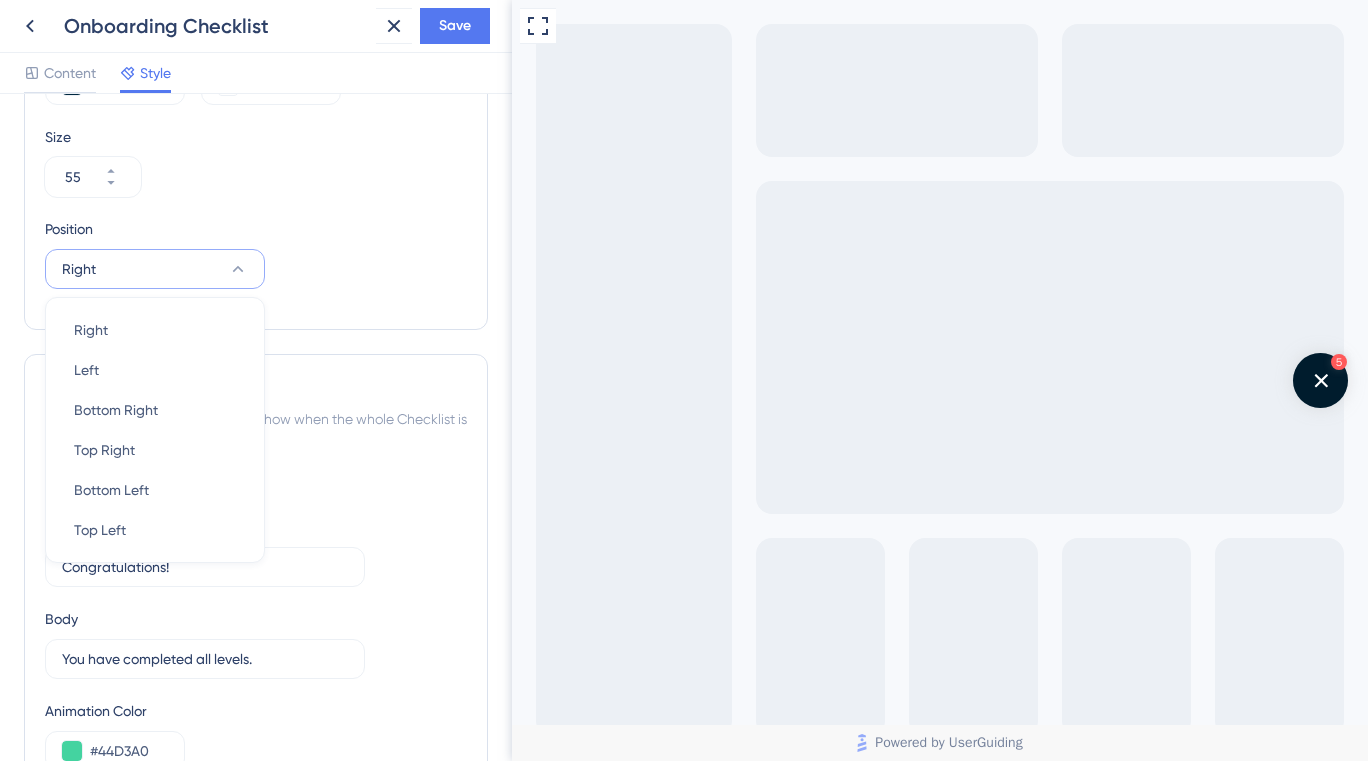 click on "Type Image Text Image+Text Launcher Image Upload new image Delete Launcher Color #002840 Launcher Icon Color #FFFFFF Size 55 Position Right Right Right Left Left Bottom Right Bottom Right Top Right Top Right Bottom Left Bottom Left Top Left Top Left" at bounding box center [256, 72] 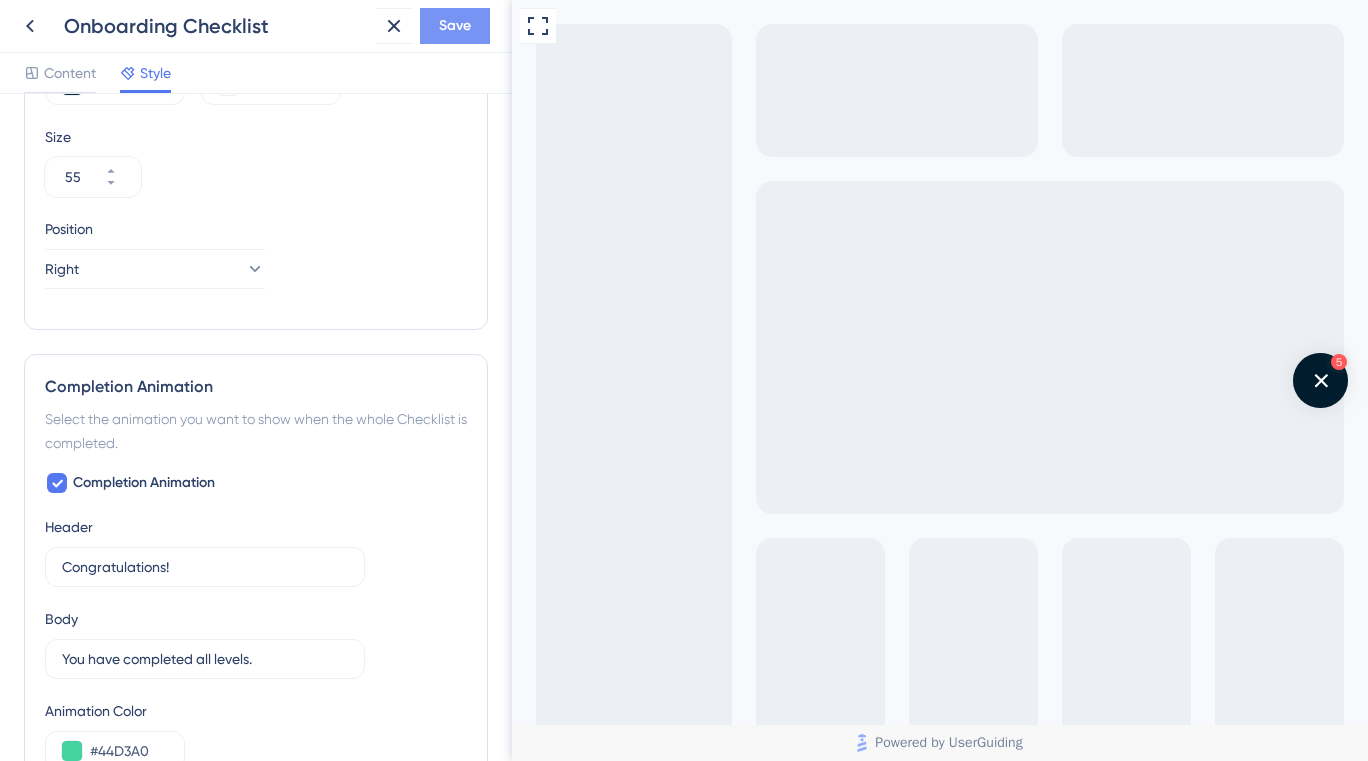 click on "Save" at bounding box center [455, 26] 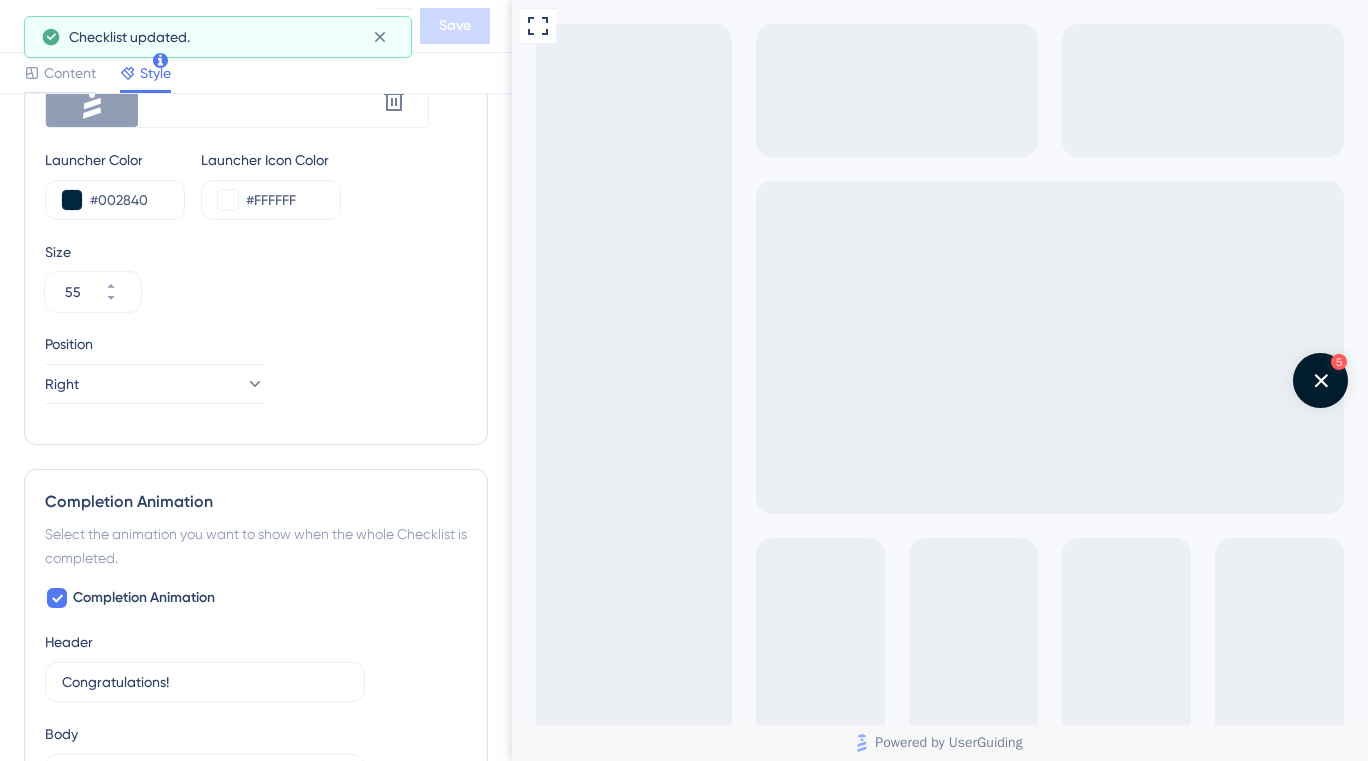 scroll, scrollTop: 734, scrollLeft: 0, axis: vertical 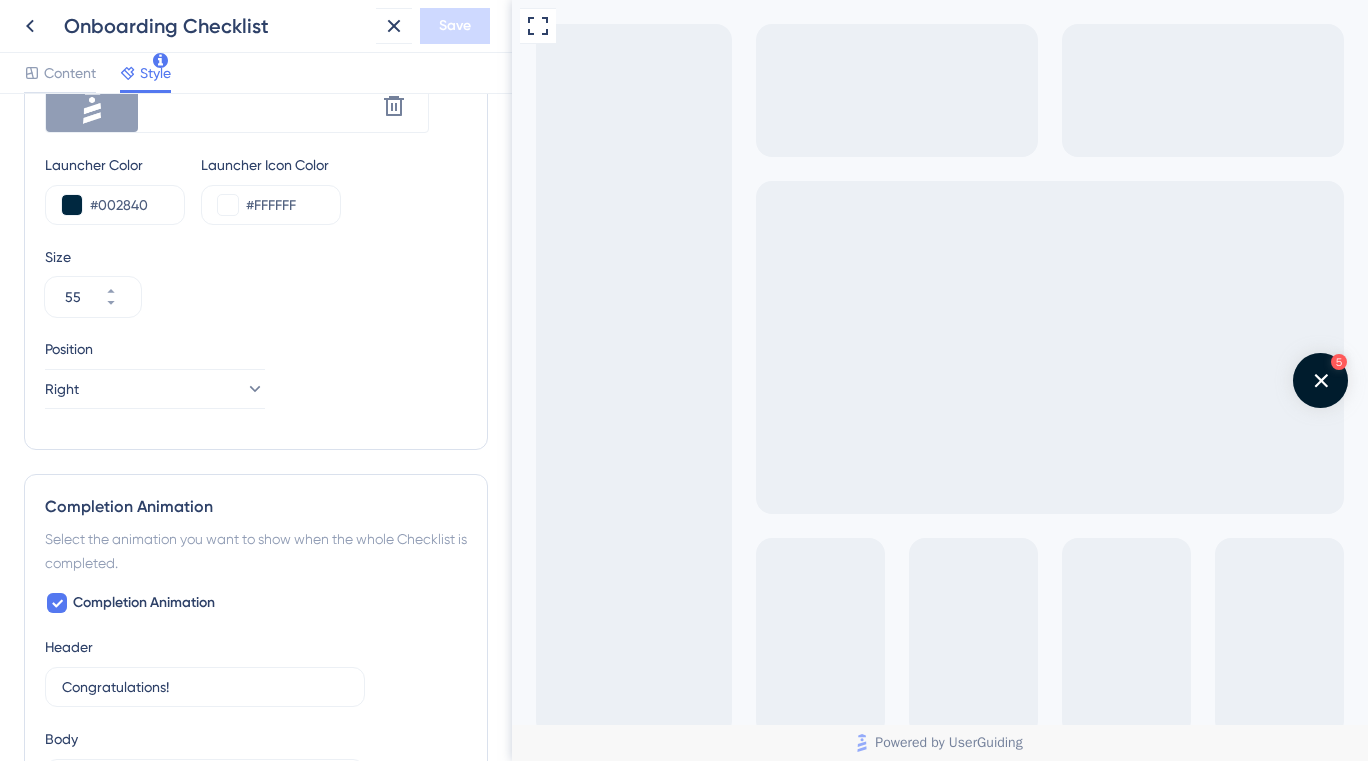 click on "Style" at bounding box center (155, 73) 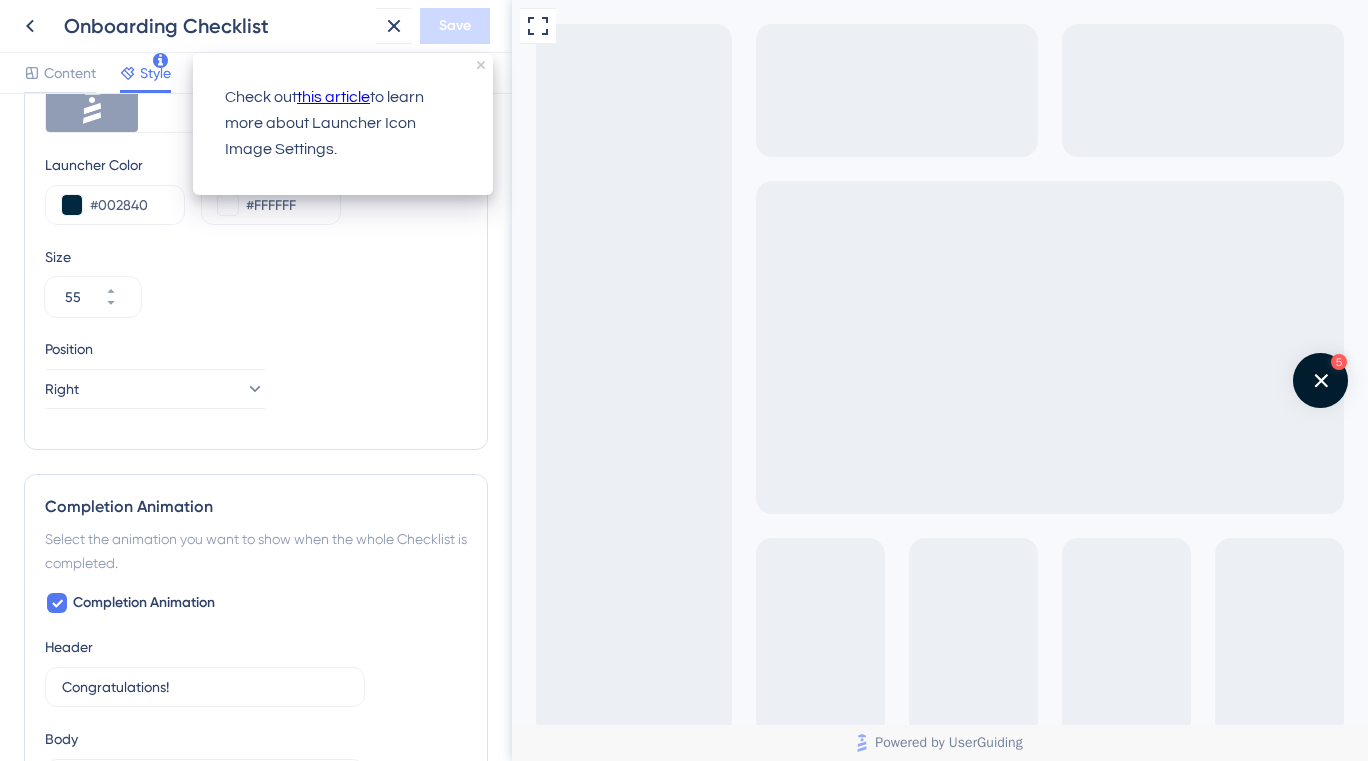 click 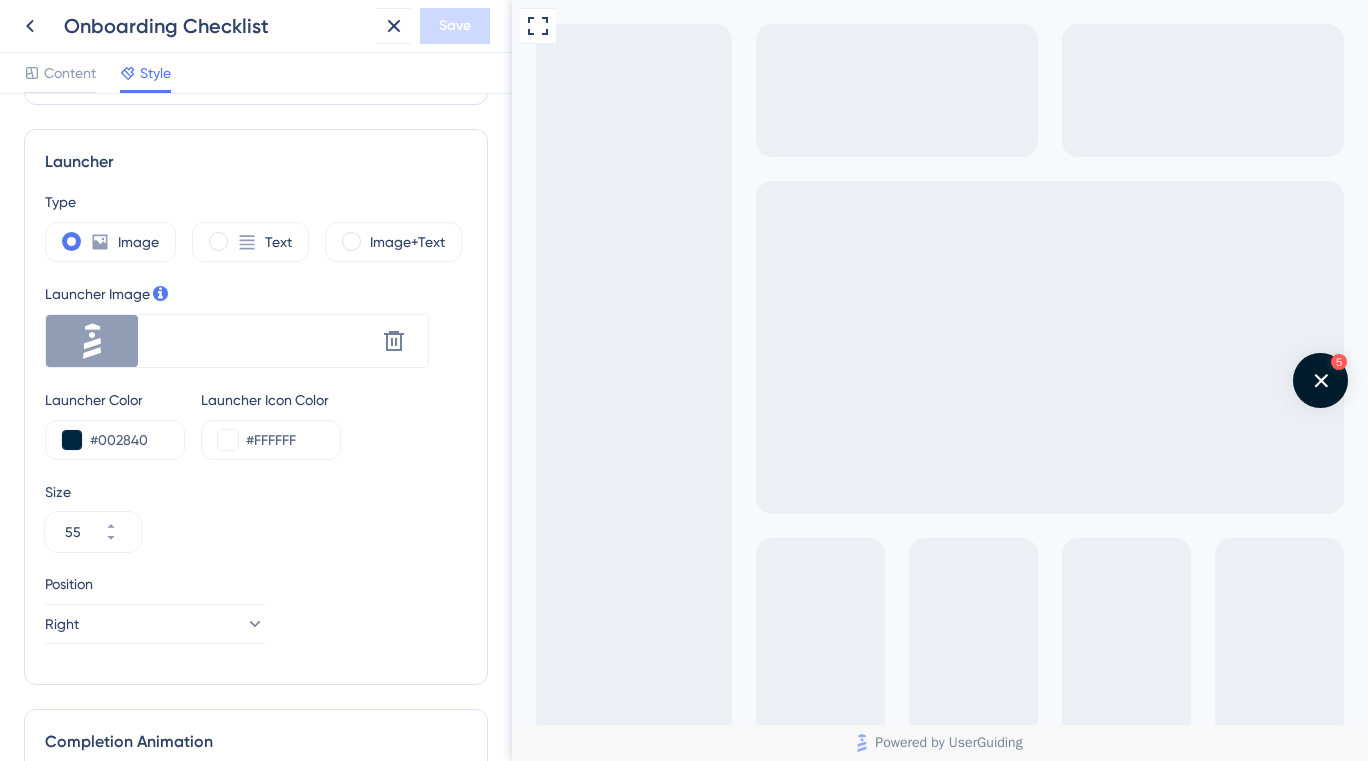 scroll, scrollTop: 501, scrollLeft: 0, axis: vertical 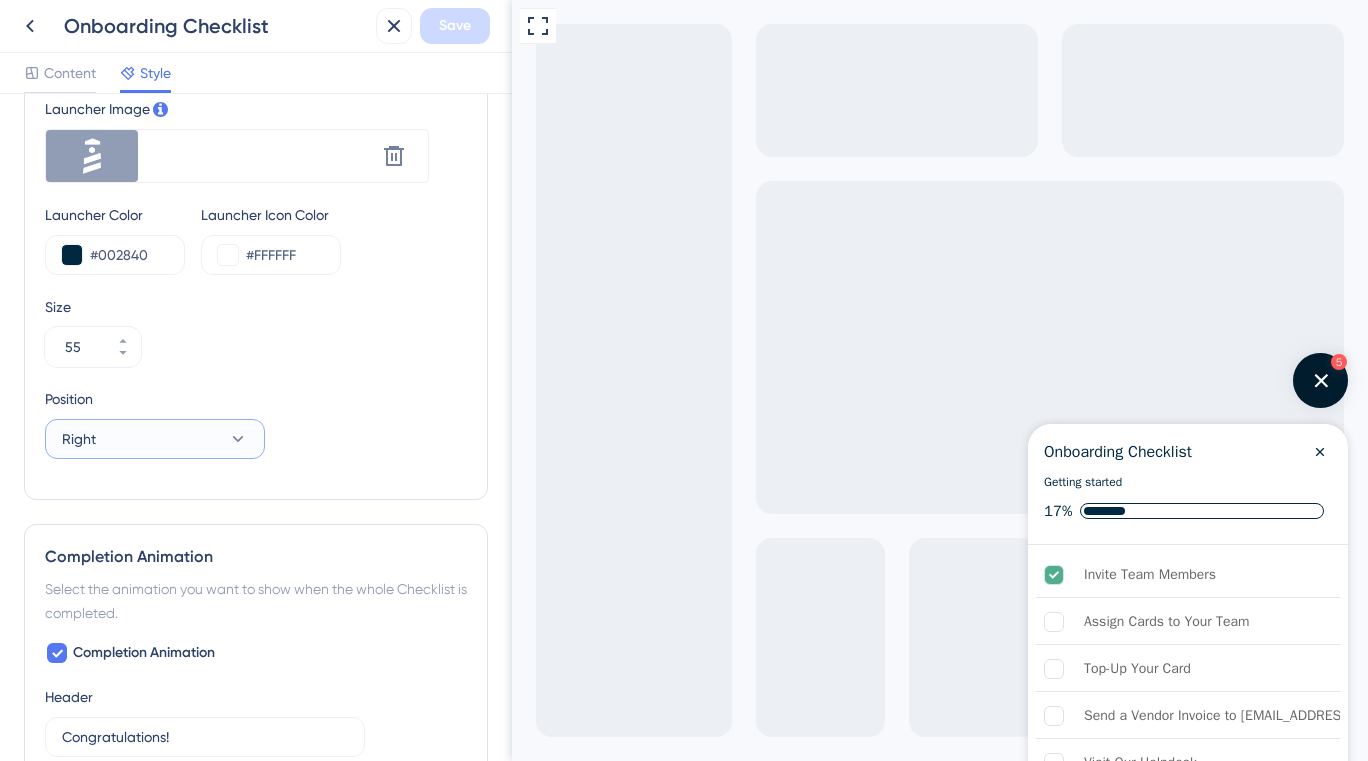 click on "Right" at bounding box center [155, 439] 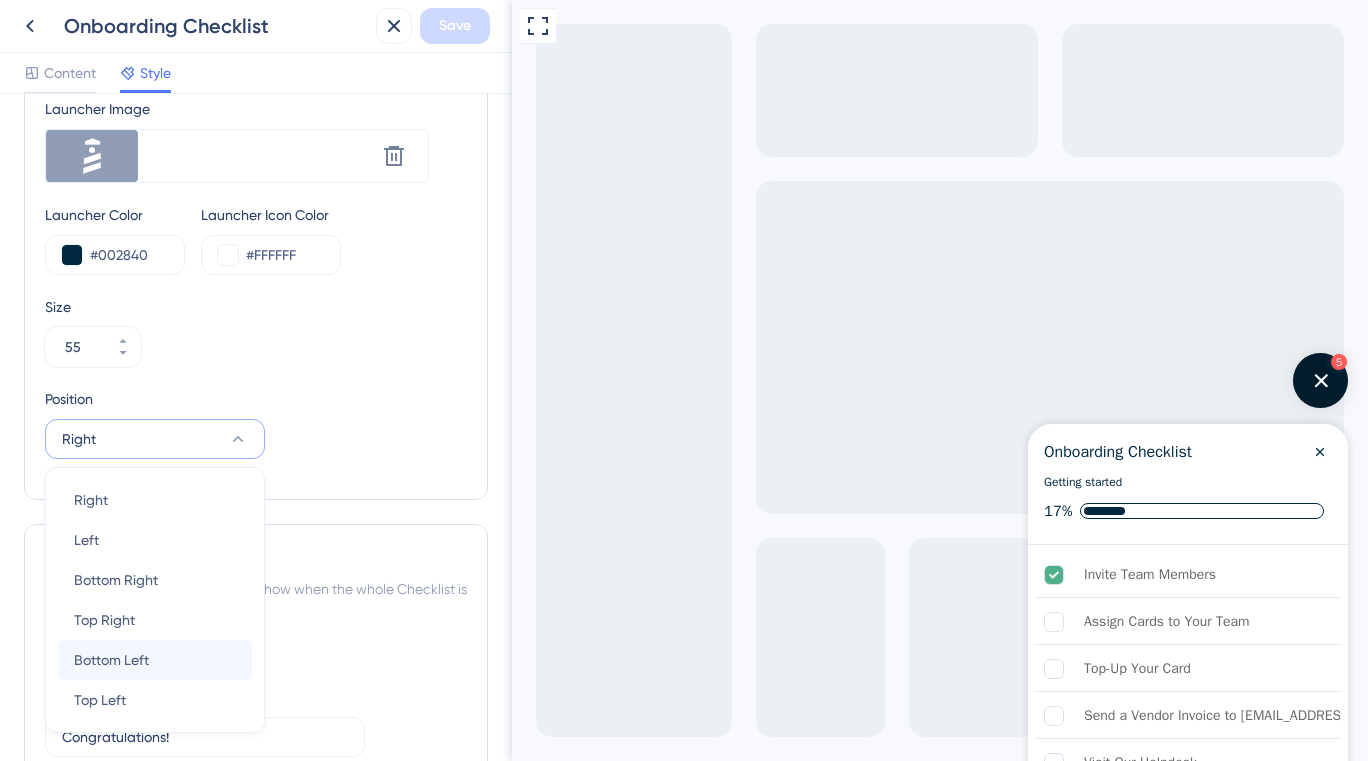 scroll, scrollTop: 846, scrollLeft: 0, axis: vertical 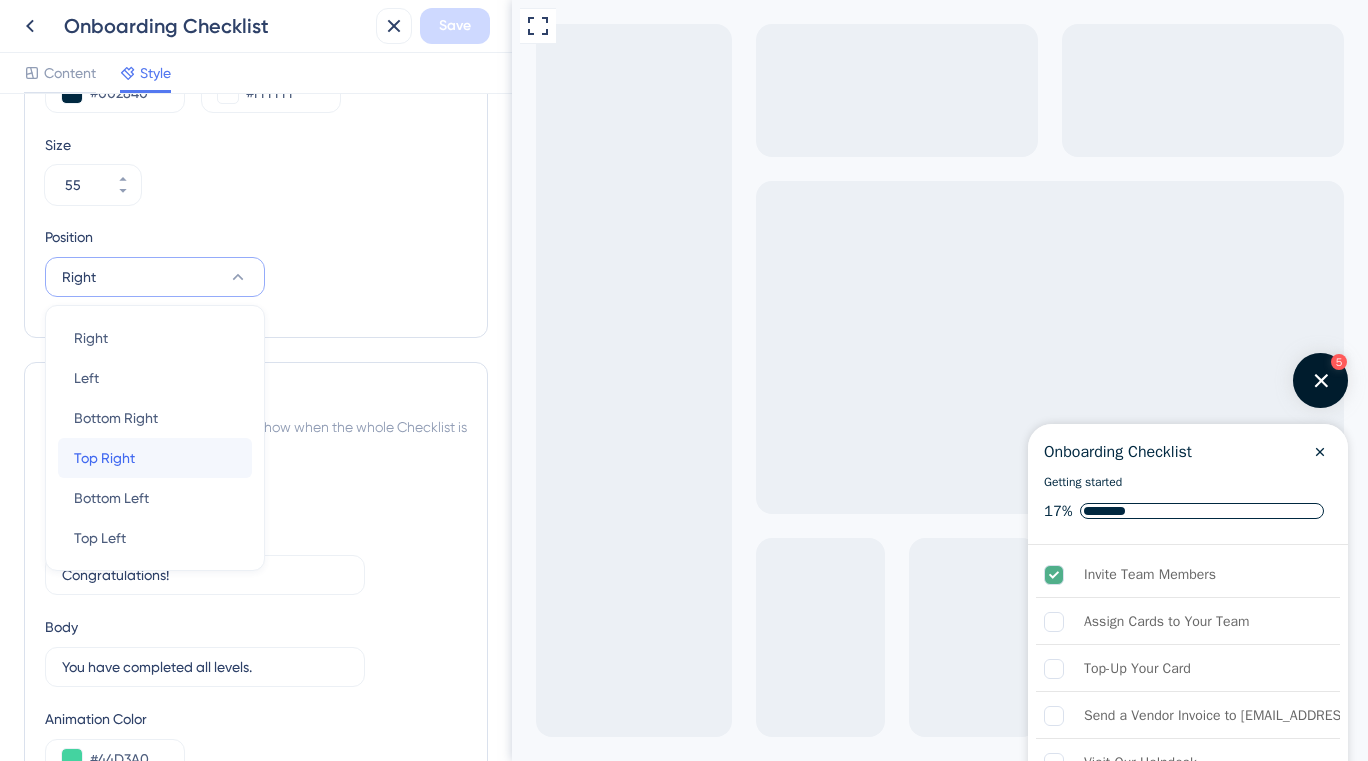 click on "Top Right Top Right" at bounding box center [155, 458] 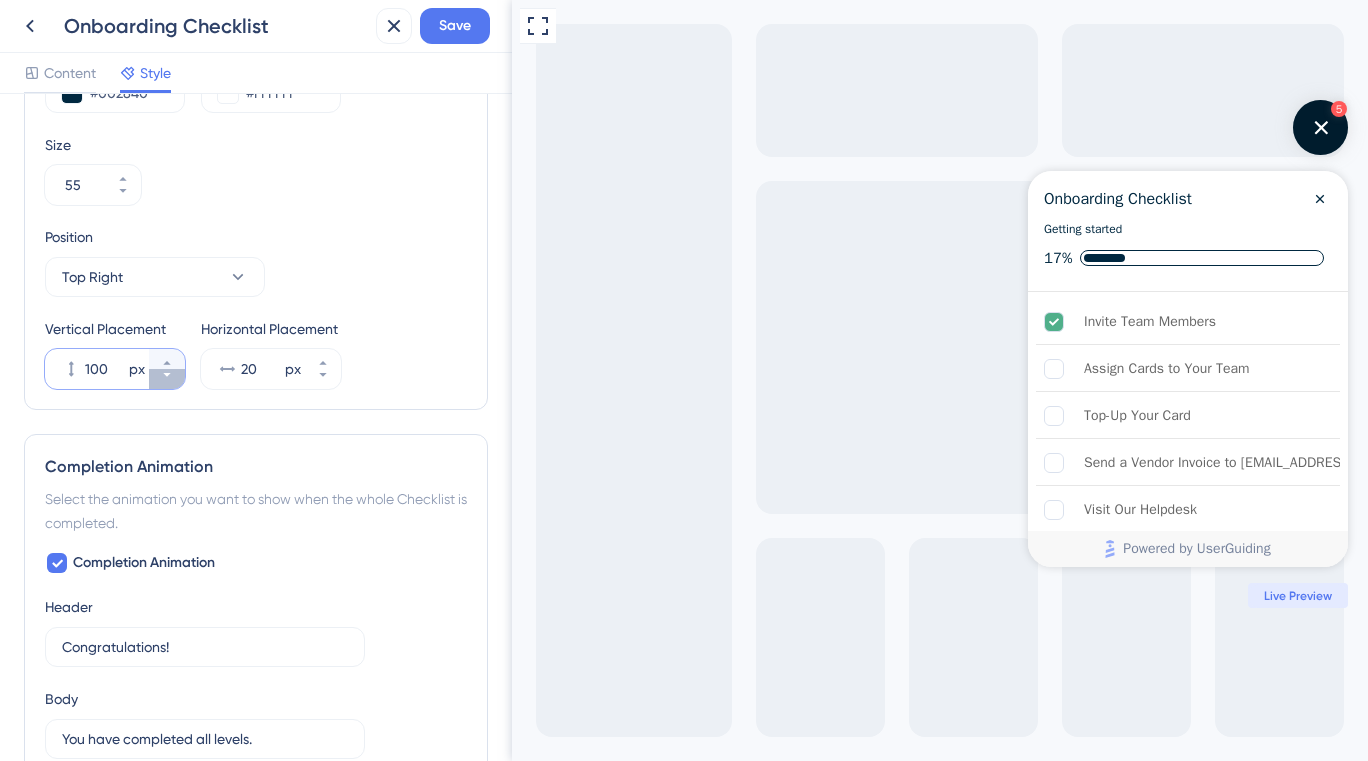 click on "100 px" at bounding box center (167, 379) 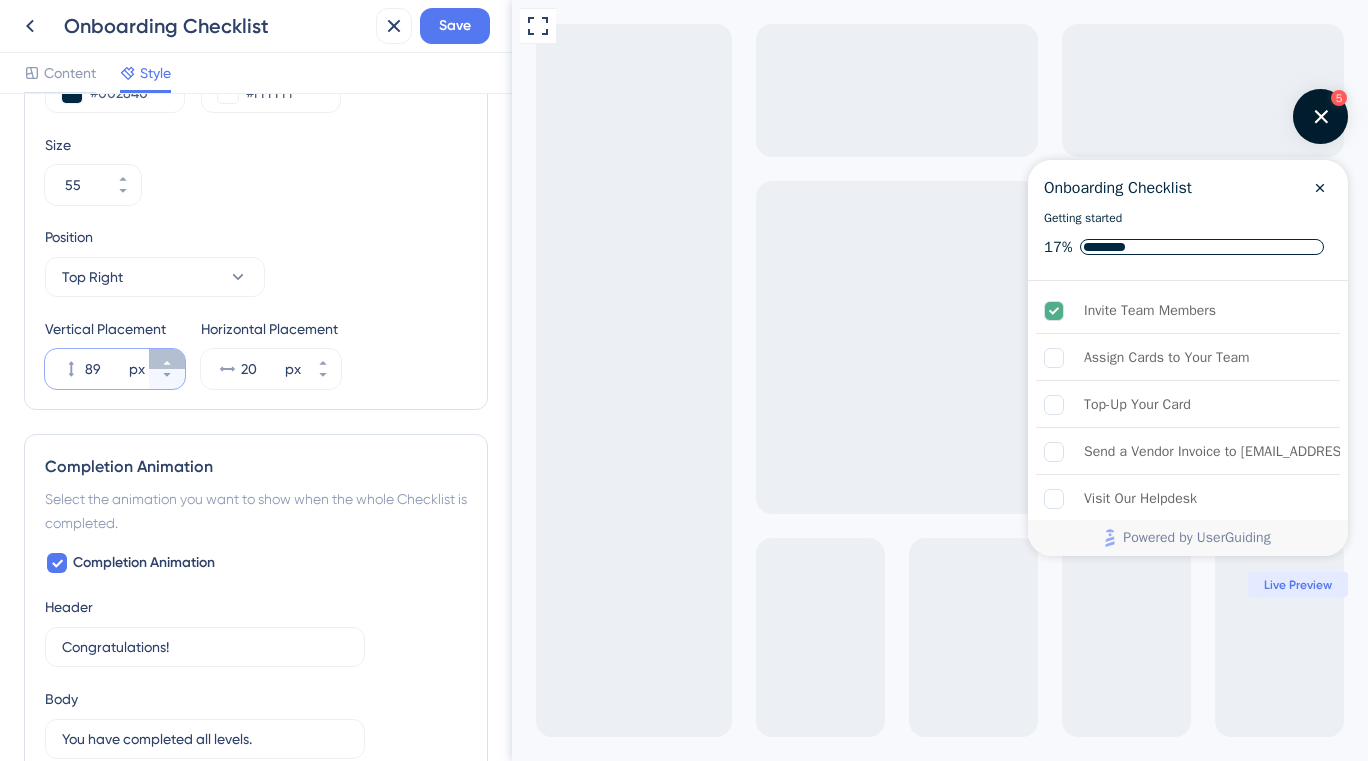 click 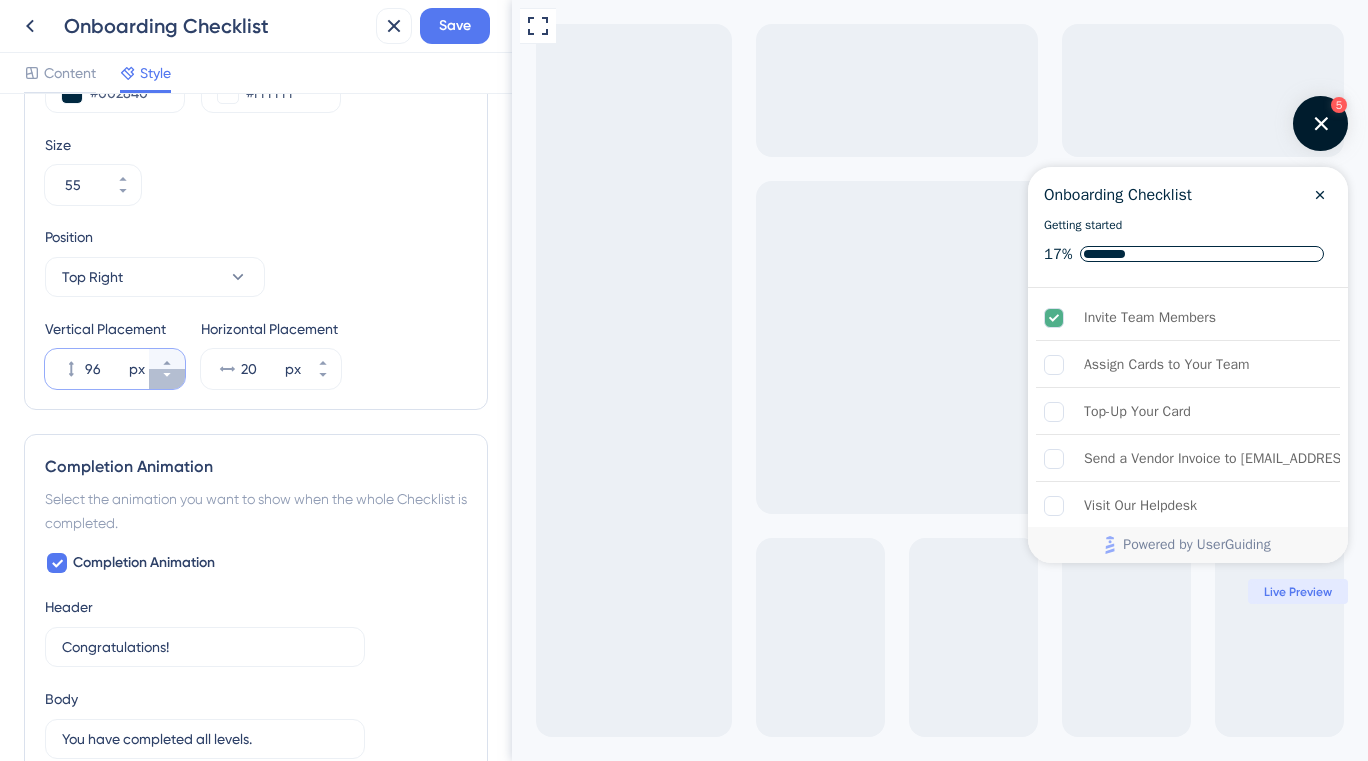 click on "96 px" at bounding box center [167, 379] 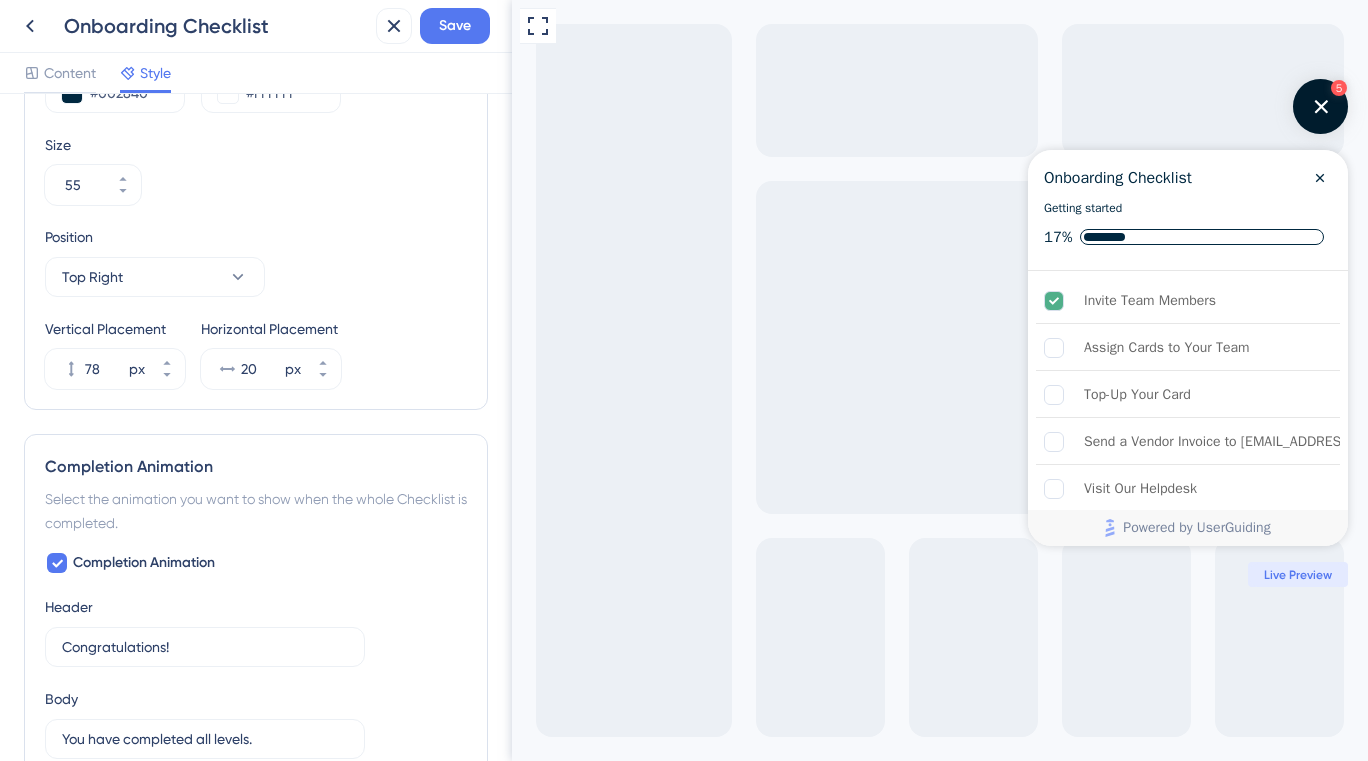 click on "Launcher Type Image Text Image+Text Launcher Image Upload new image Delete Launcher Color #002840 Launcher Icon Color #FFFFFF Size 55 Position Top Right Vertical Placement 78 px Horizontal Placement 20 px" at bounding box center [256, 96] 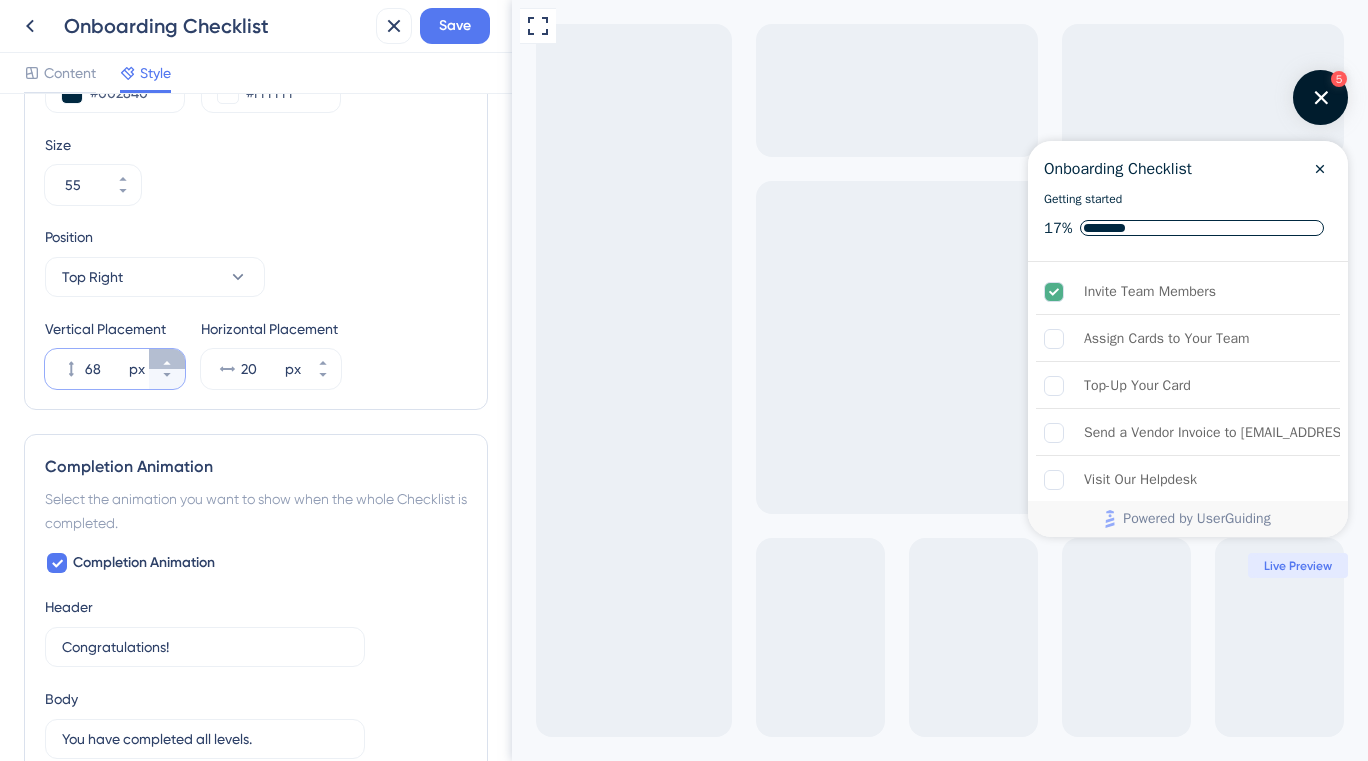 click on "68 px" at bounding box center (167, 359) 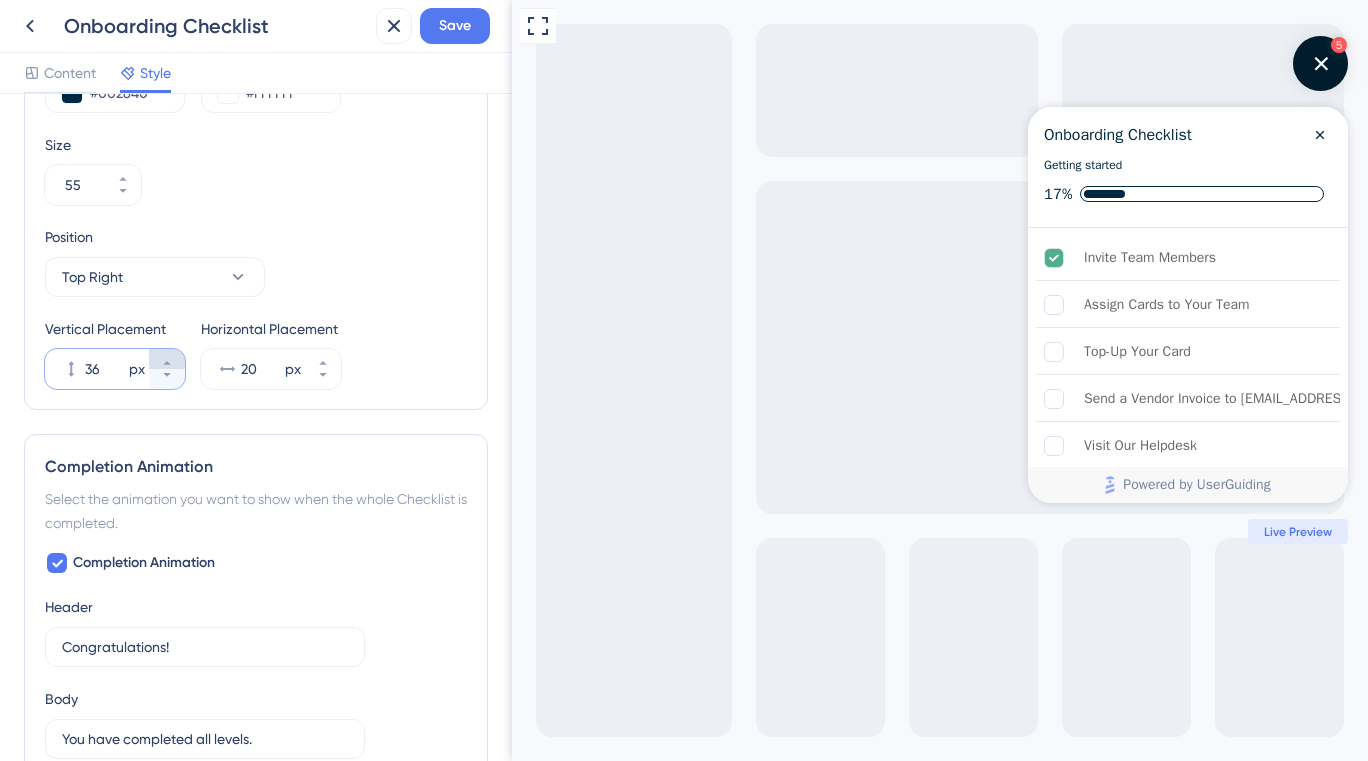 click 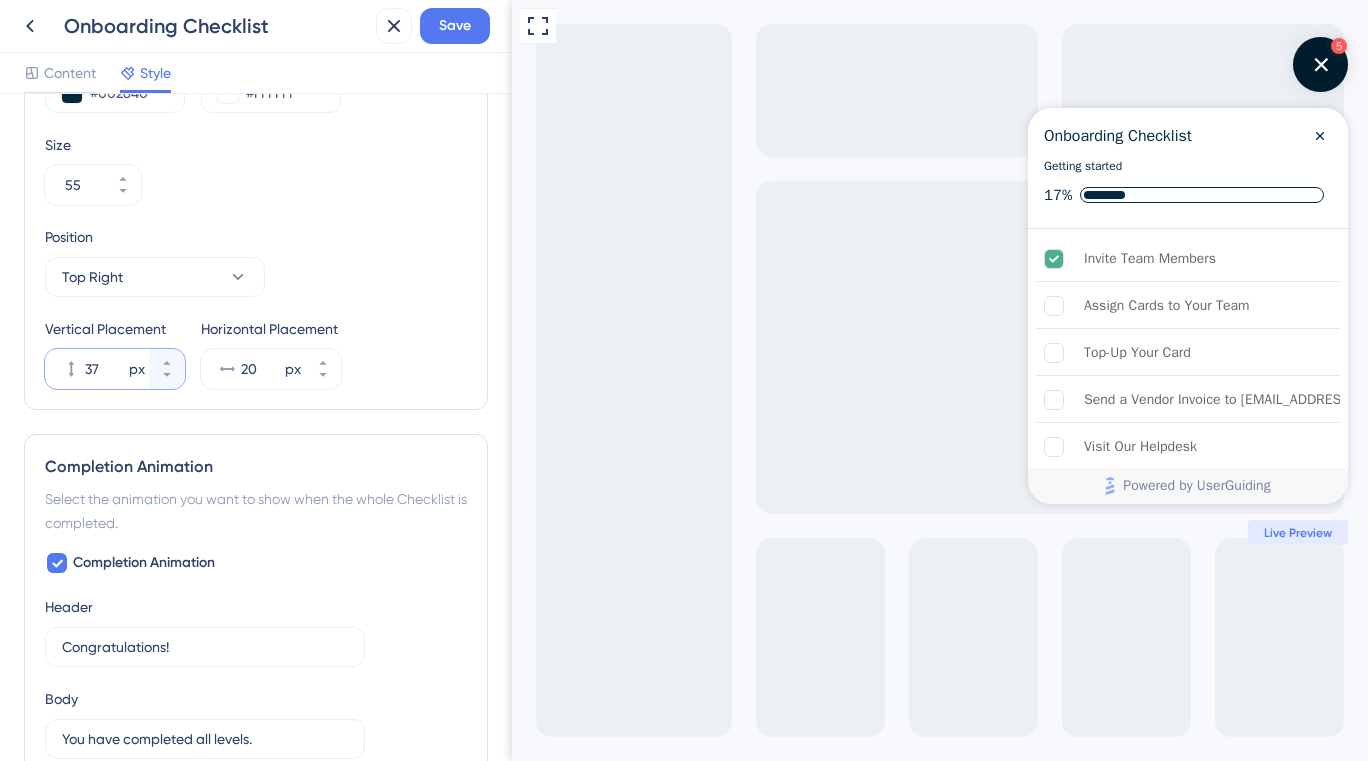 click on "37" at bounding box center (105, 369) 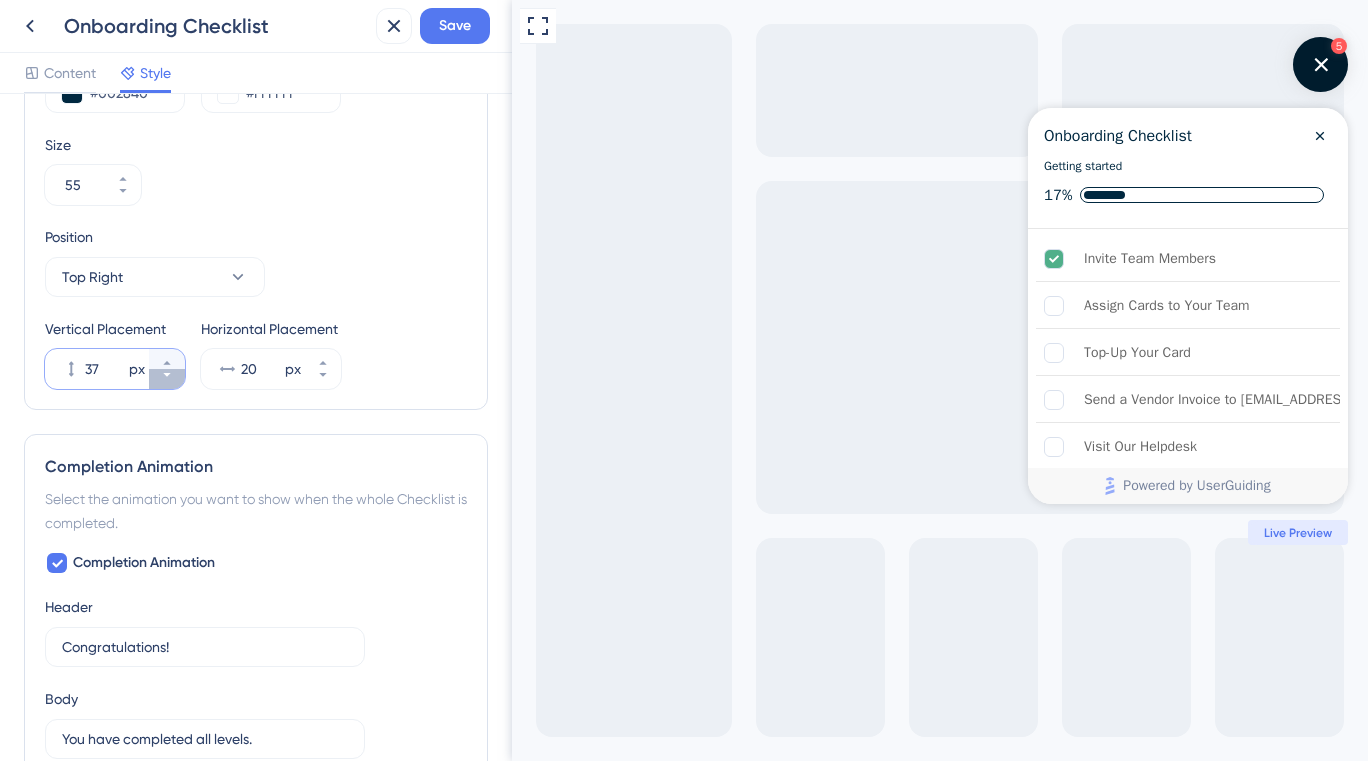 click on "37 px" at bounding box center (167, 379) 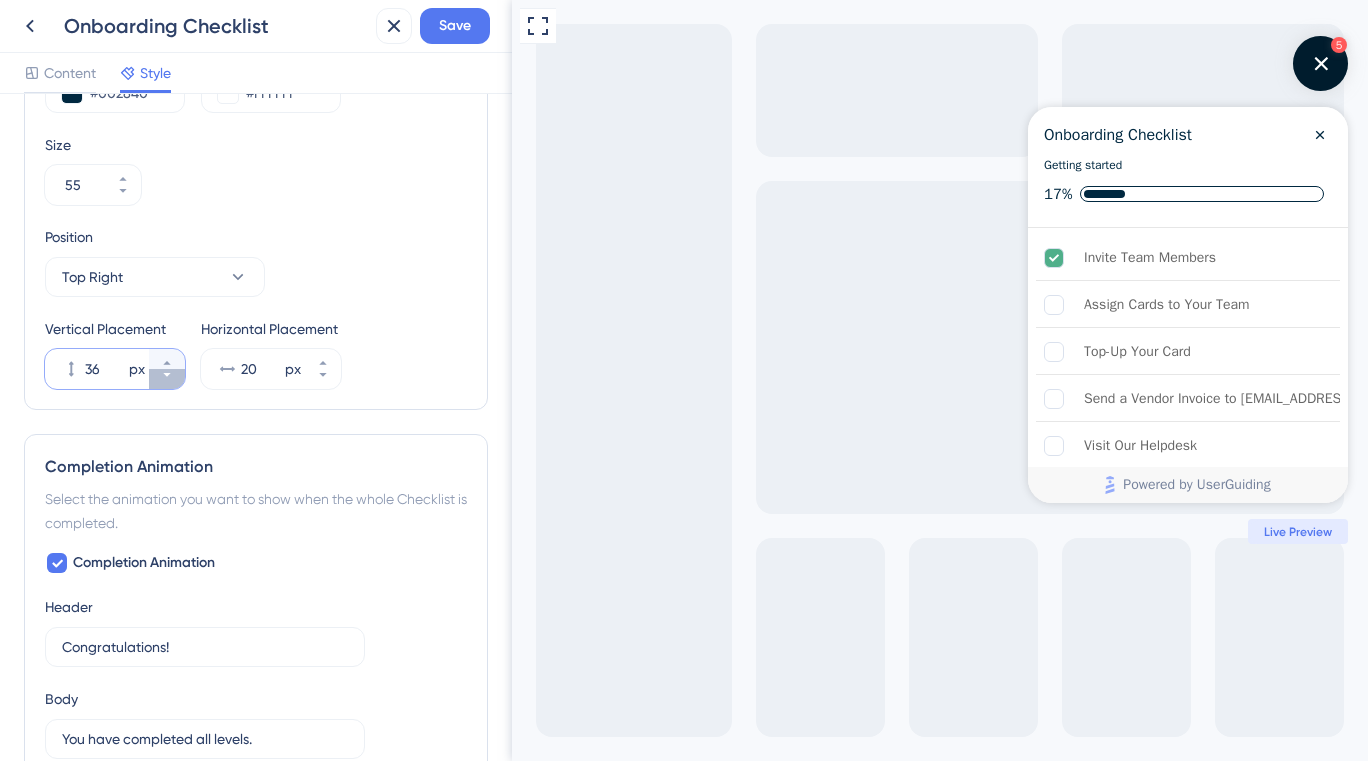 click on "36 px" at bounding box center (167, 379) 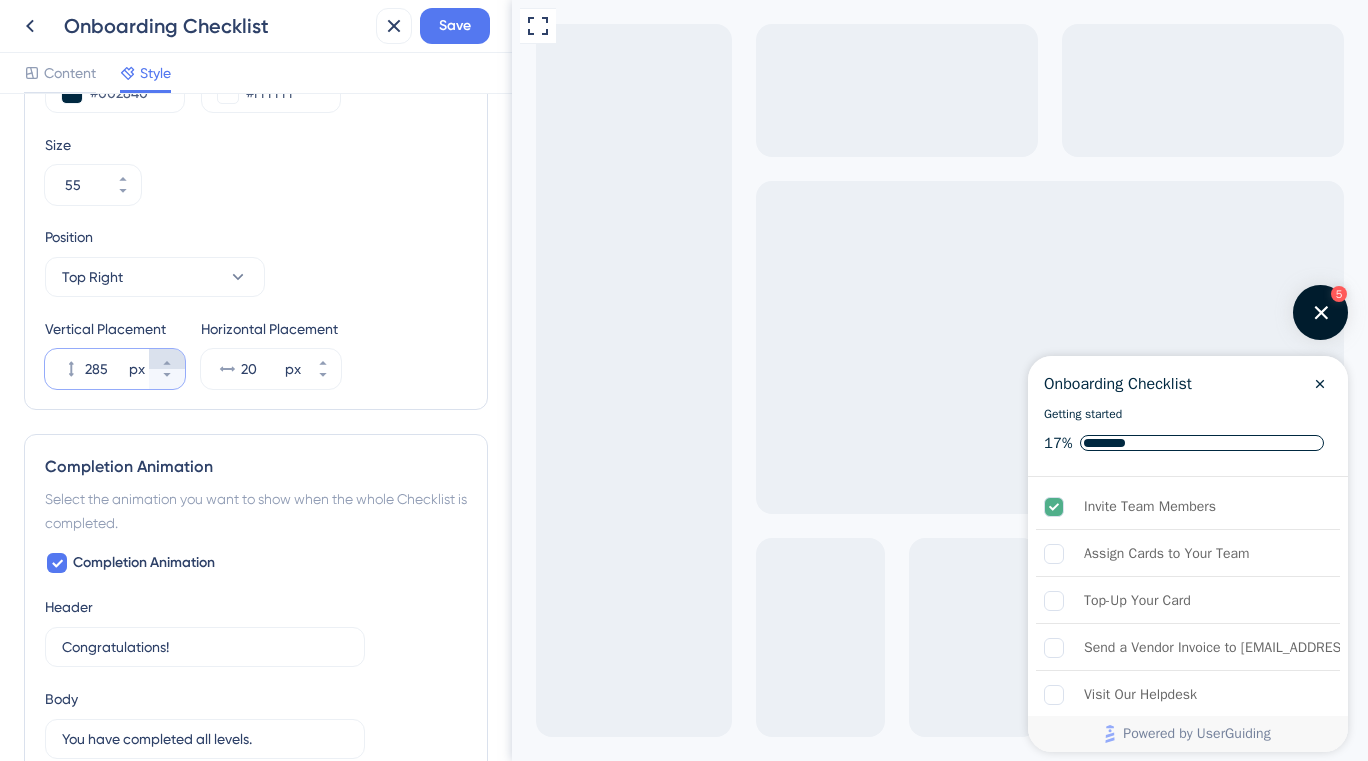 click 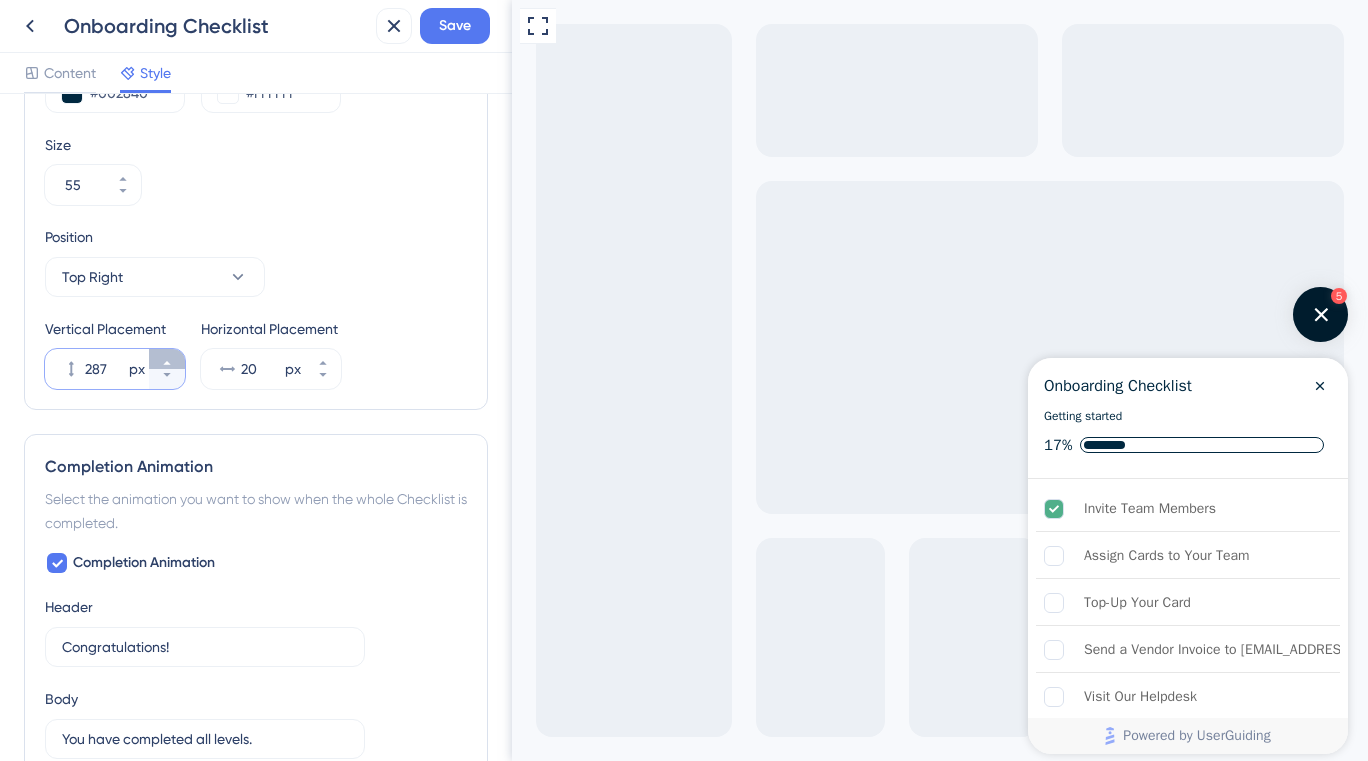 click 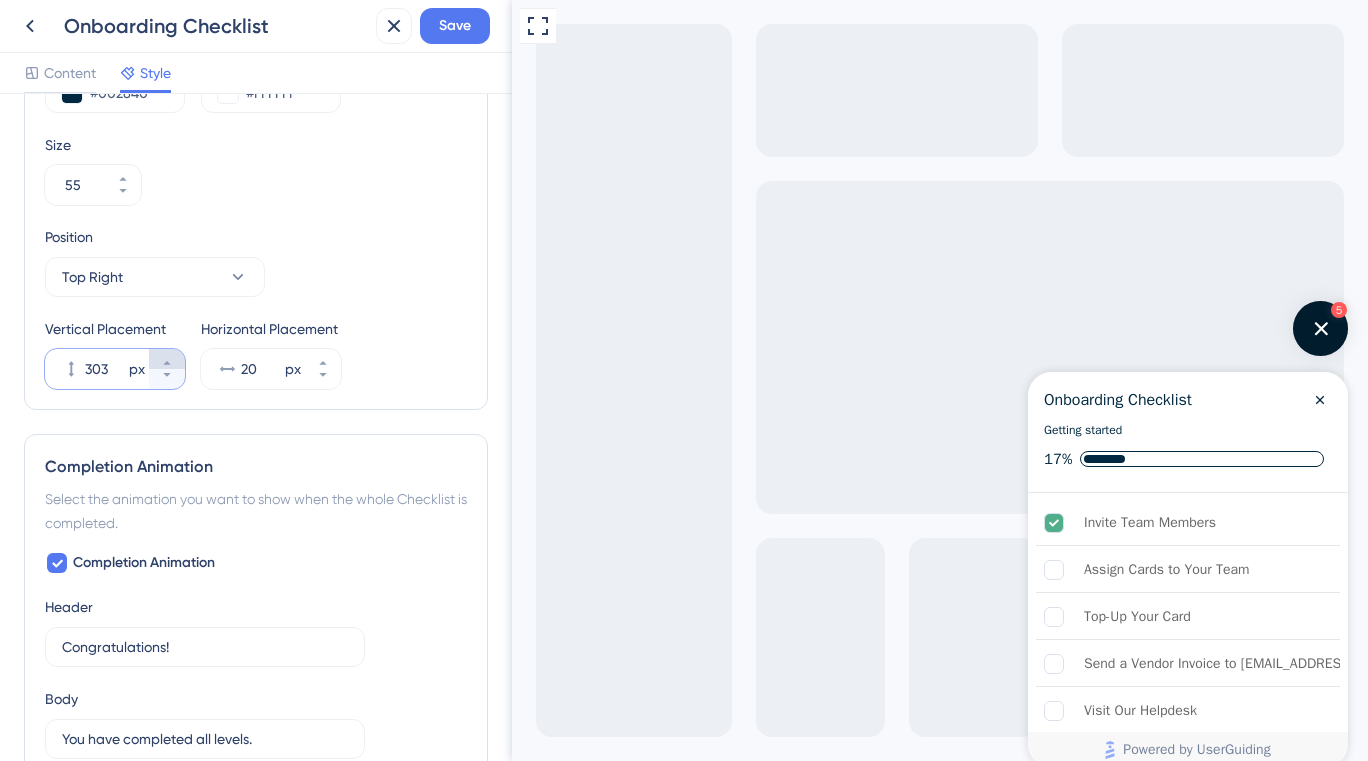 click 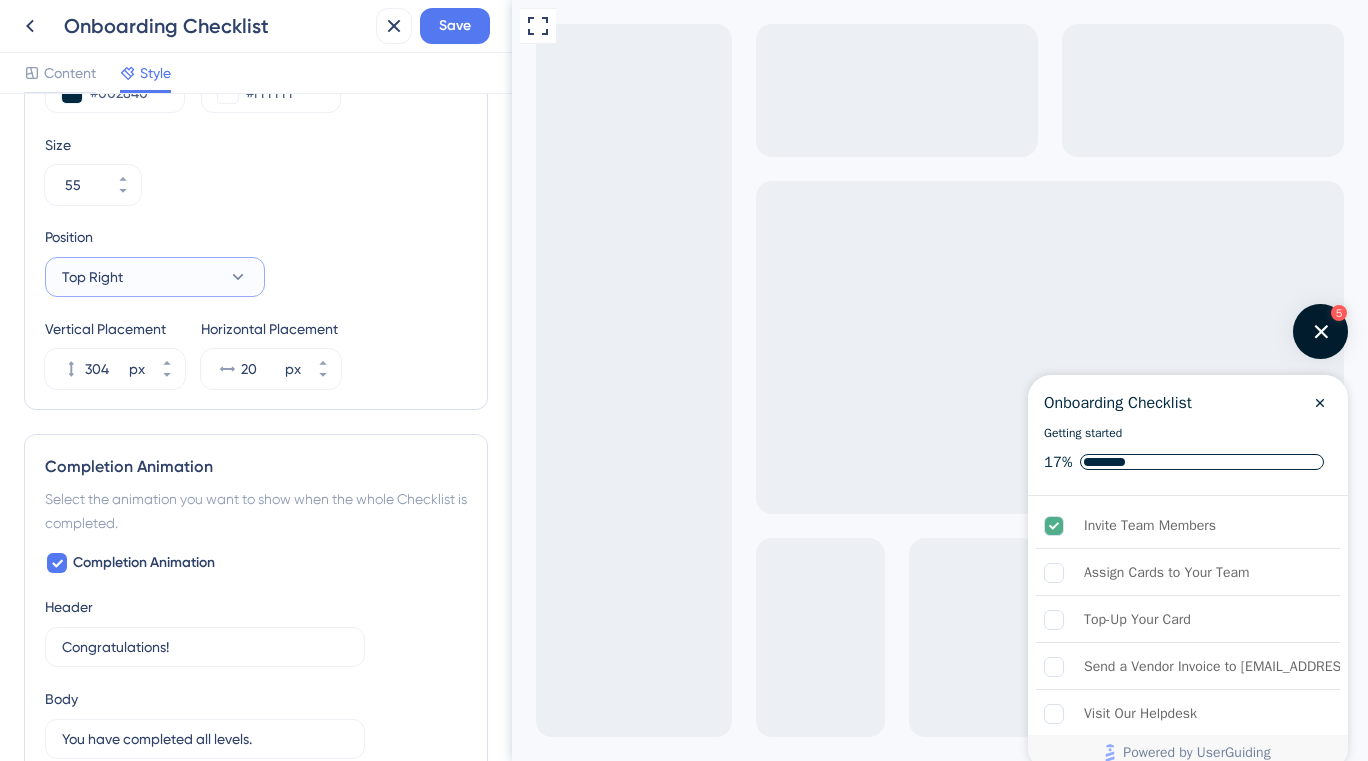 click on "Top Right" at bounding box center (155, 277) 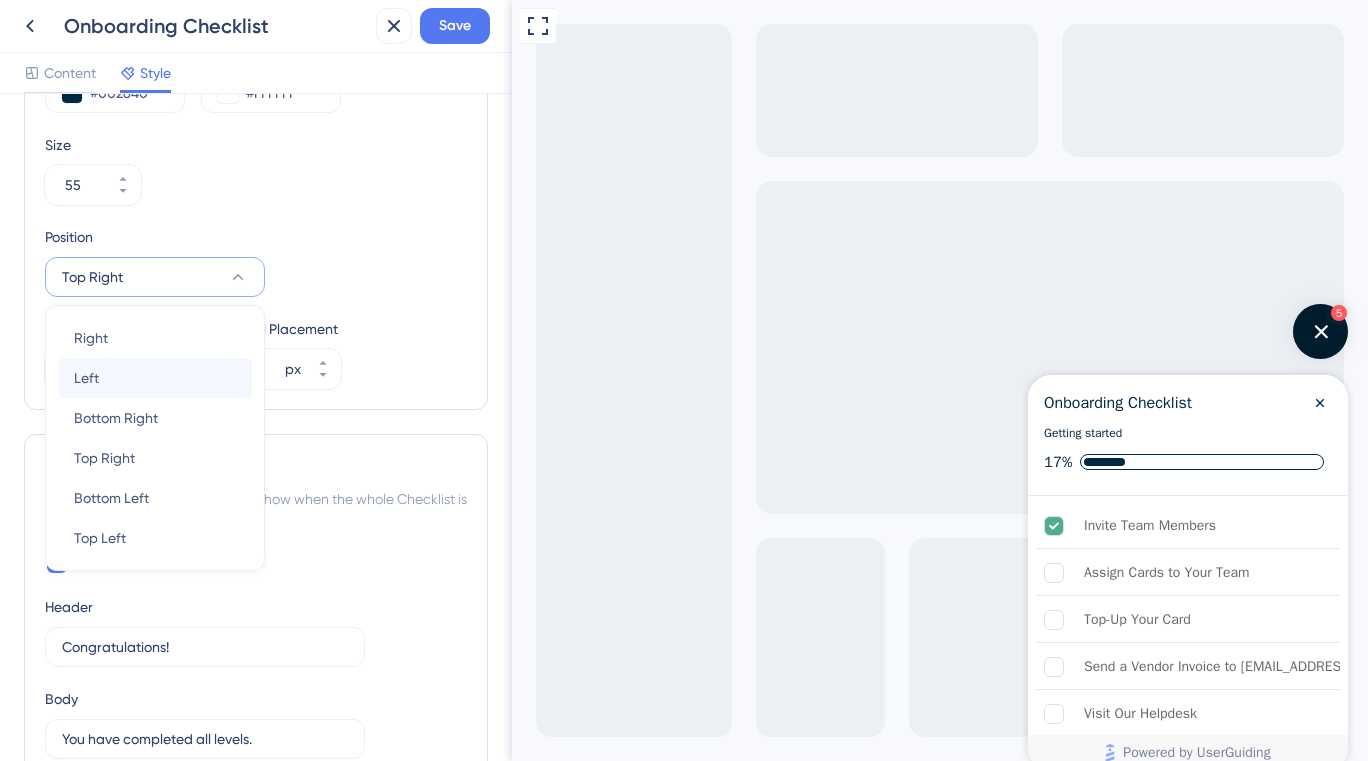 scroll, scrollTop: 847, scrollLeft: 0, axis: vertical 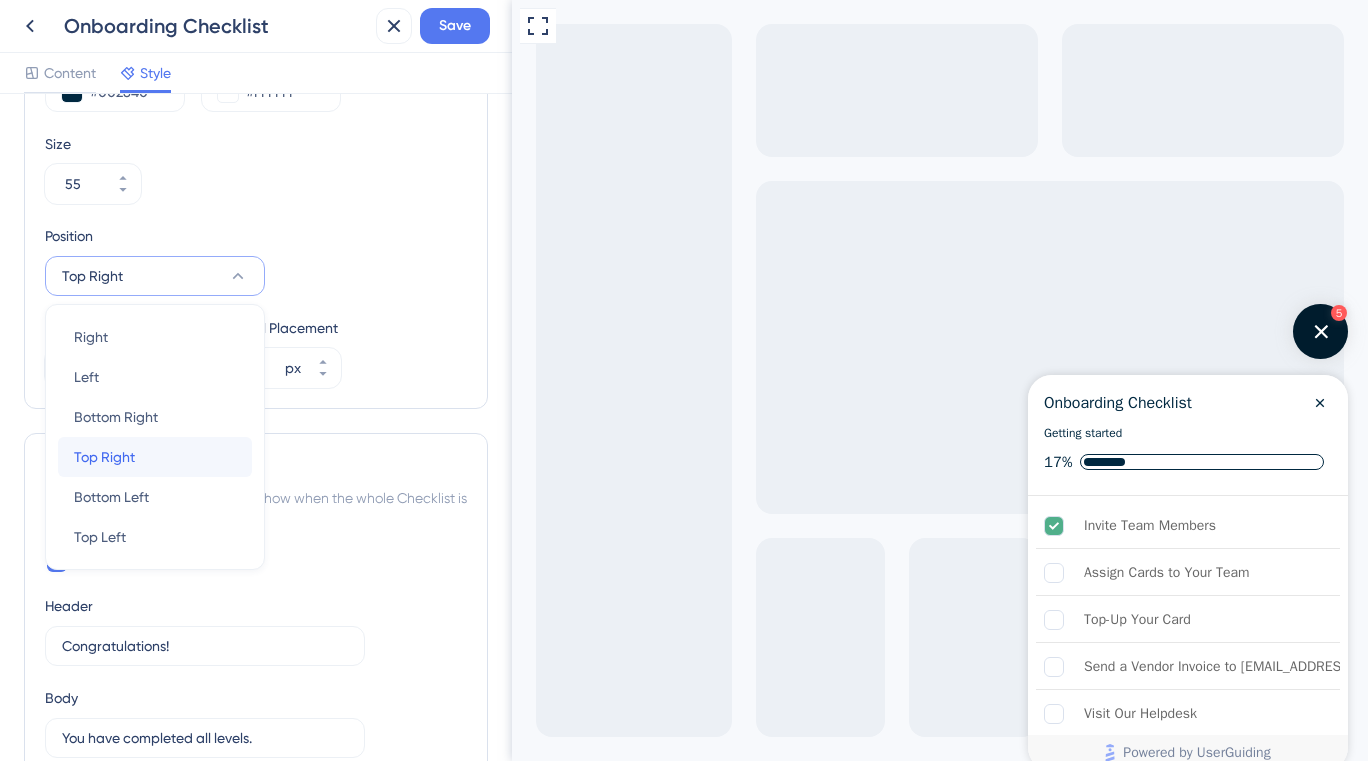 click on "Top Right Top Right" at bounding box center (155, 457) 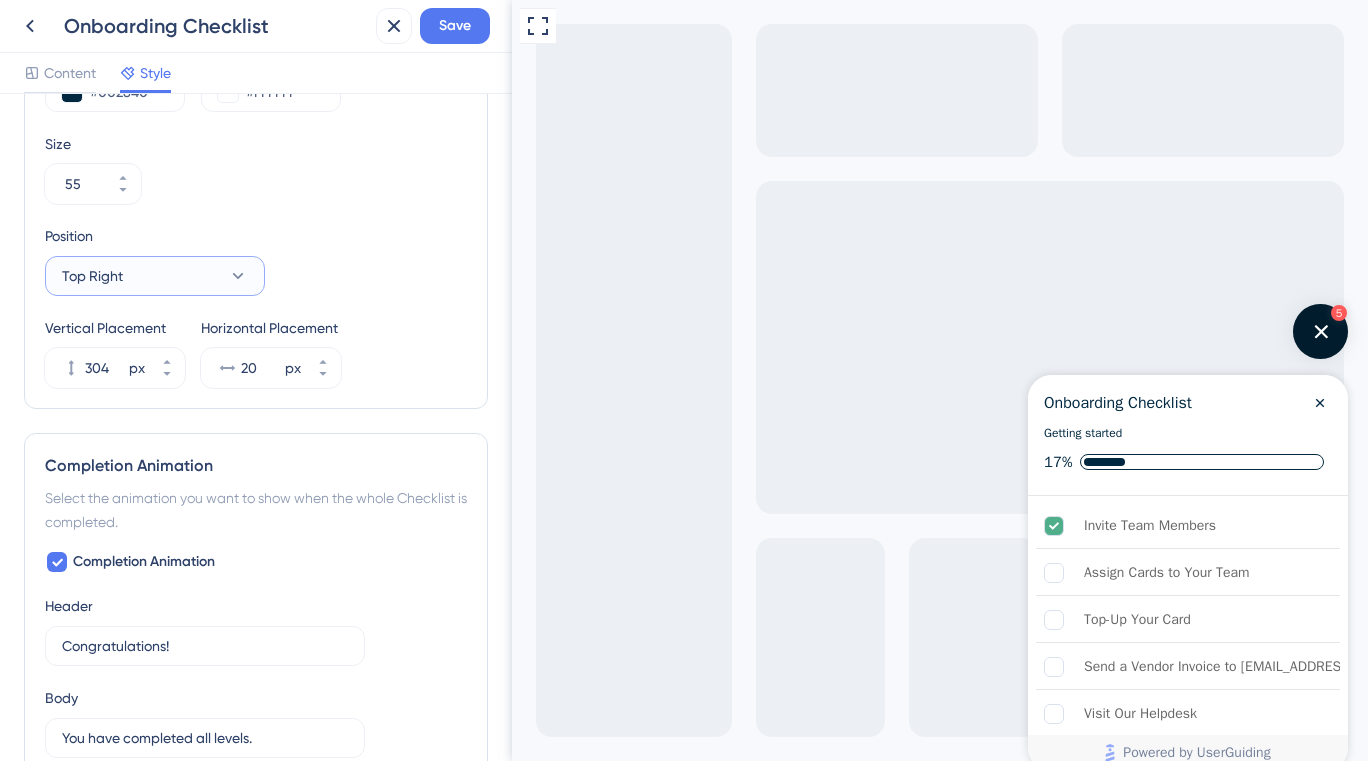 click on "Top Right" at bounding box center [155, 276] 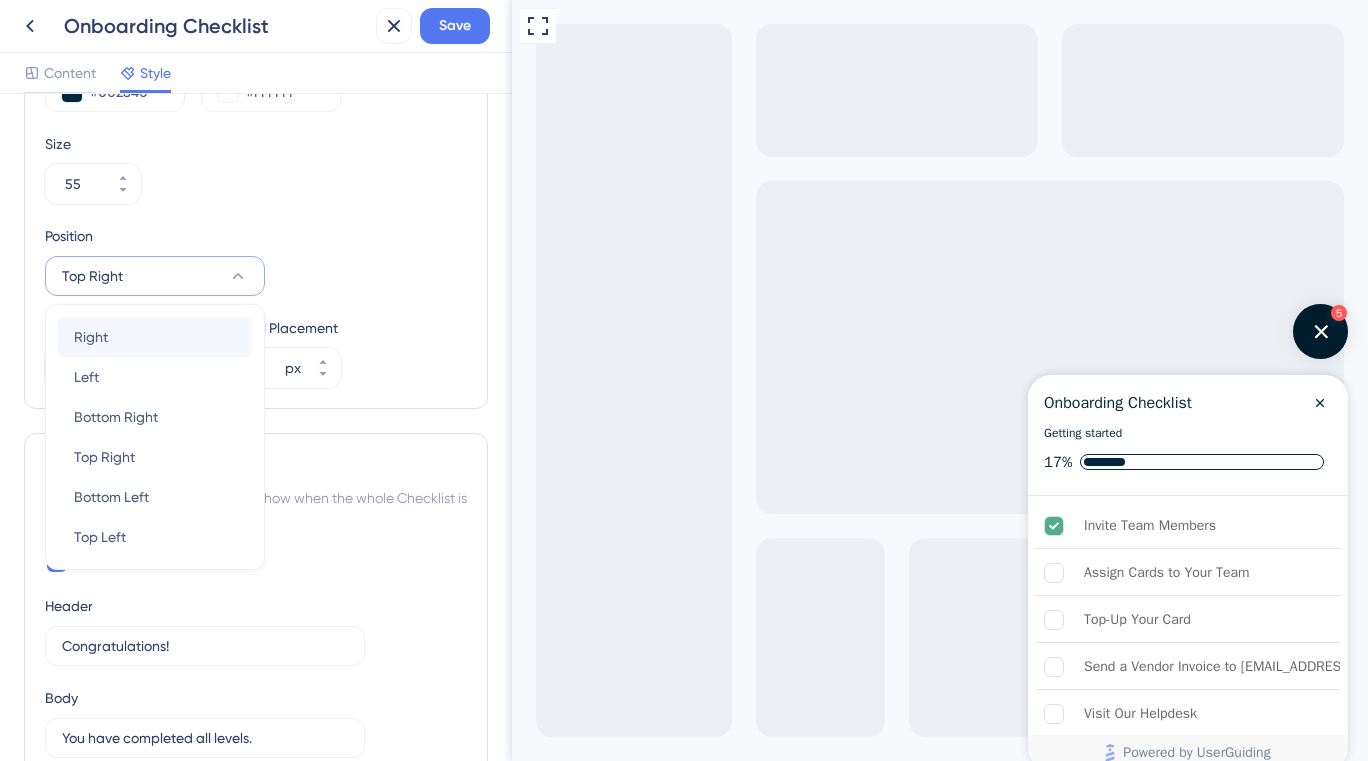 scroll, scrollTop: 854, scrollLeft: 0, axis: vertical 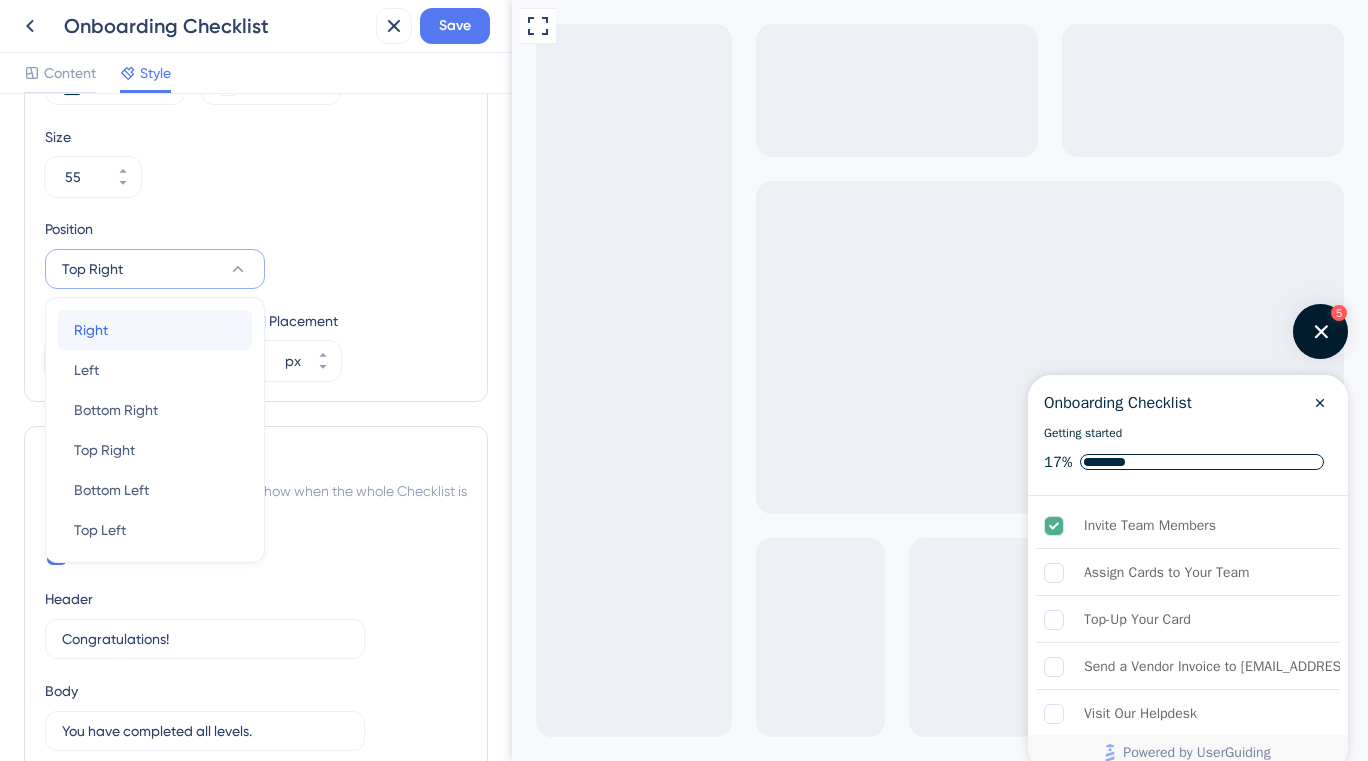 click on "Right Right" at bounding box center (155, 330) 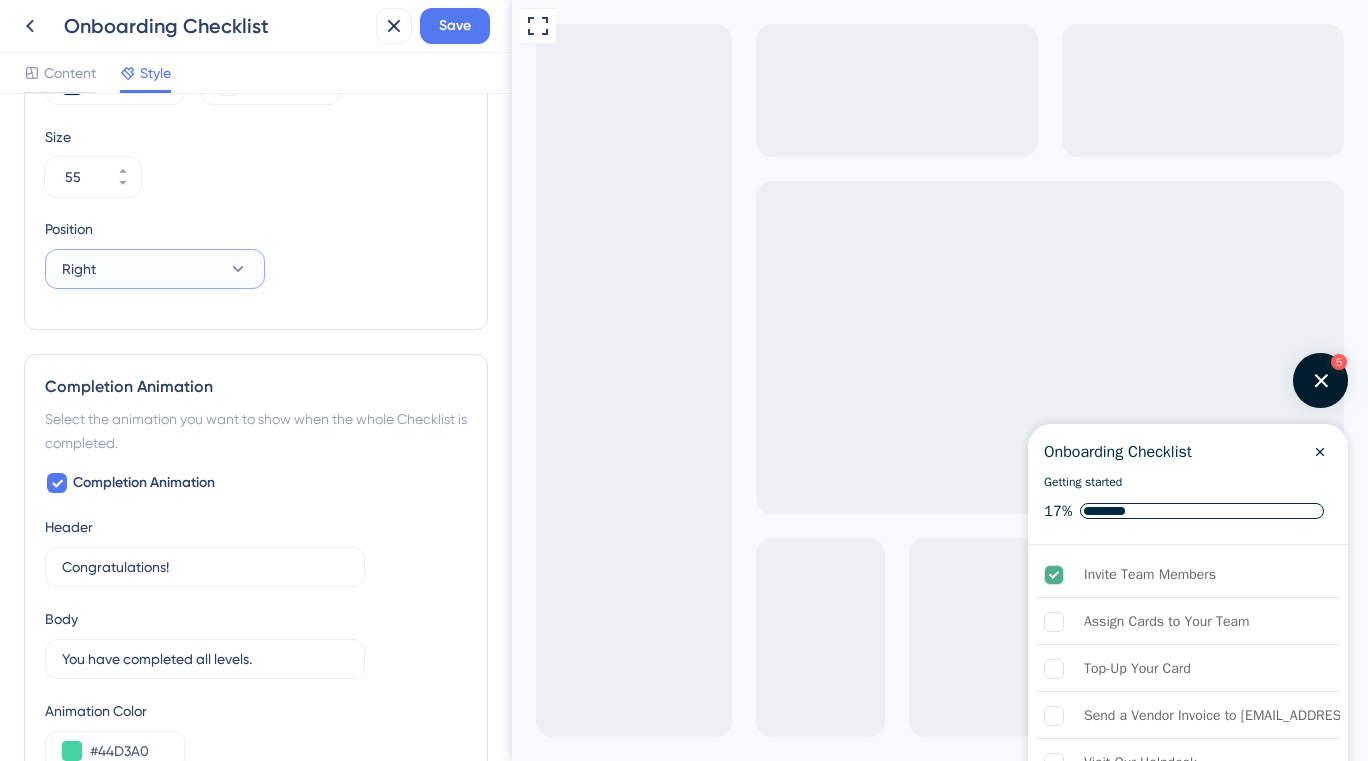 click on "Right" at bounding box center (155, 269) 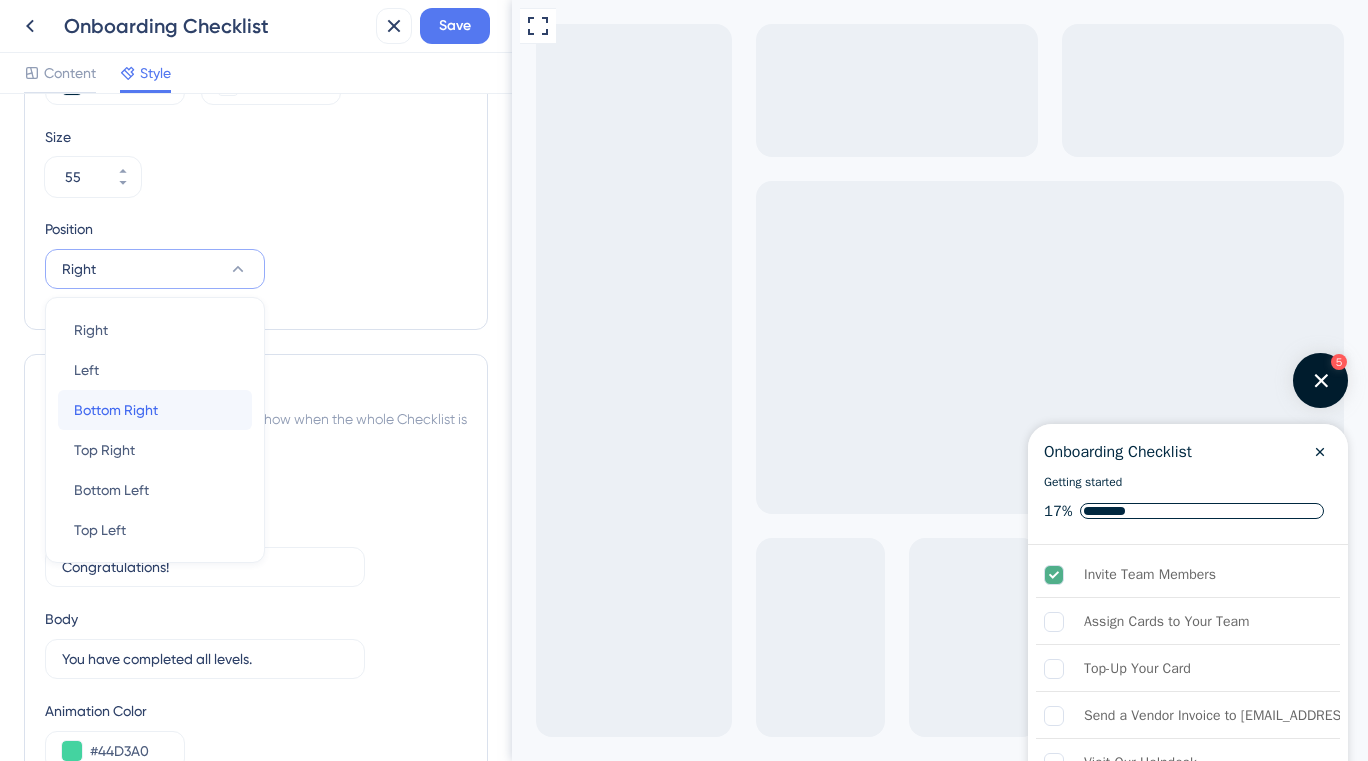 click on "Bottom Right Bottom Right" at bounding box center (155, 410) 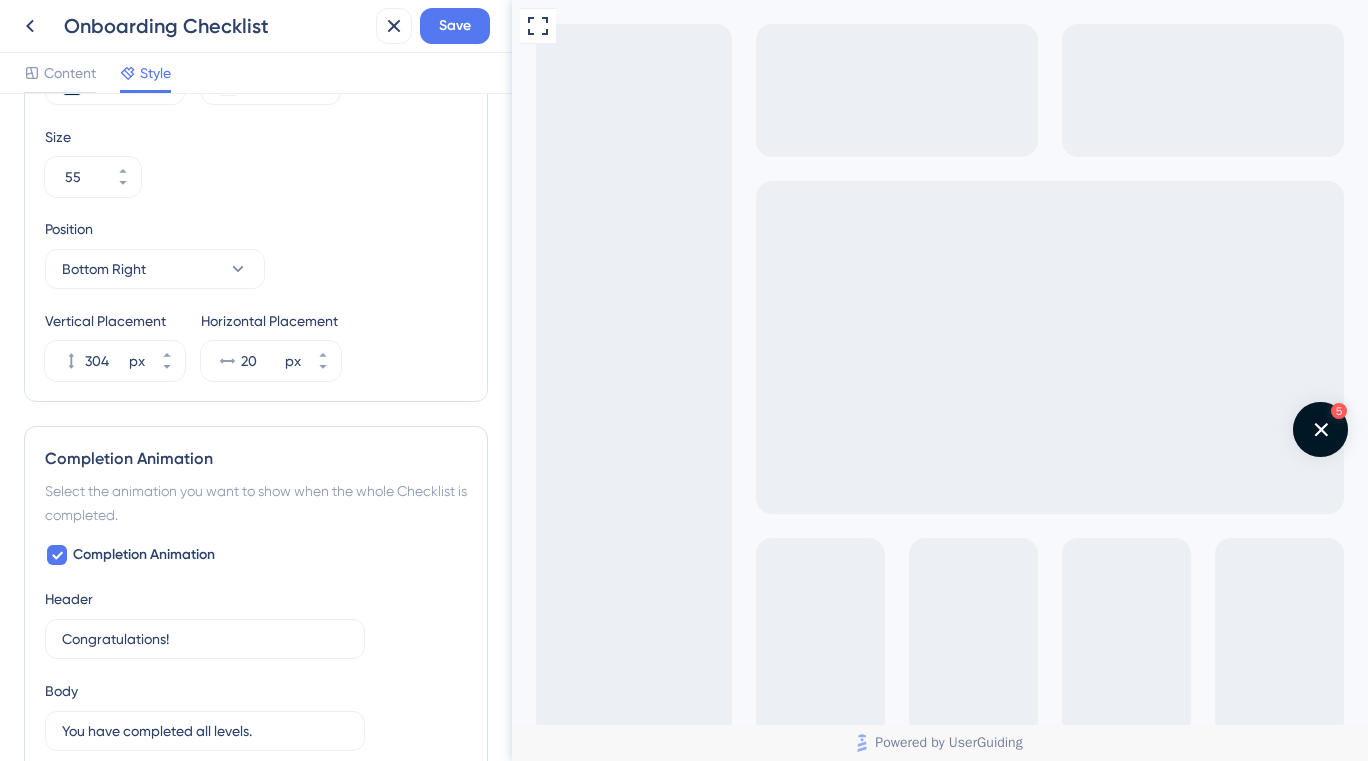 drag, startPoint x: 1311, startPoint y: 425, endPoint x: 1306, endPoint y: 443, distance: 18.681541 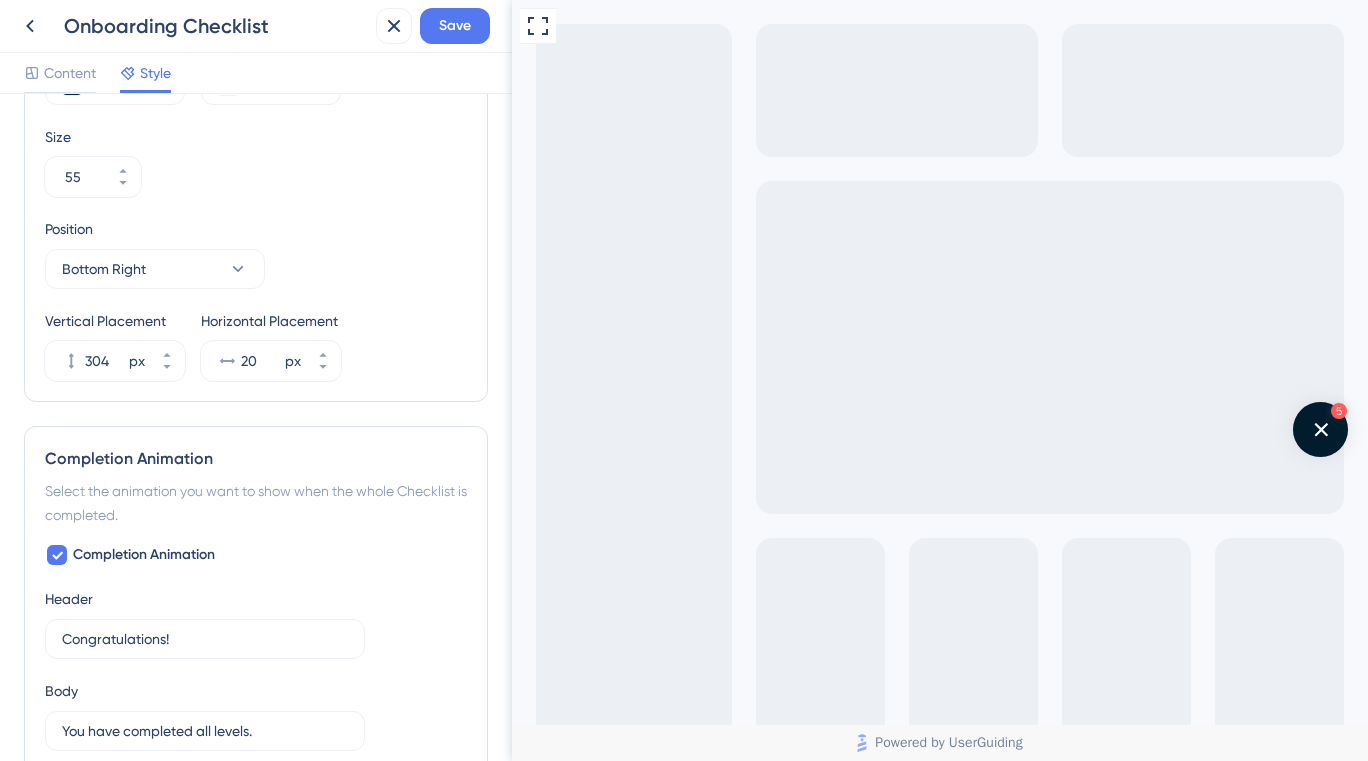 drag, startPoint x: 1322, startPoint y: 421, endPoint x: 1323, endPoint y: 508, distance: 87.005745 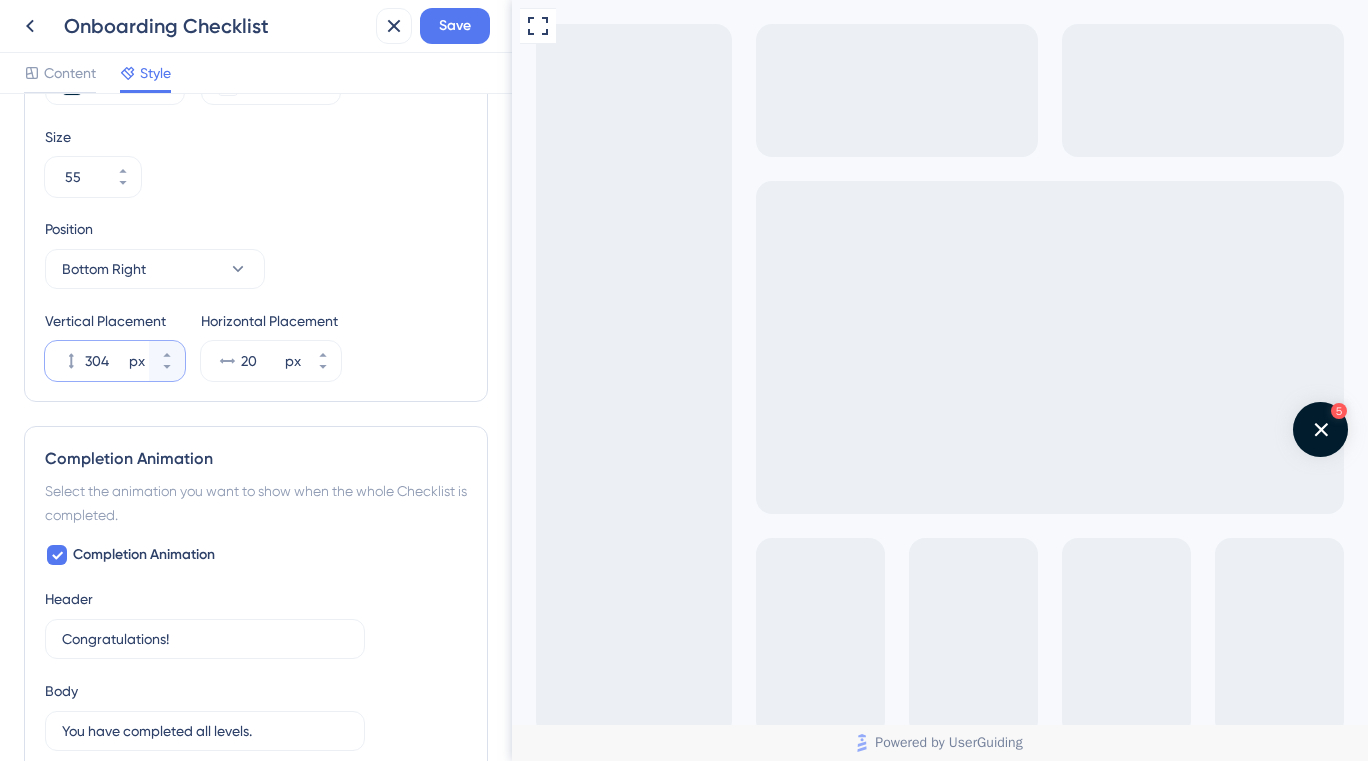 click on "304" at bounding box center (105, 361) 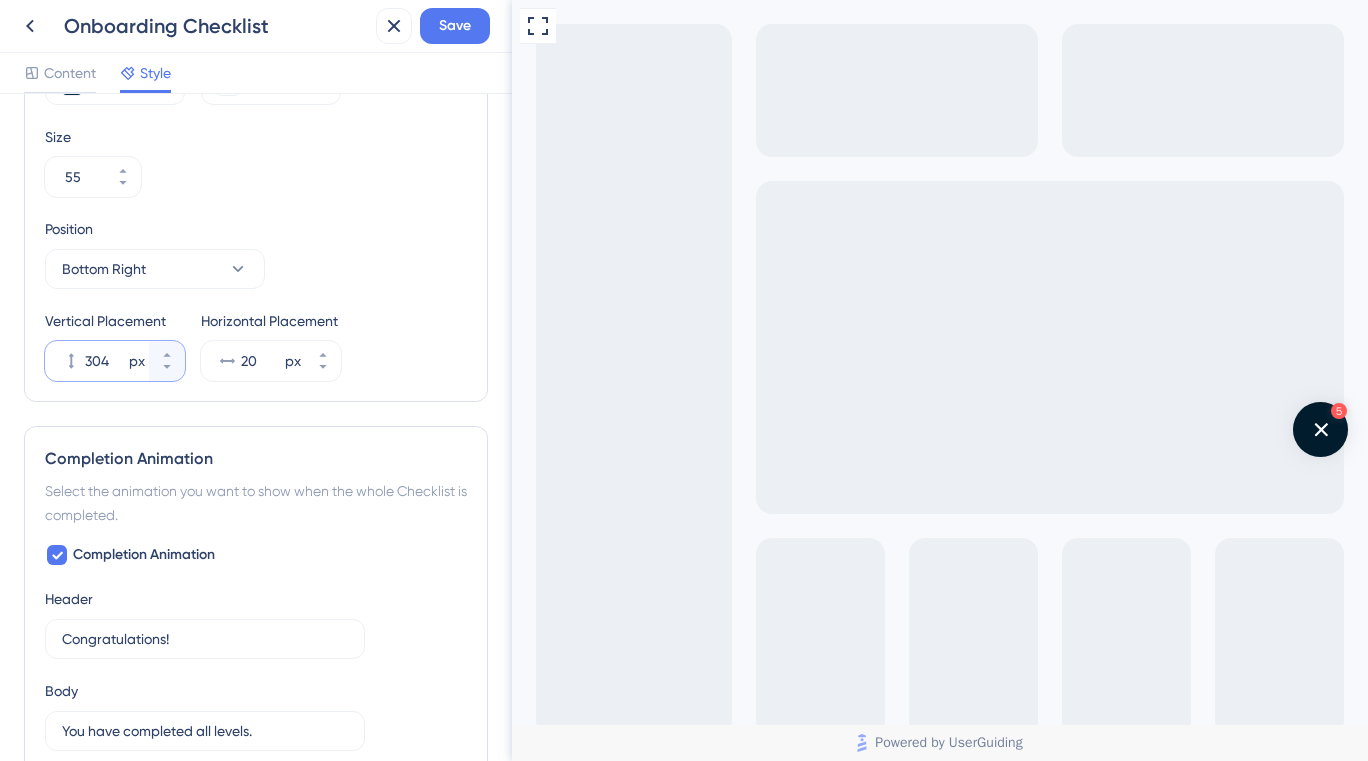 drag, startPoint x: 110, startPoint y: 359, endPoint x: 74, endPoint y: 362, distance: 36.124783 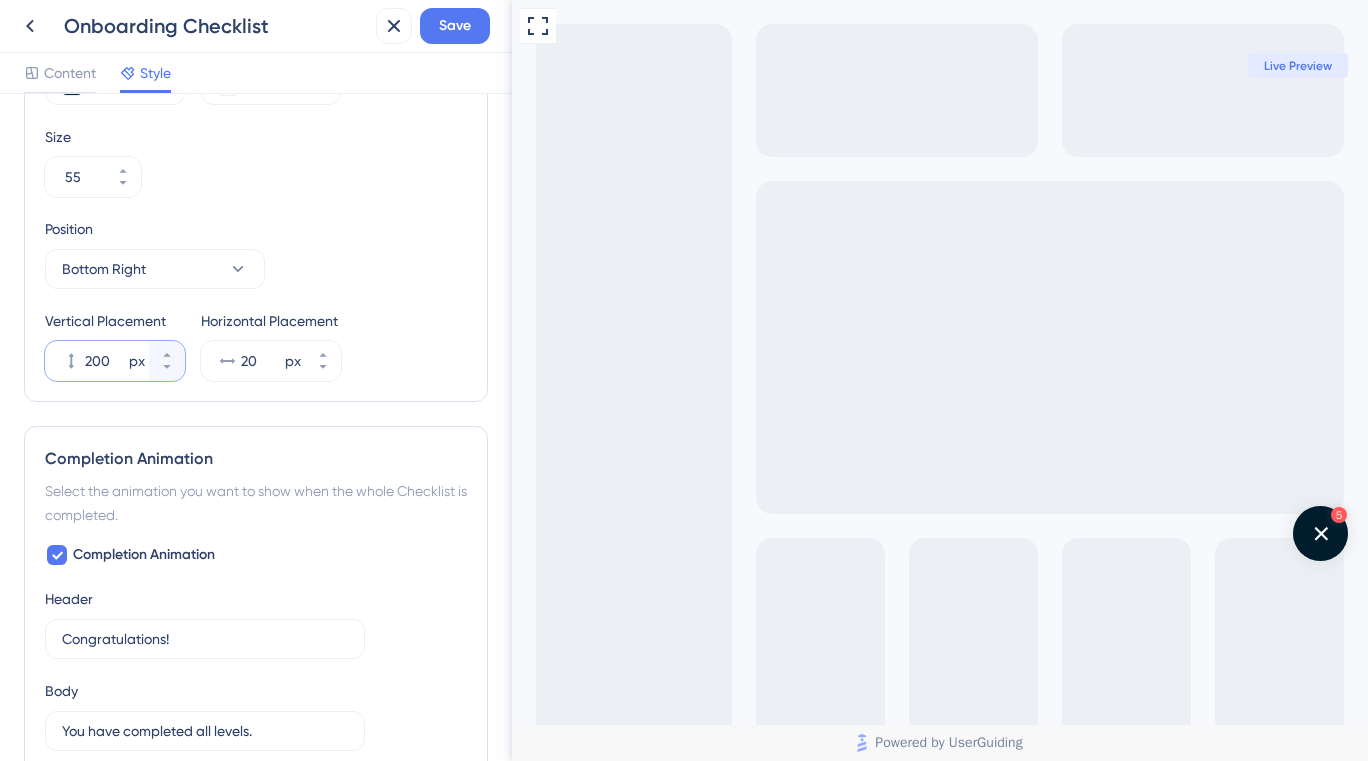 type on "200" 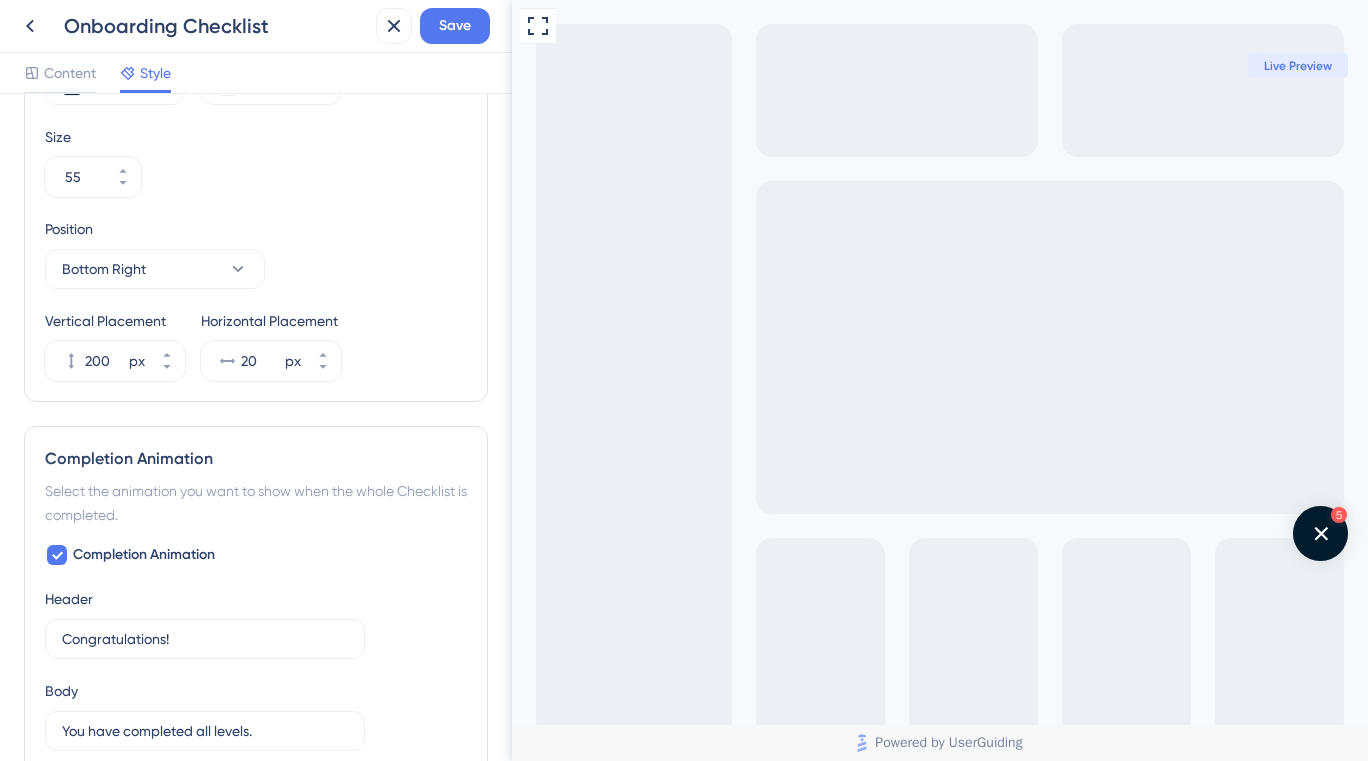 click on "Color & Typography Header Color #FFFFFF Header Text Color #002840 Header Style Solid Gradient Checklist Height 396 px Checklist Width 320 px Select Font System Font Custom Font Launcher Type Image Text Image+Text Launcher Image Upload new image Delete Launcher Color #002840 Launcher Icon Color #FFFFFF Size 55 Position Bottom Right Vertical Placement 200 px Horizontal Placement 20 px Completion Animation Select the animation you want to show when the whole Checklist is completed. Completion Animation Header Congratulations! 14 Body You have completed all levels. 10 Animation Color #44D3A0" at bounding box center (256, 64) 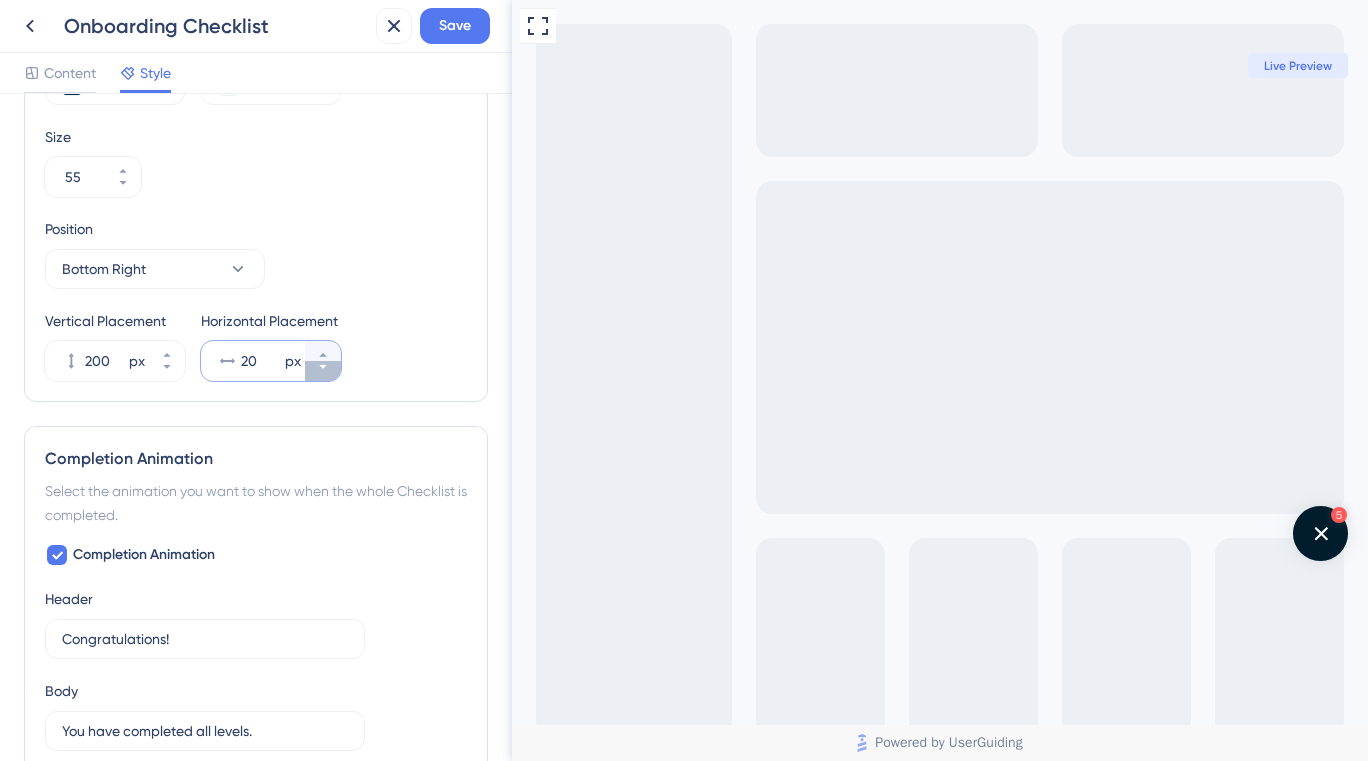 click 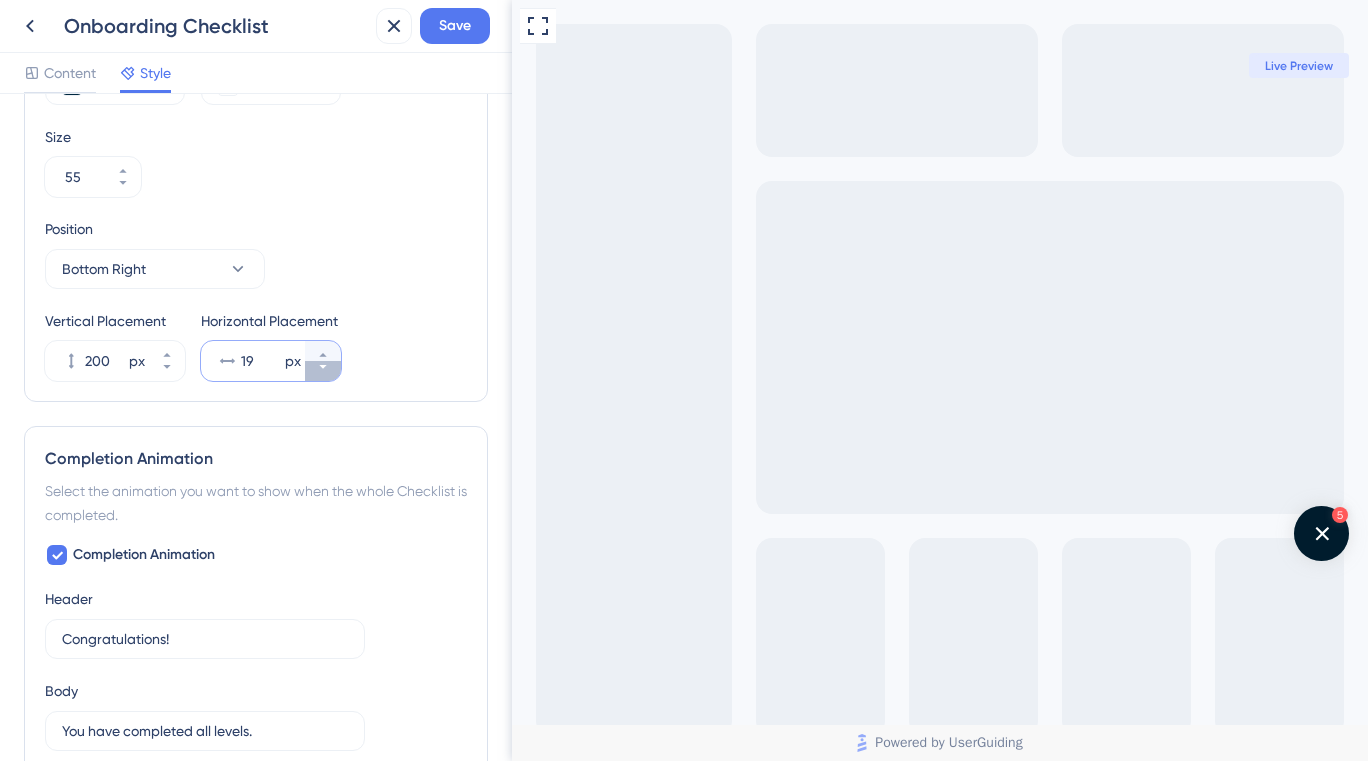 click 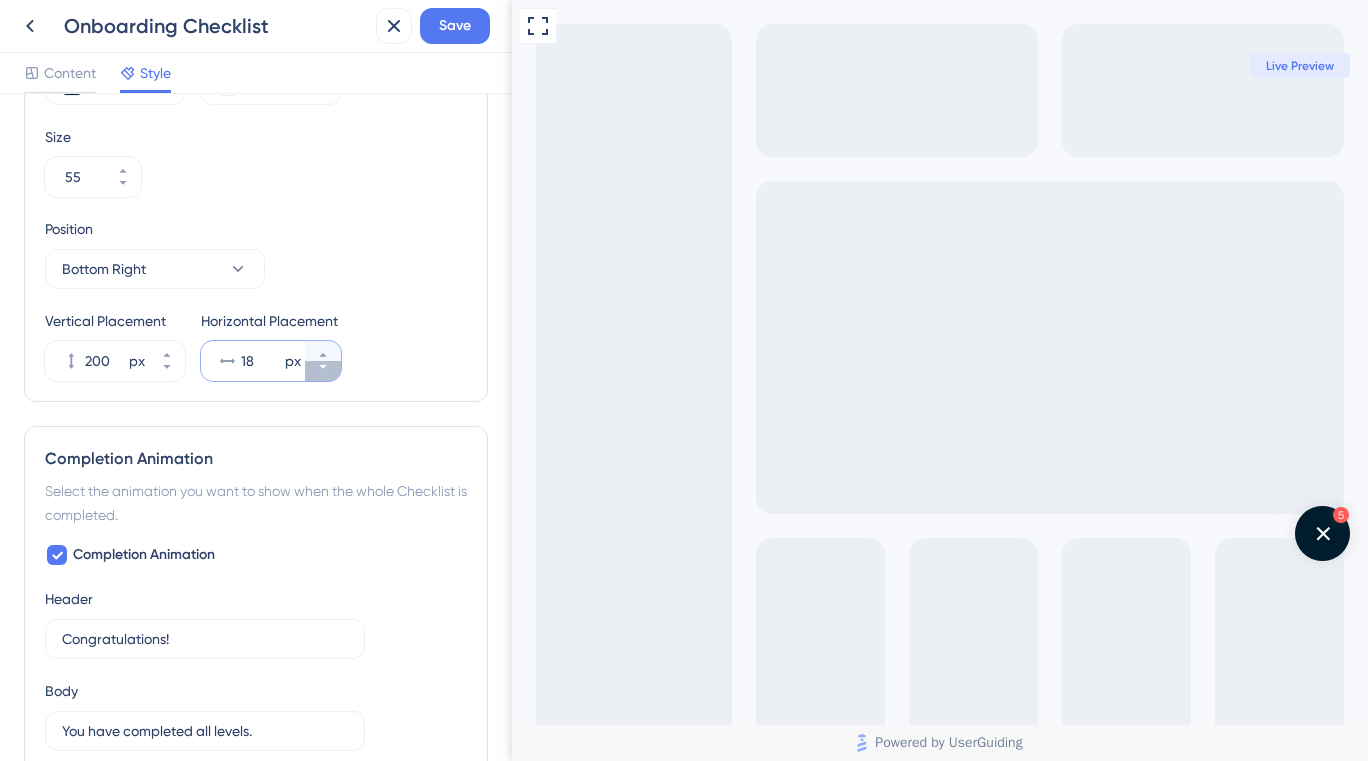 click 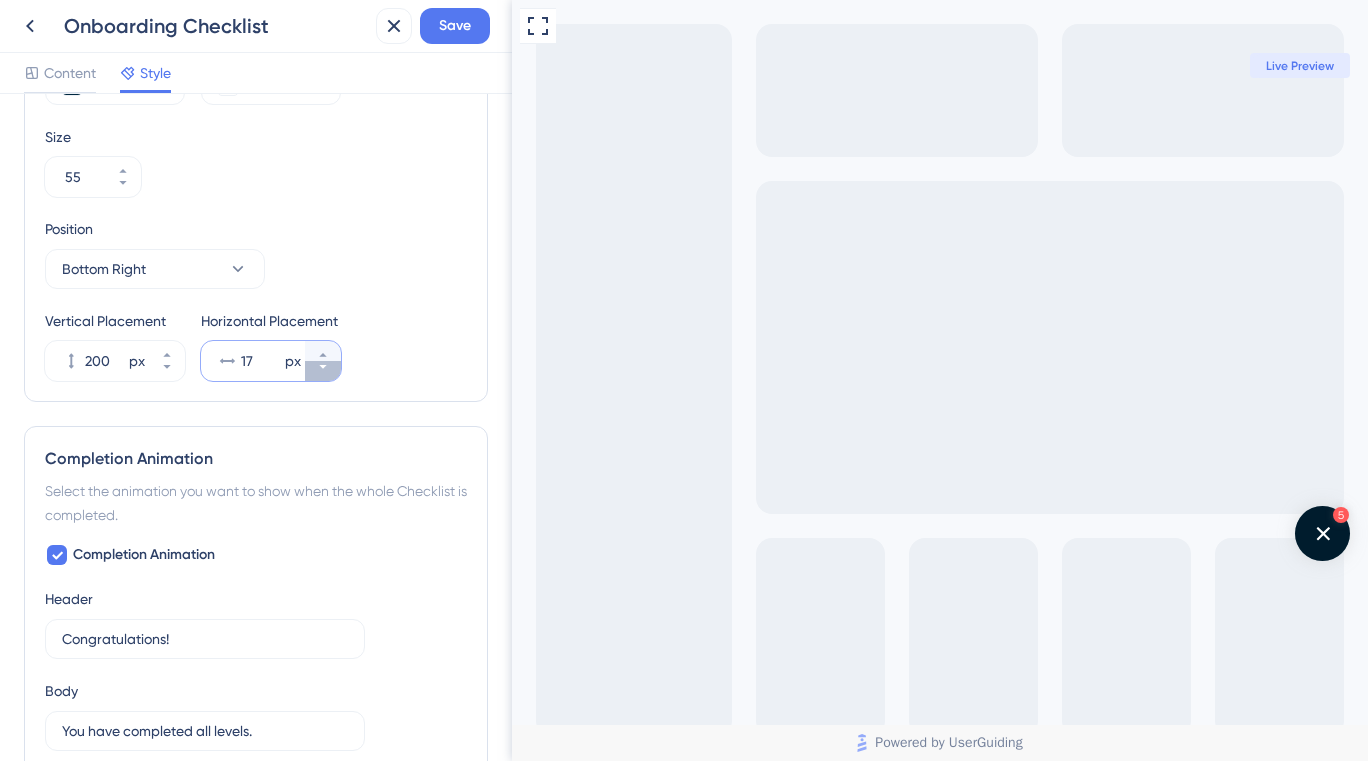 click 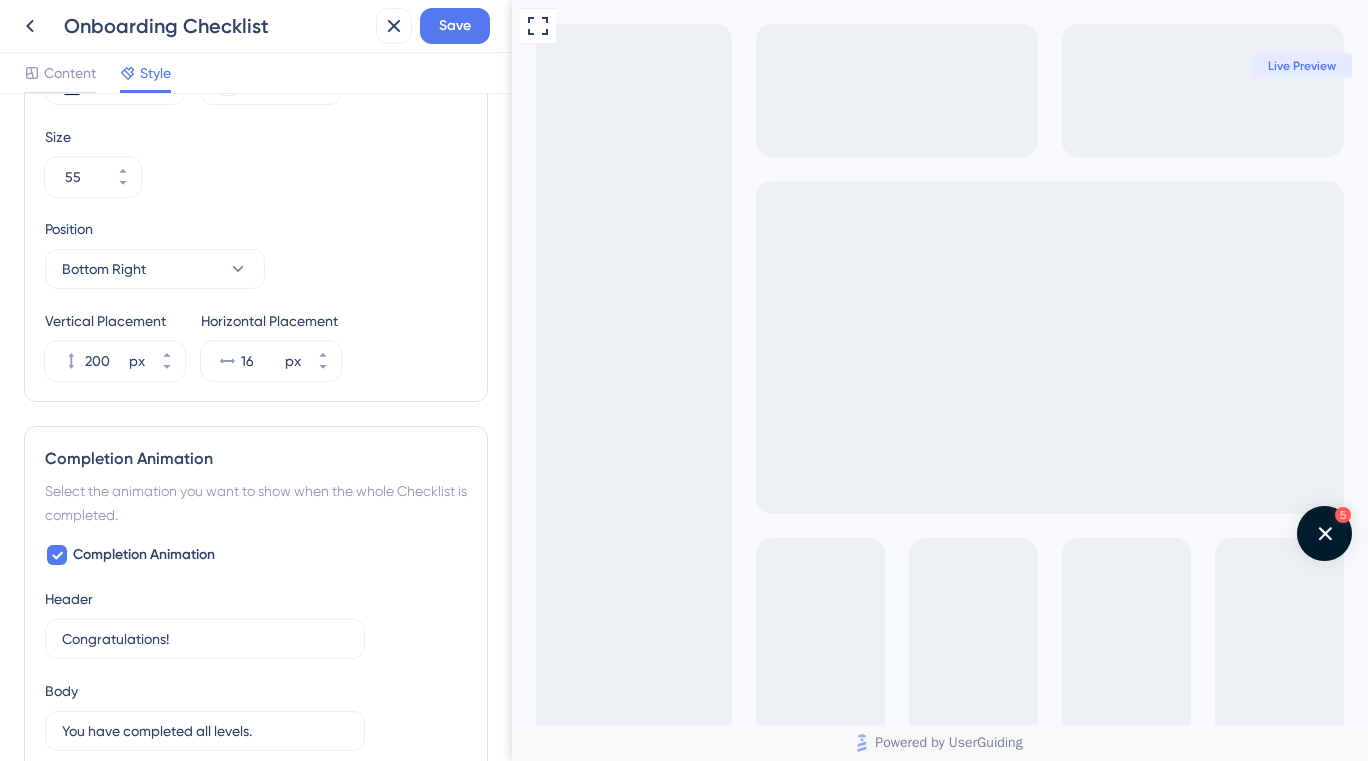 click on "Horizontal Placement 16 px" at bounding box center (271, 345) 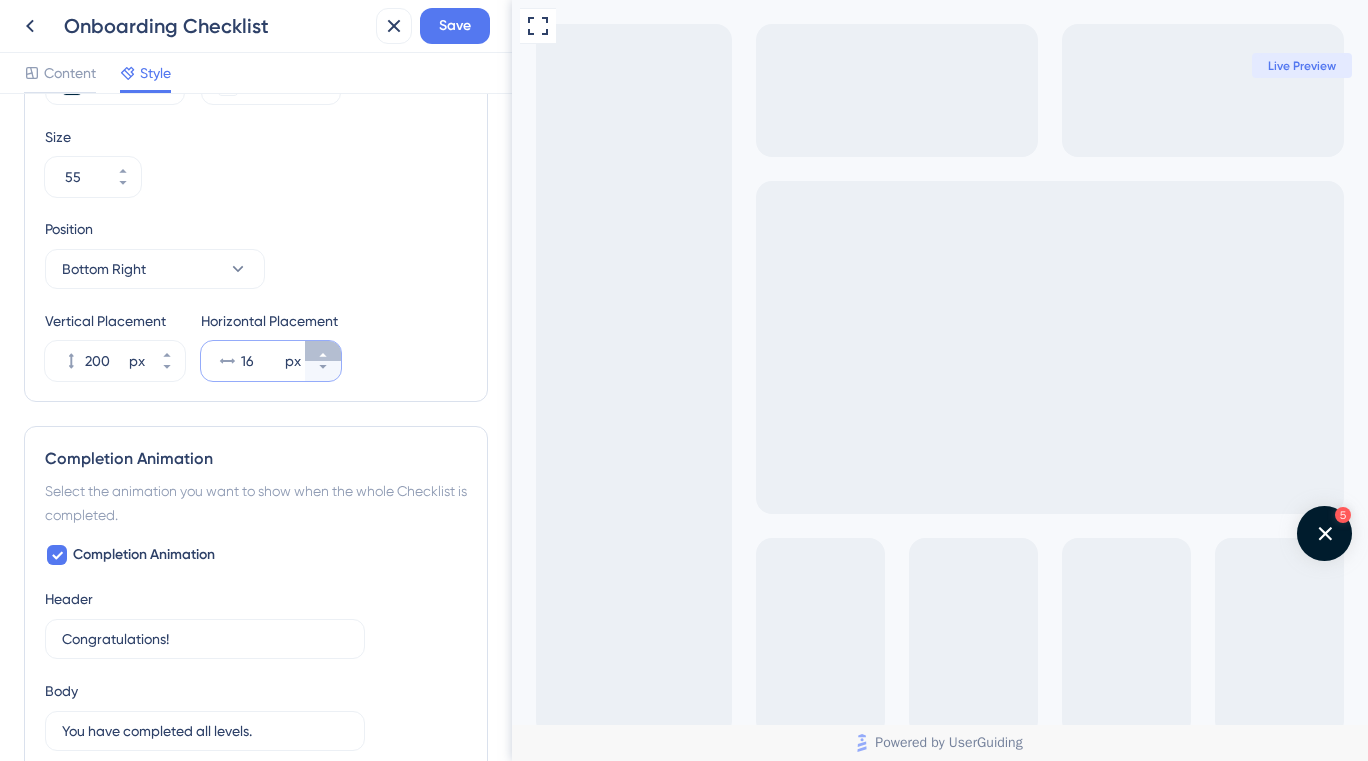 click 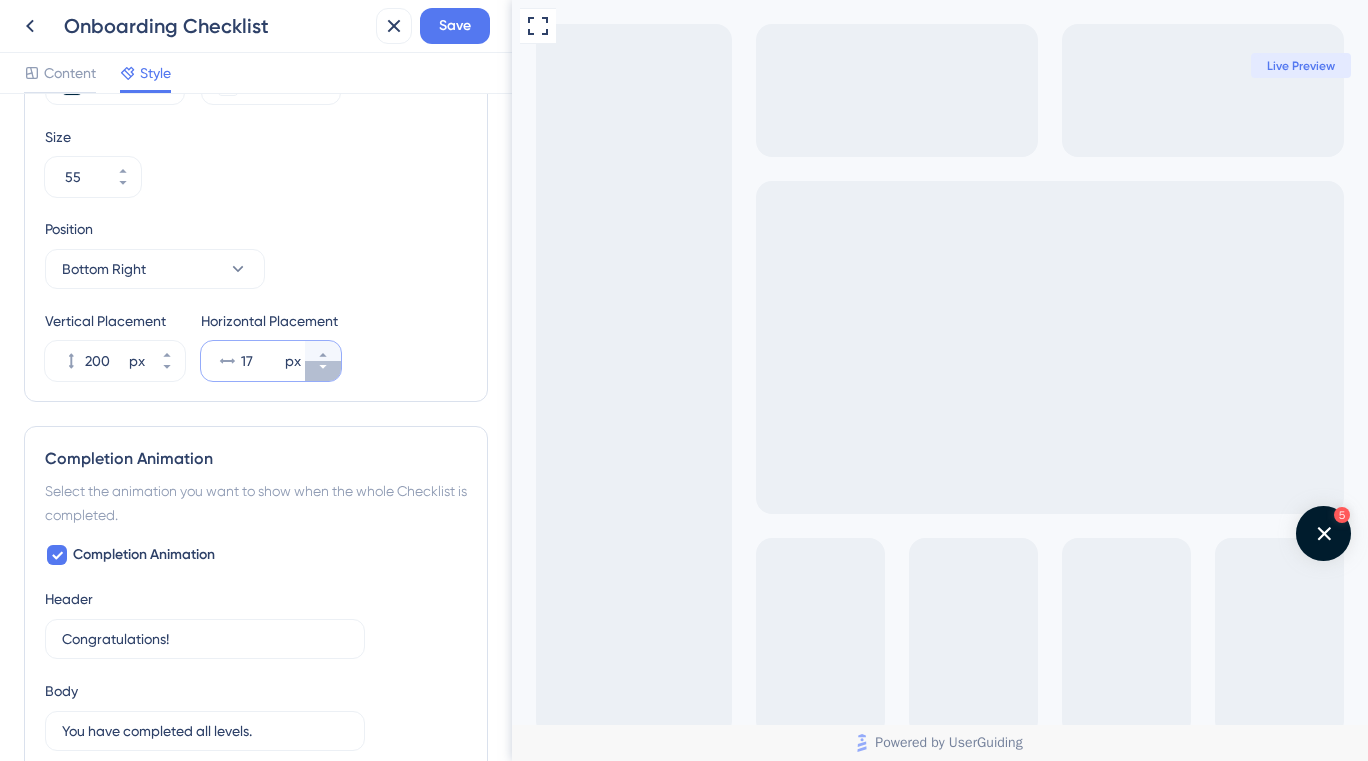 click 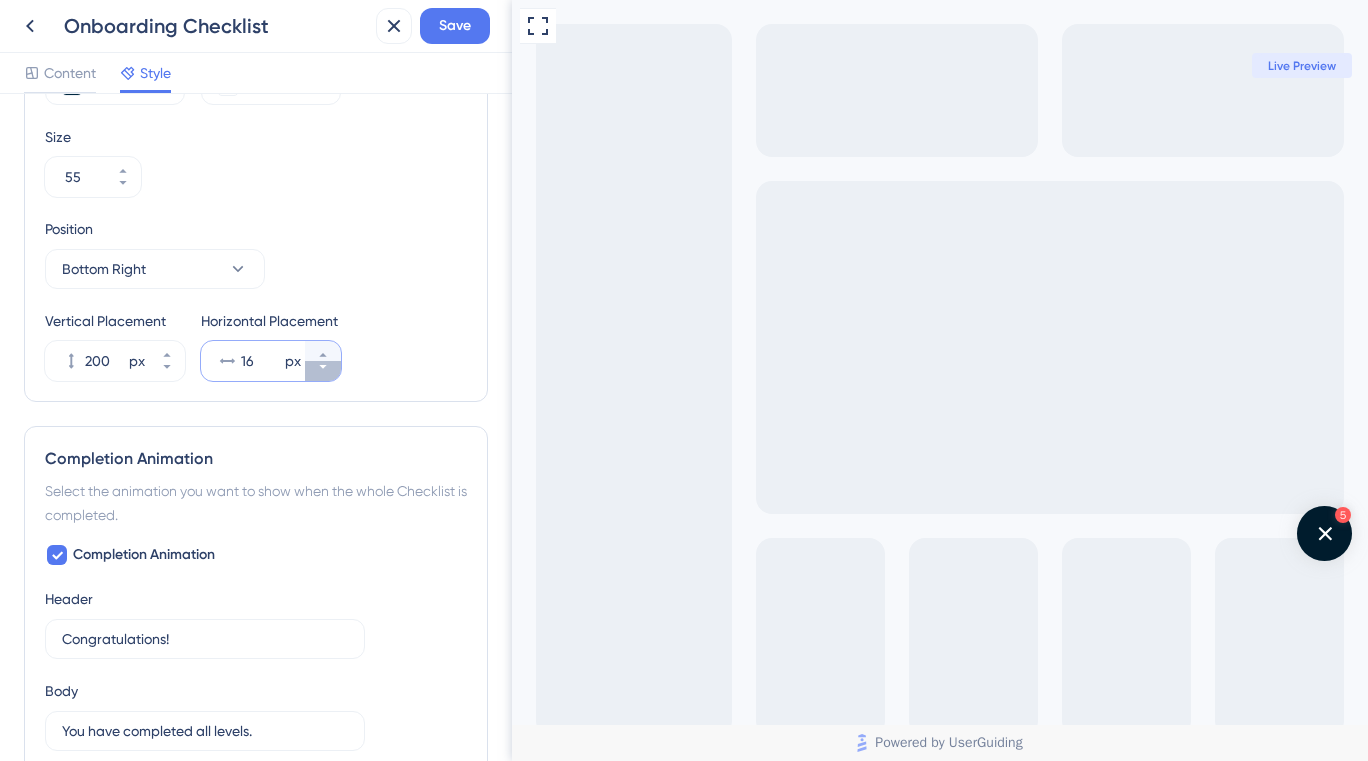click 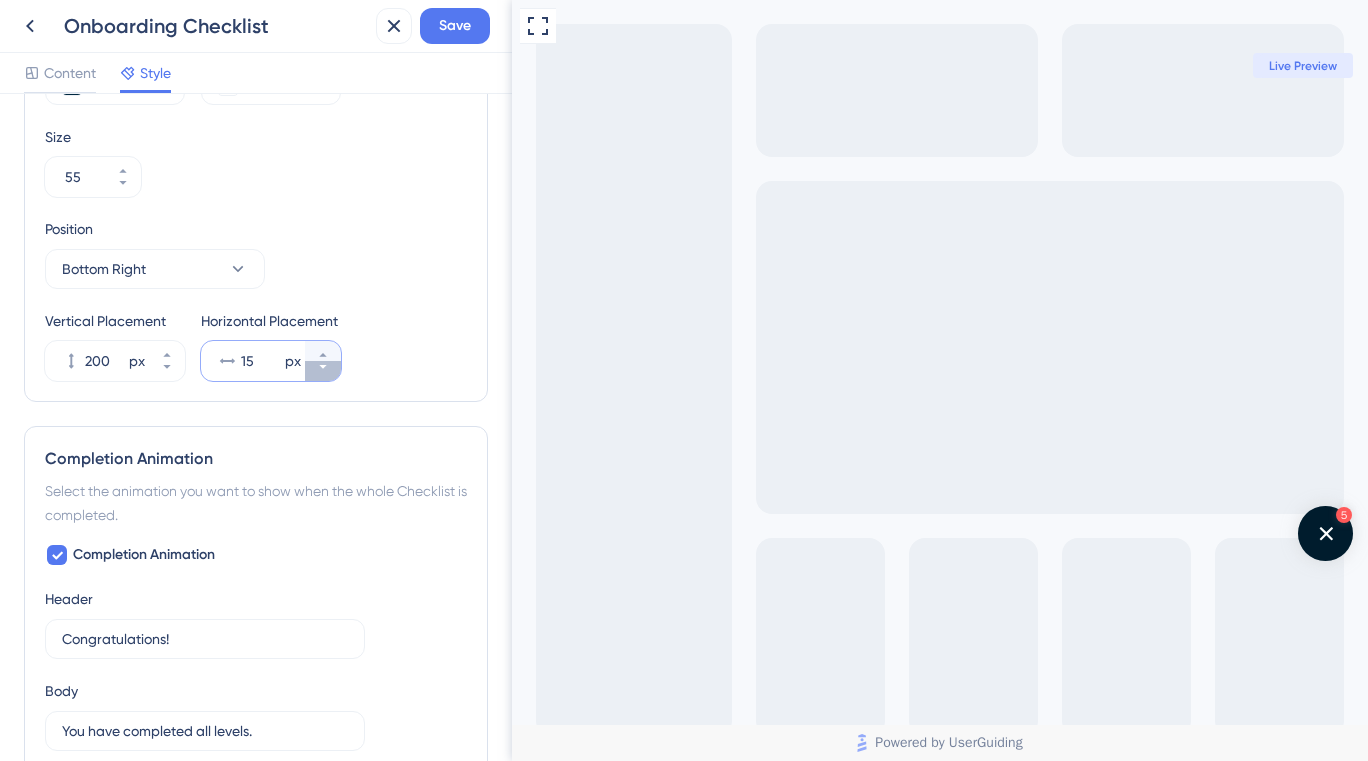 click 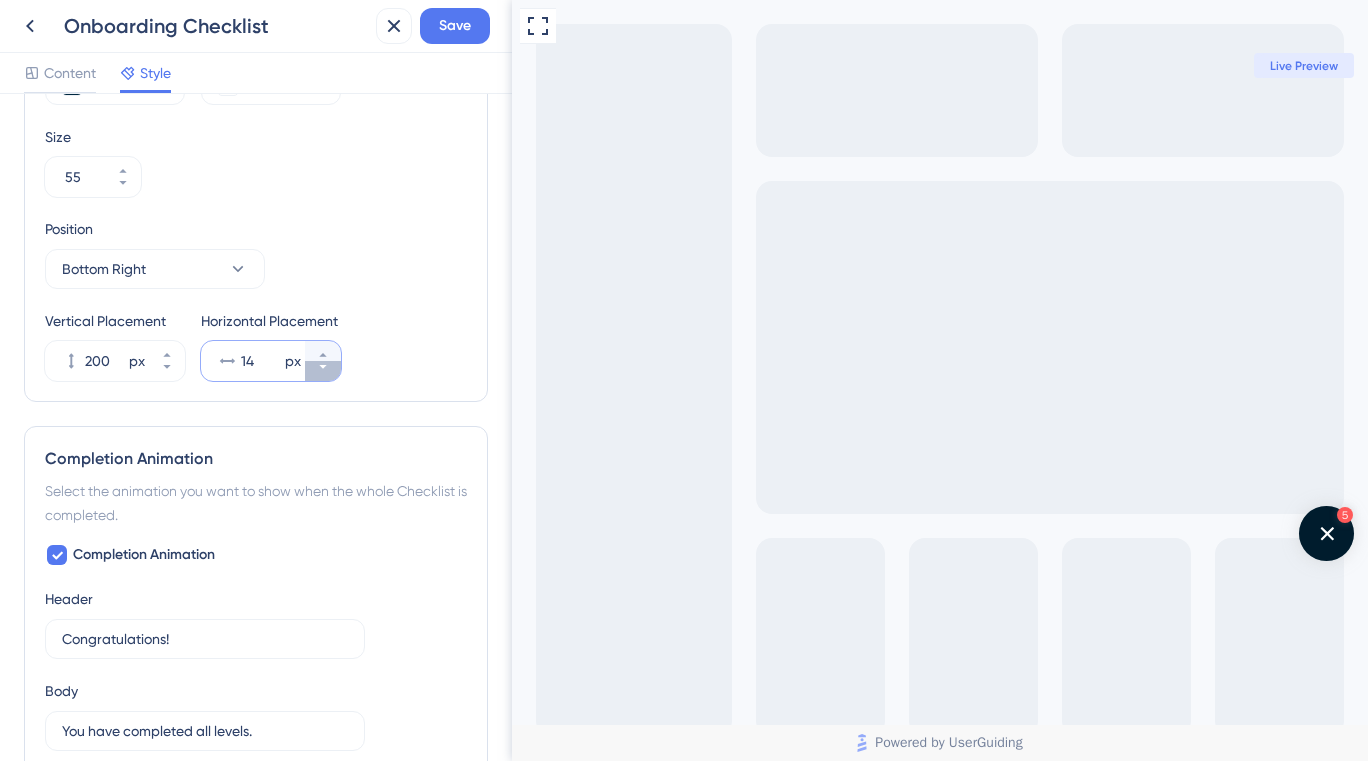 click 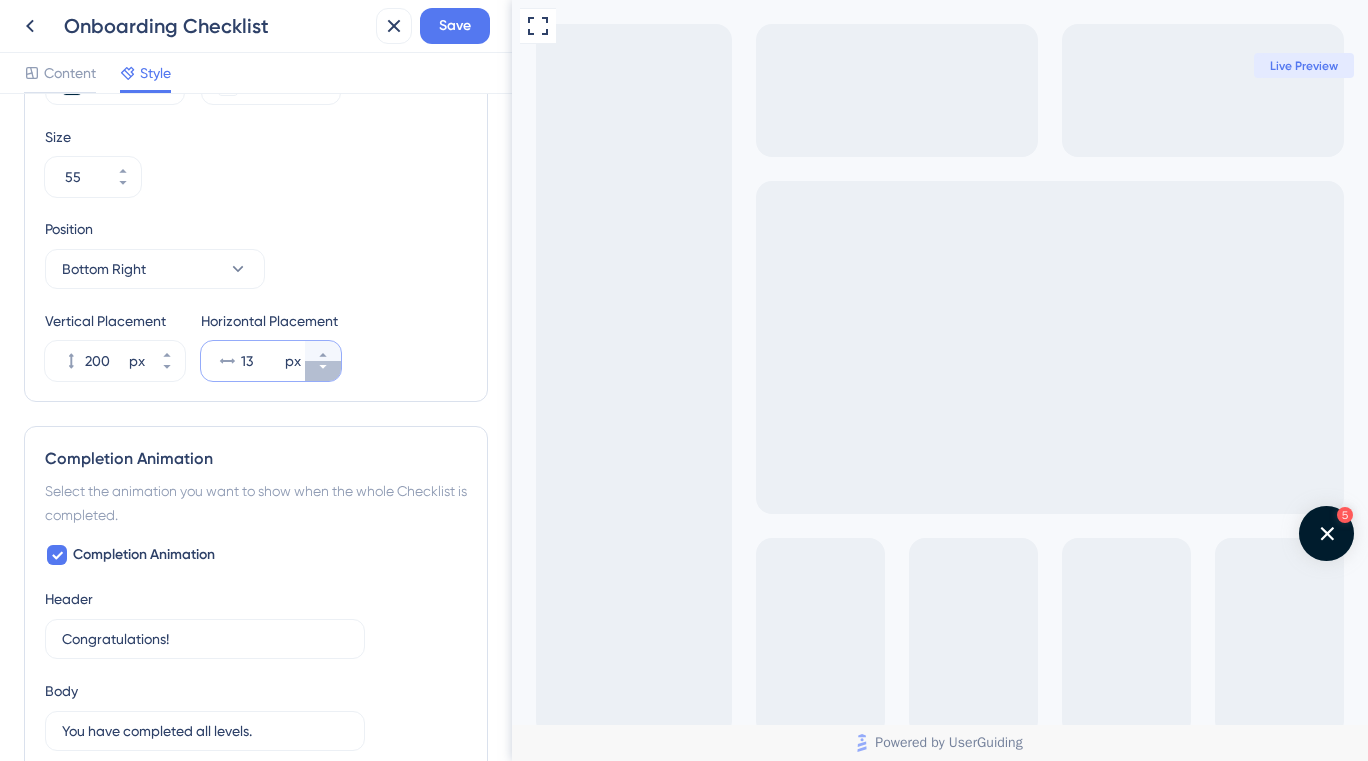 click 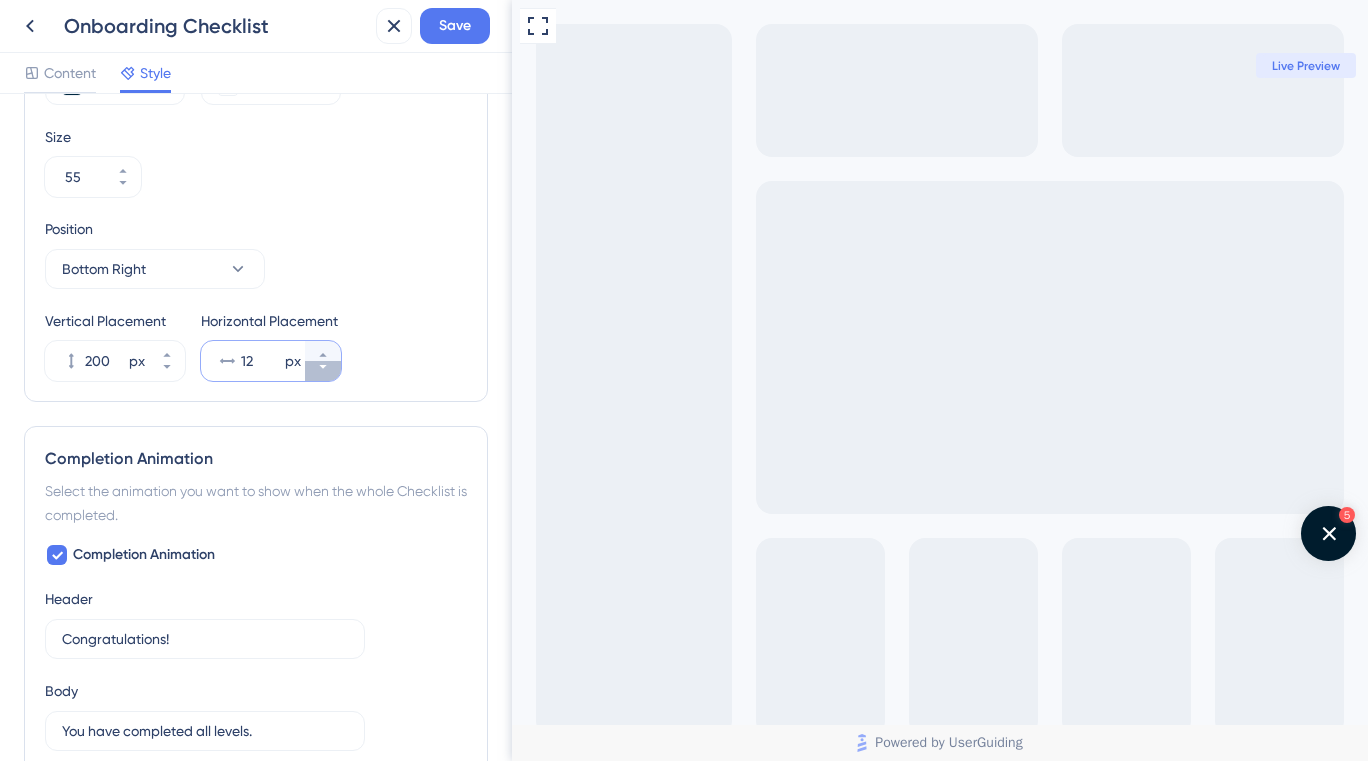 click 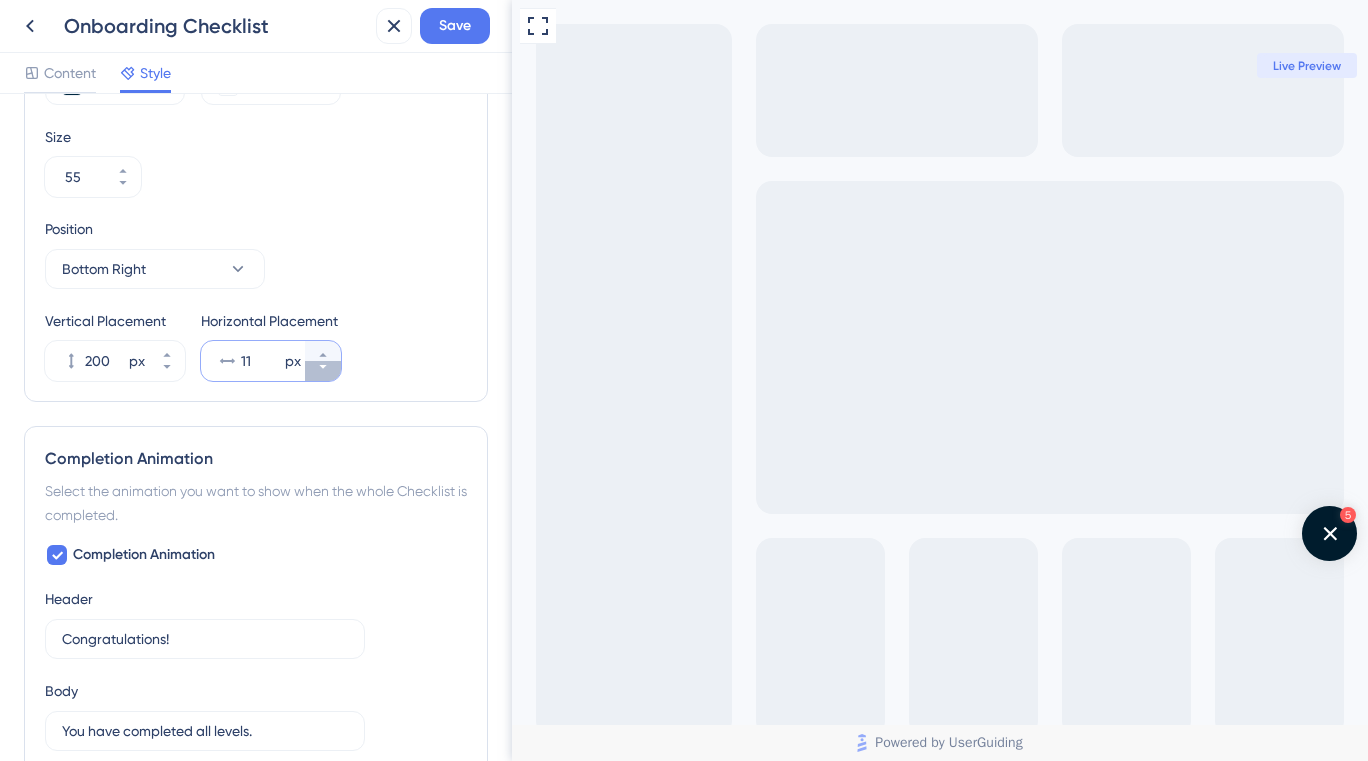 click 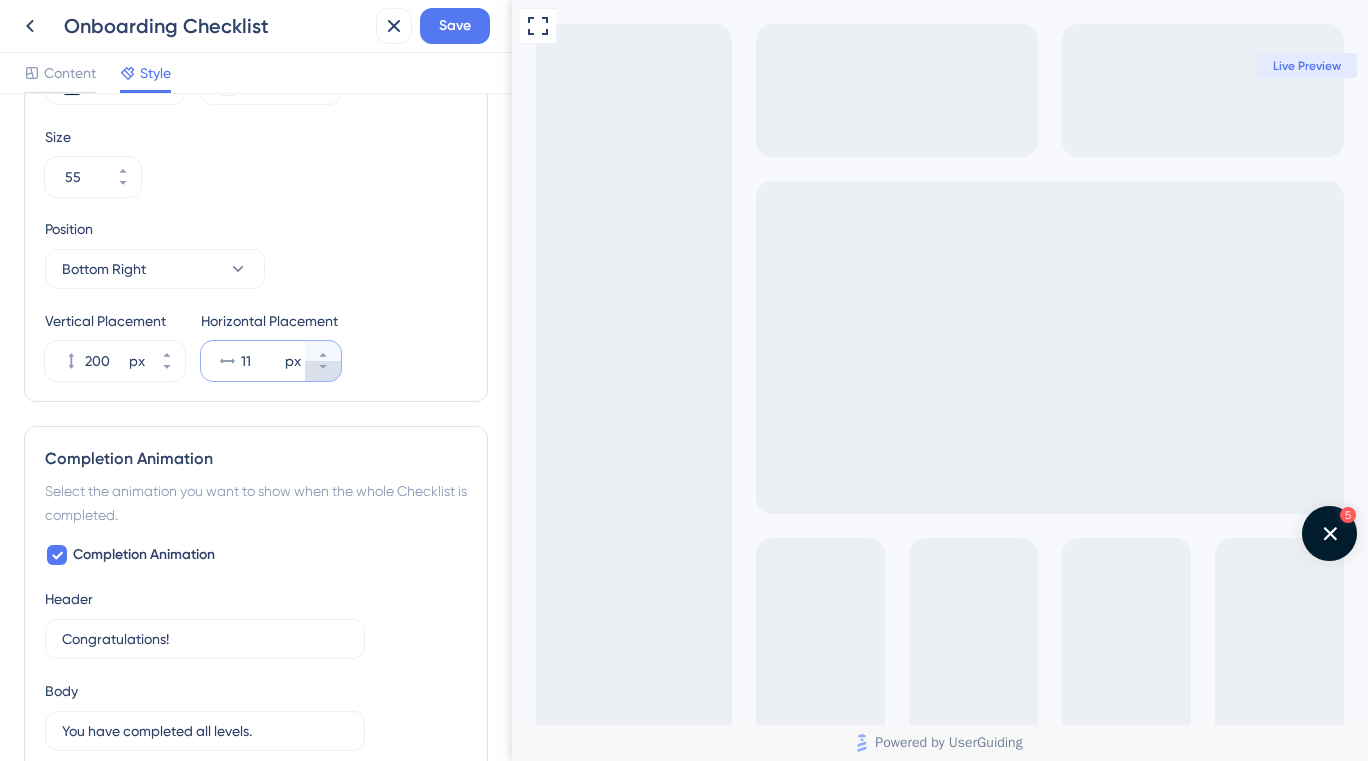 type on "10" 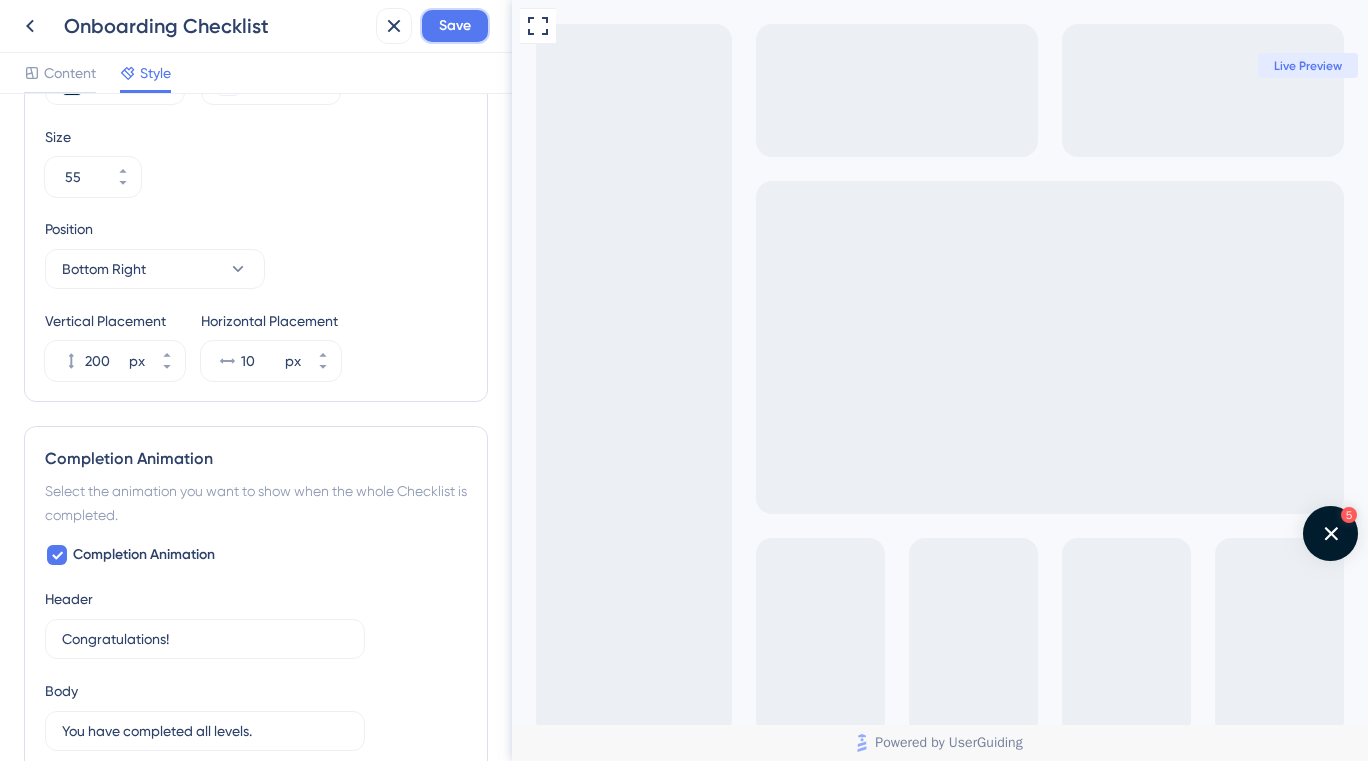 click on "Save" at bounding box center (455, 26) 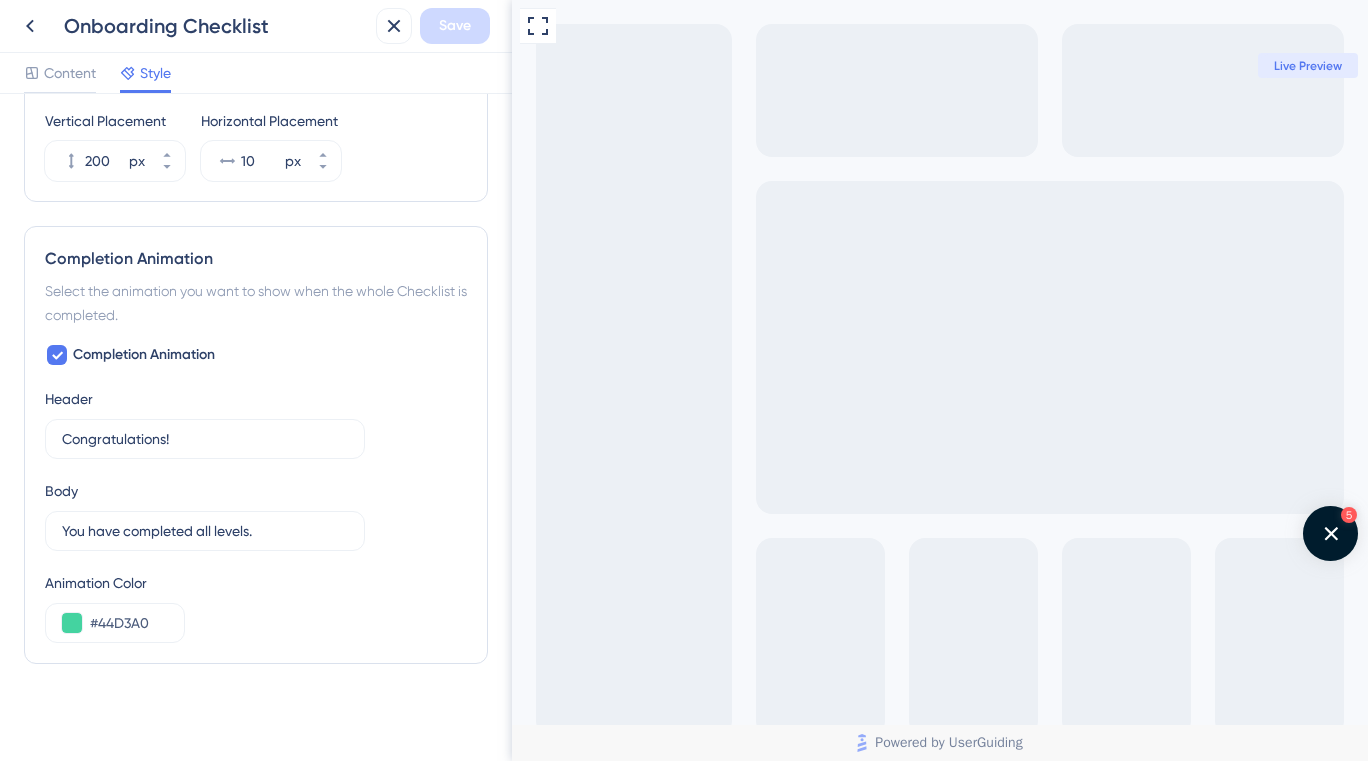 scroll, scrollTop: 954, scrollLeft: 0, axis: vertical 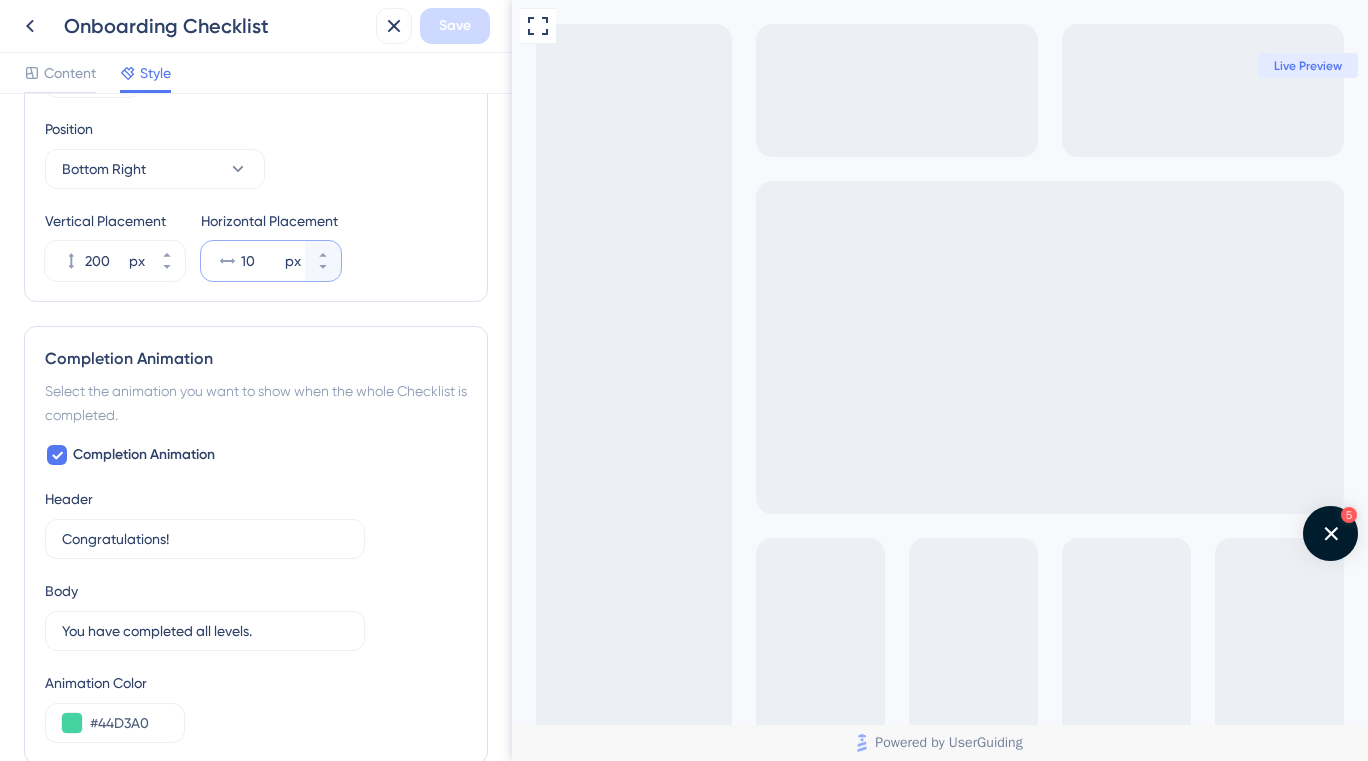 click on "10" at bounding box center [261, 261] 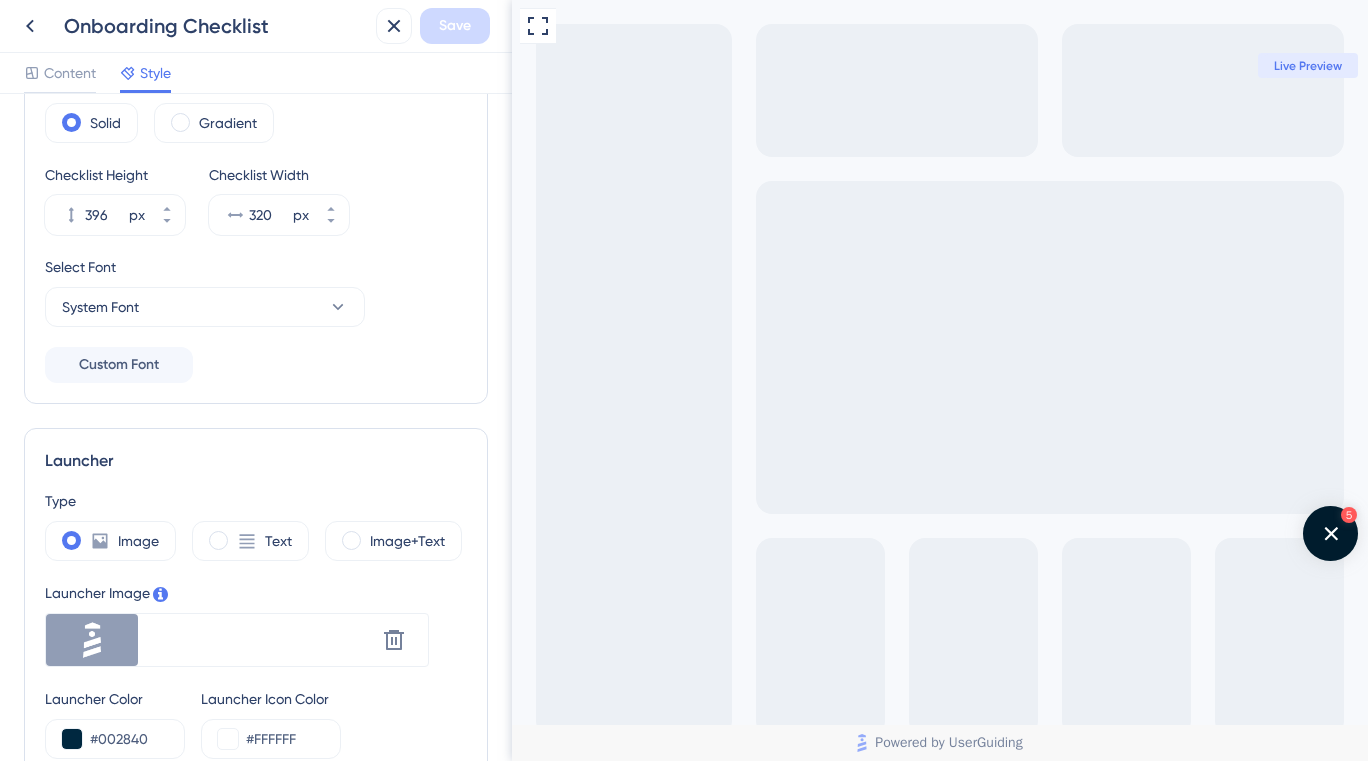 scroll, scrollTop: 300, scrollLeft: 0, axis: vertical 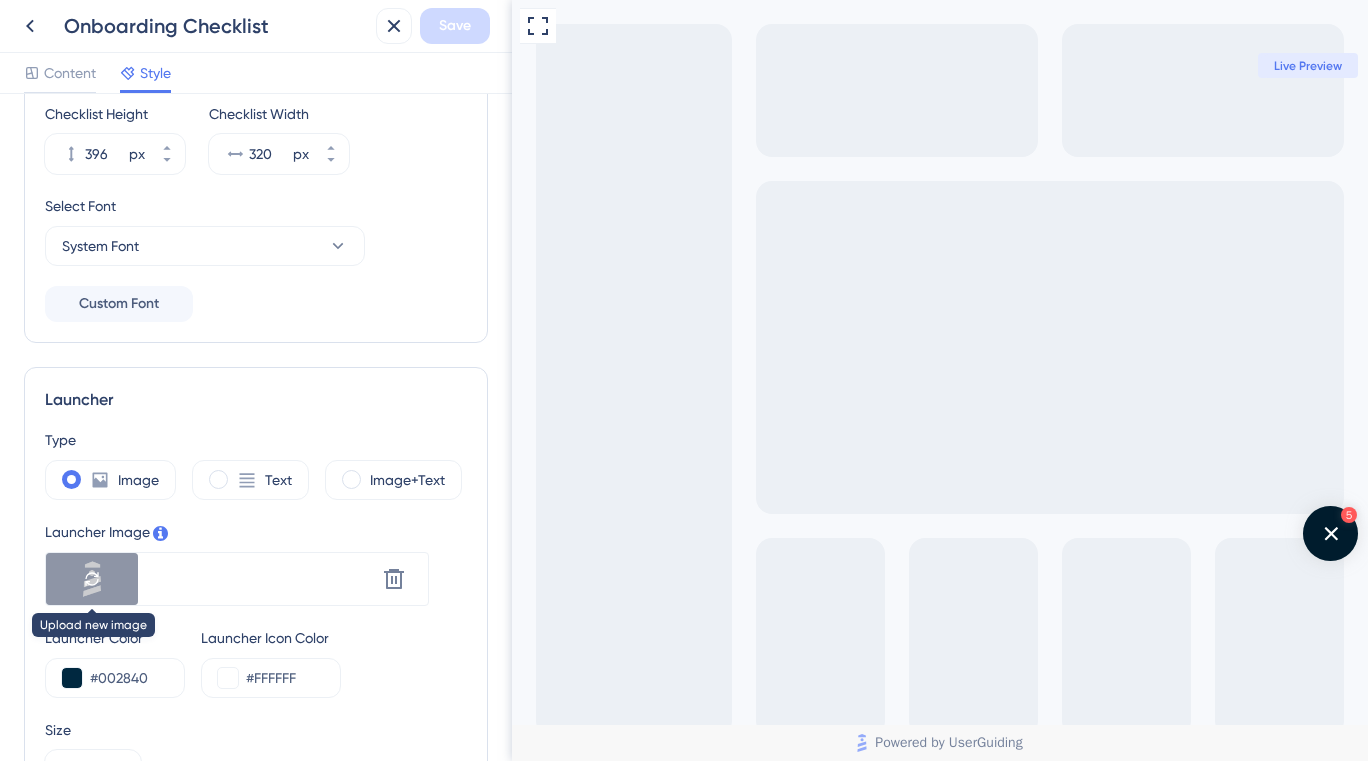 click at bounding box center [92, 579] 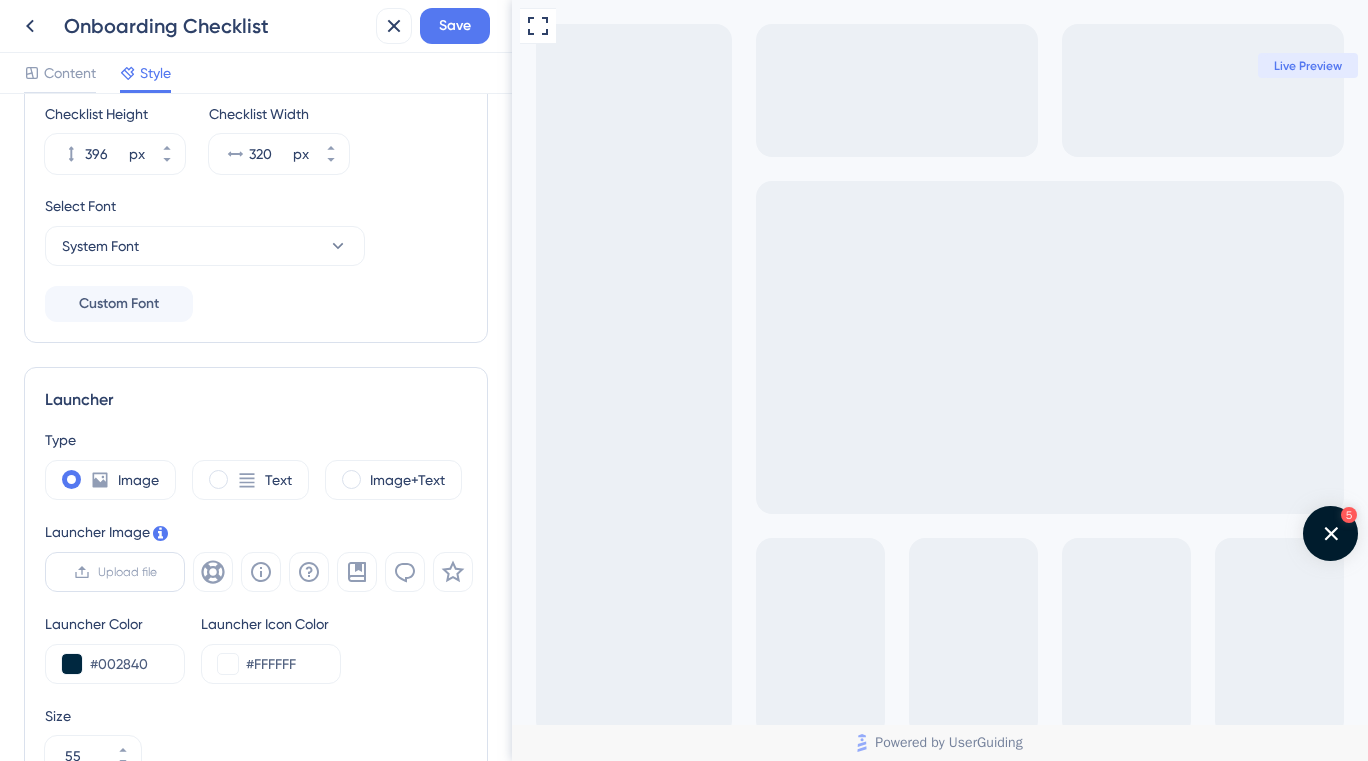 click on "Upload file" at bounding box center [127, 572] 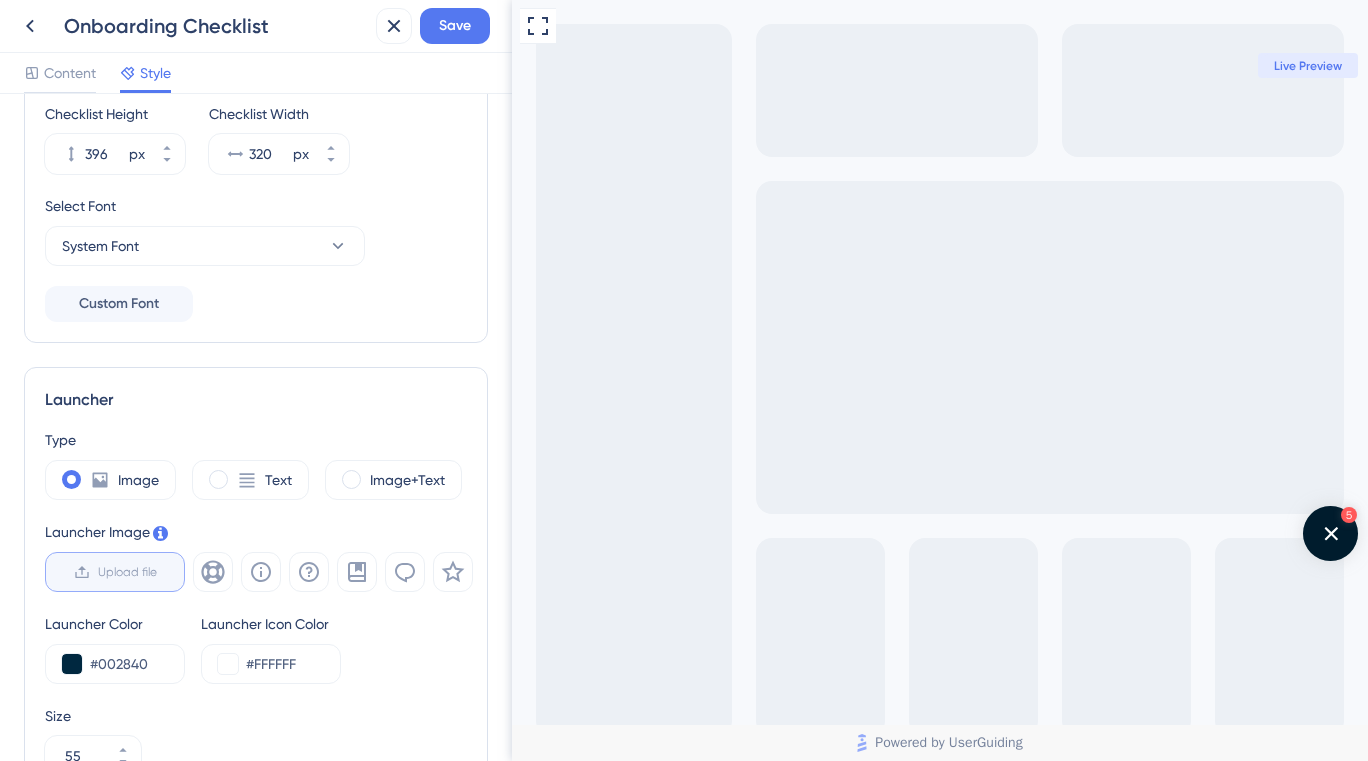 click on "Upload file" at bounding box center (157, 572) 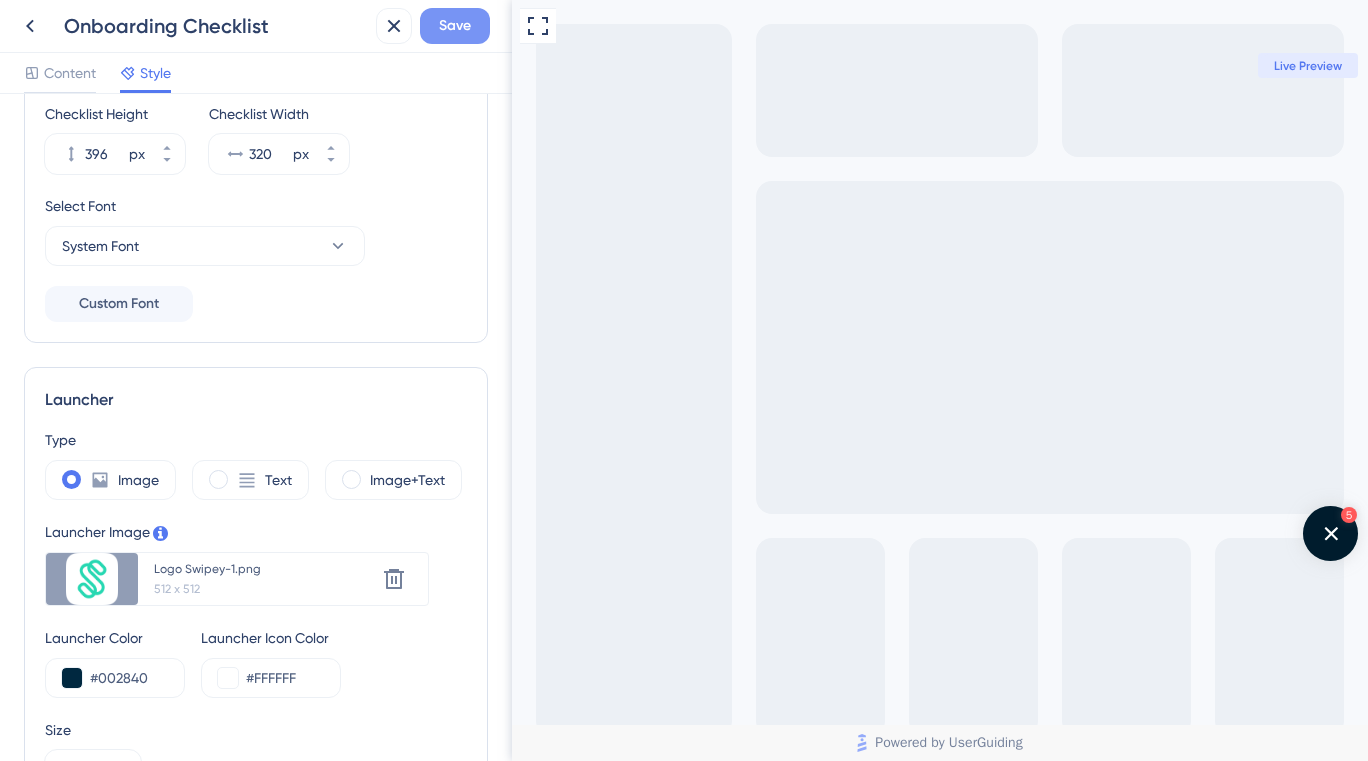 click on "Save" at bounding box center [455, 26] 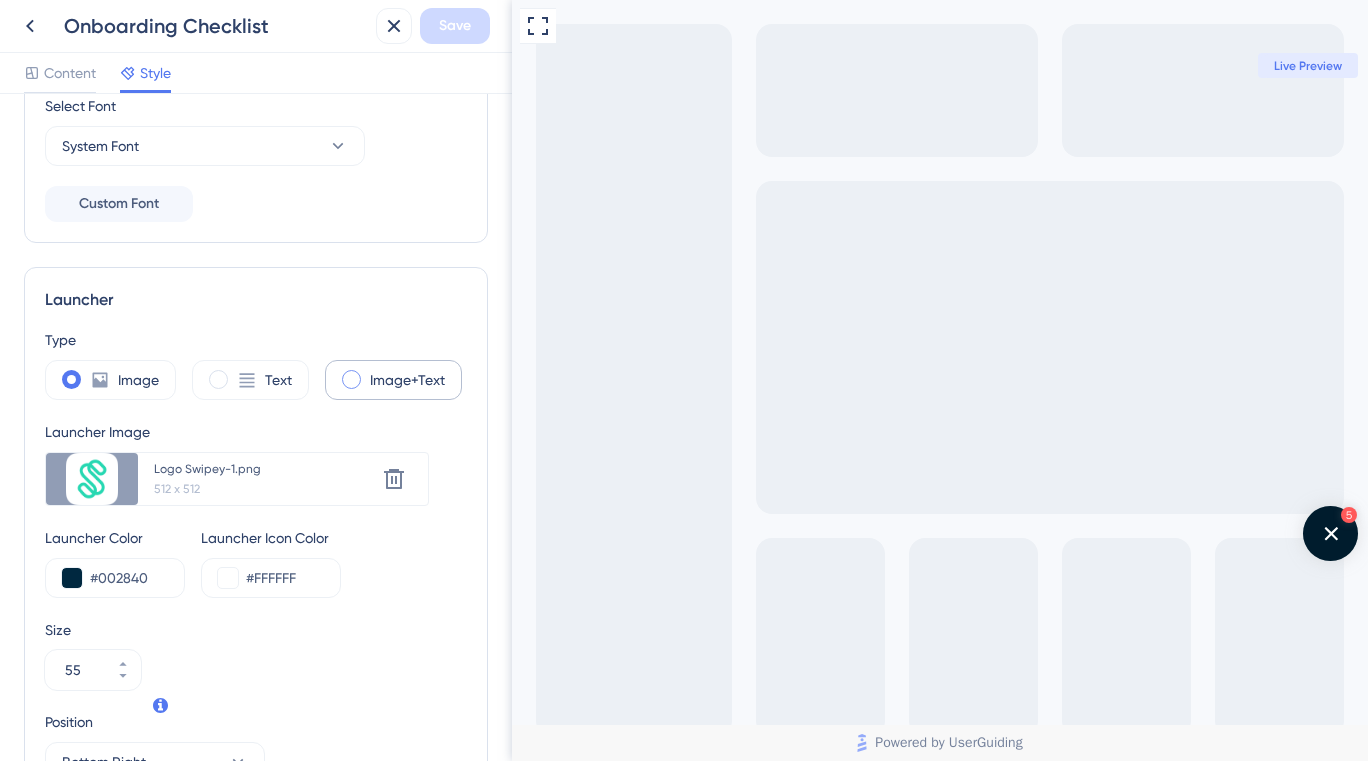 scroll, scrollTop: 0, scrollLeft: 0, axis: both 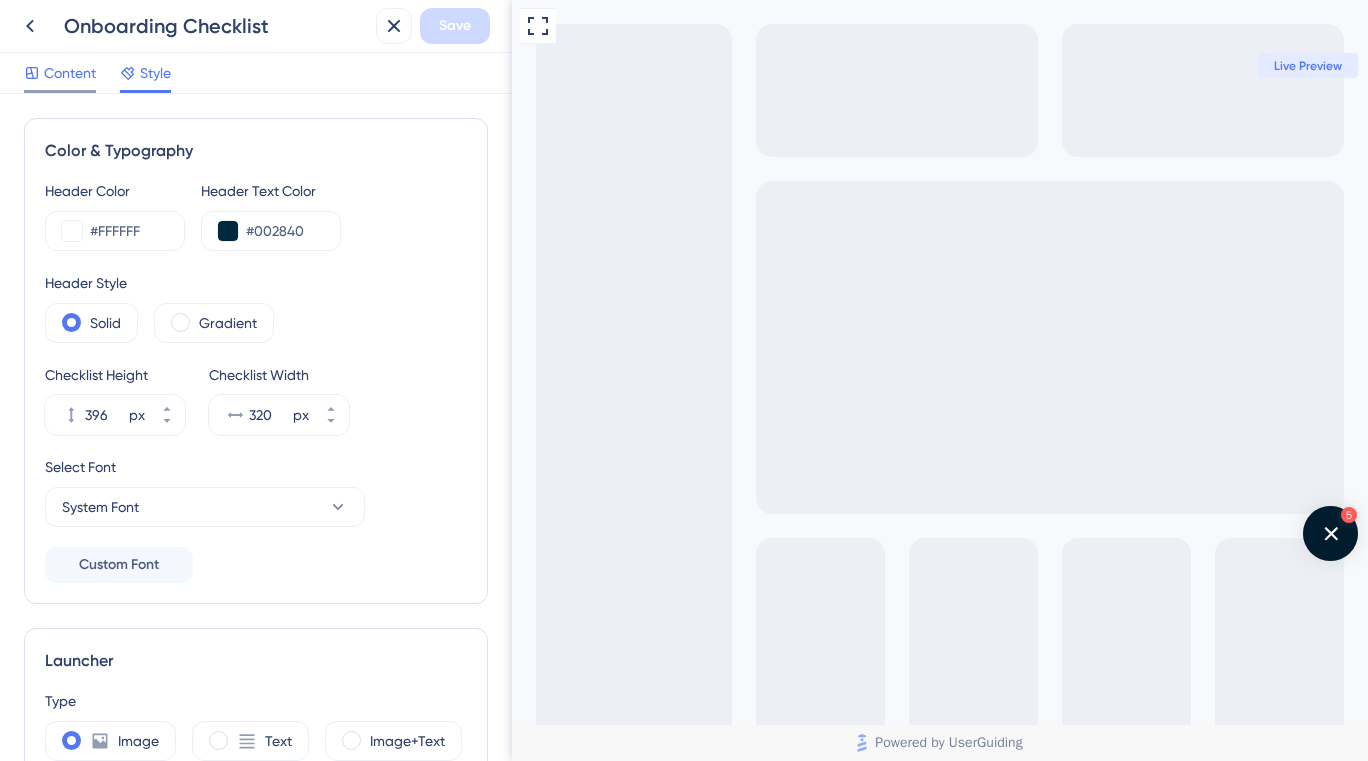 click on "Content" at bounding box center [70, 73] 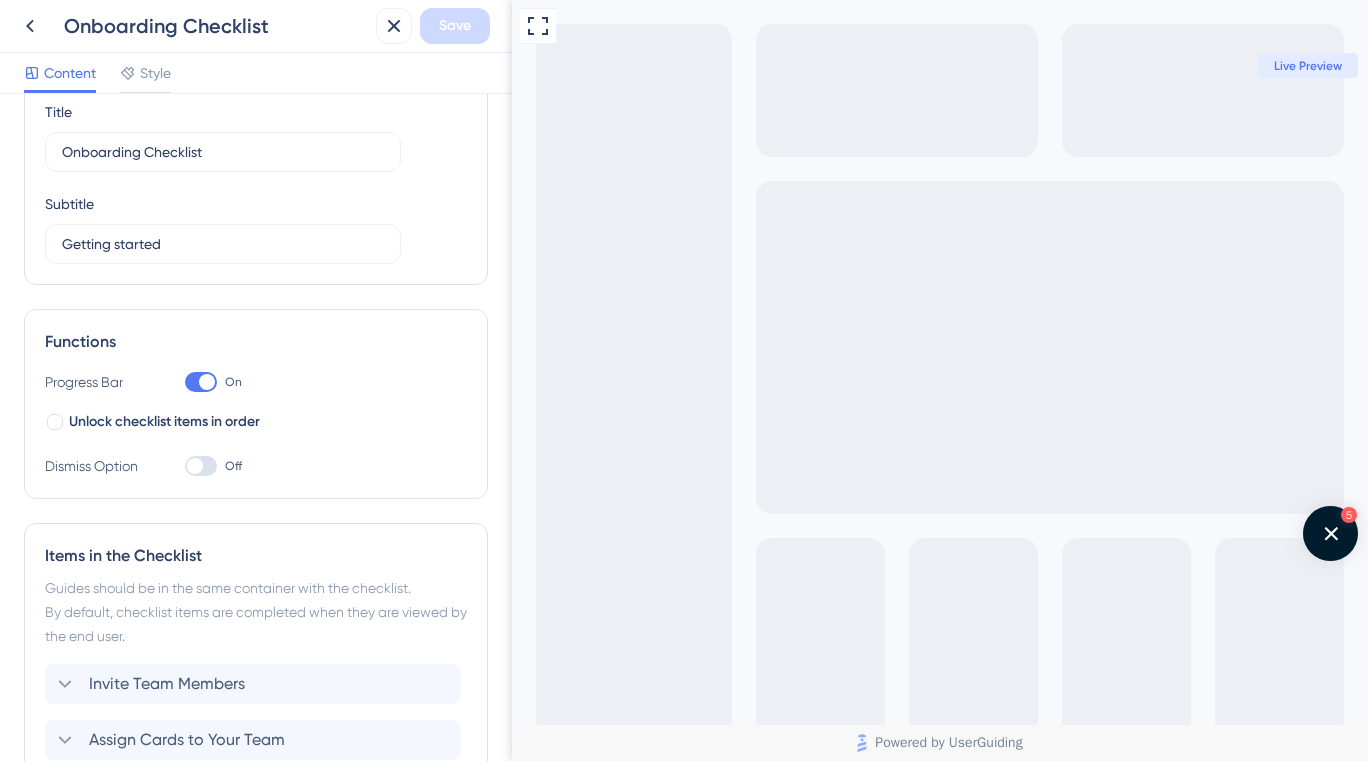 scroll, scrollTop: 0, scrollLeft: 0, axis: both 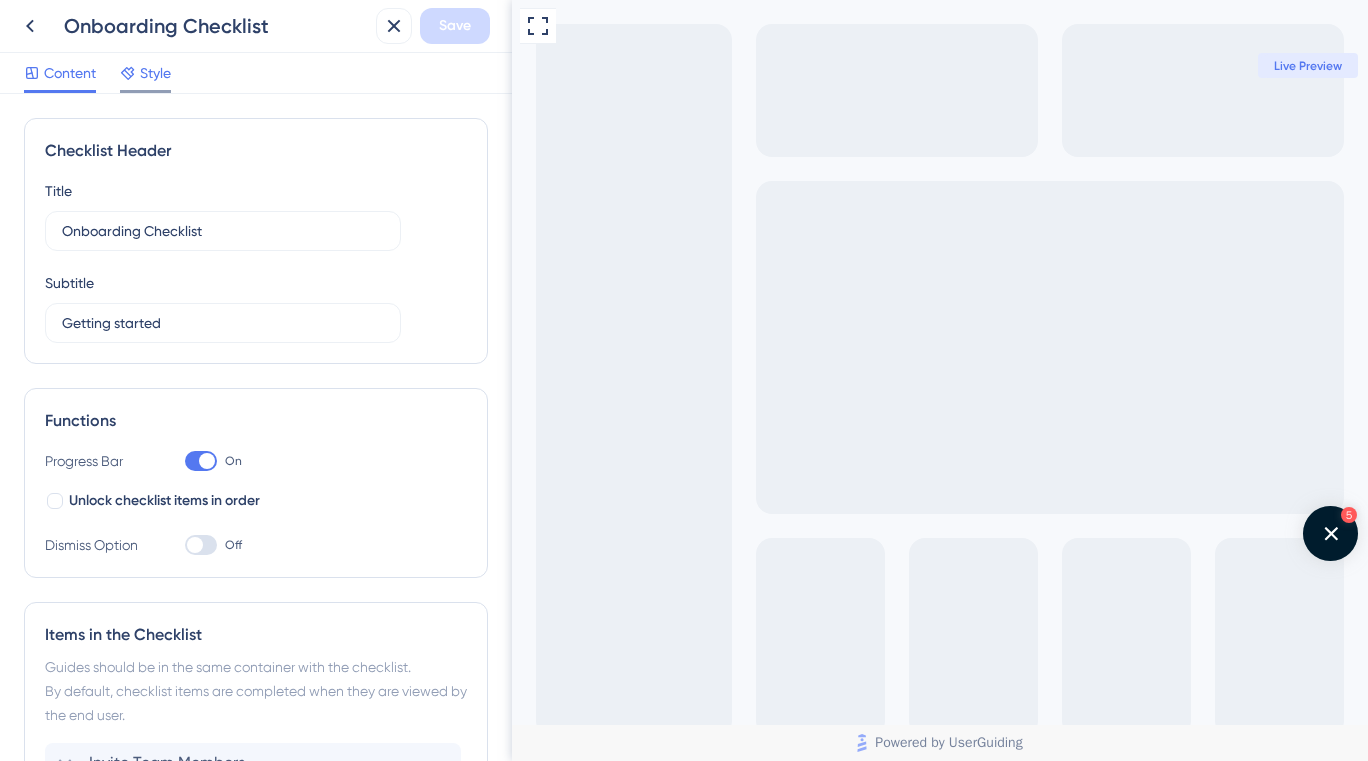 click at bounding box center (145, 91) 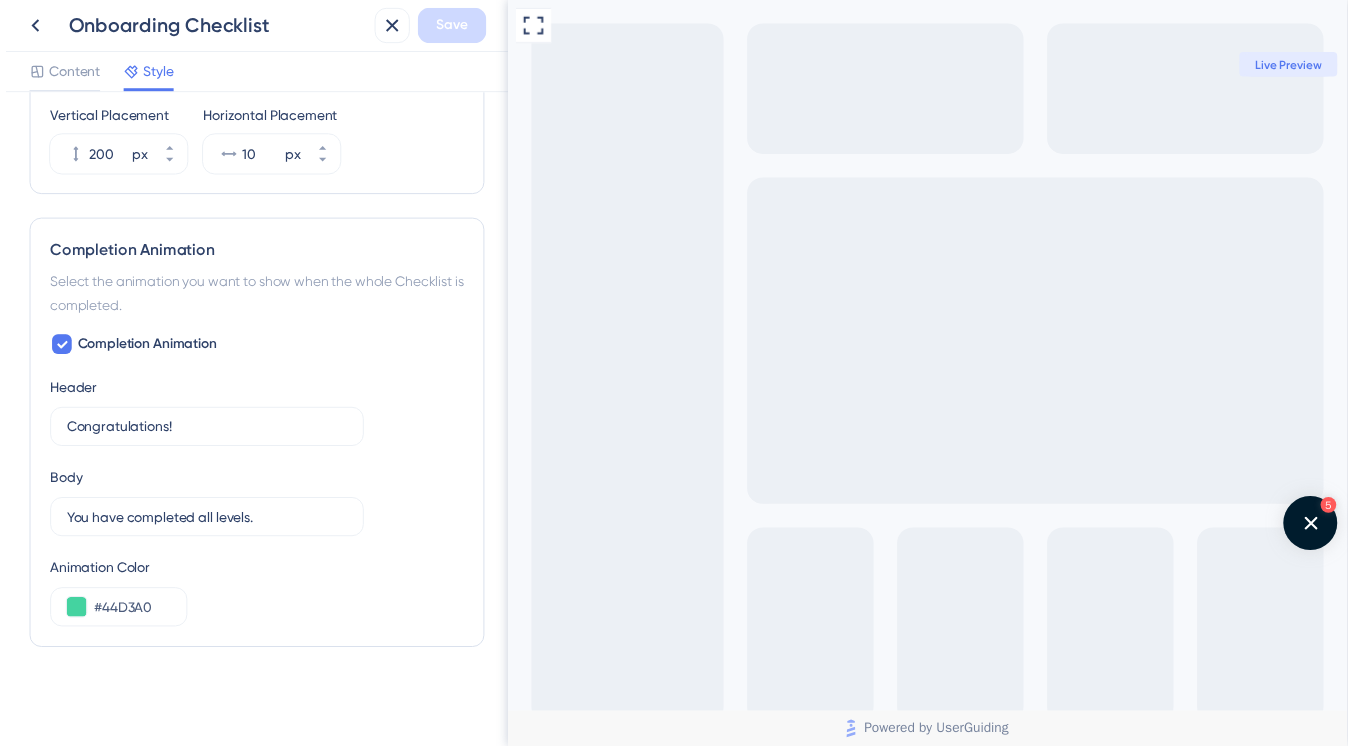 scroll, scrollTop: 1061, scrollLeft: 0, axis: vertical 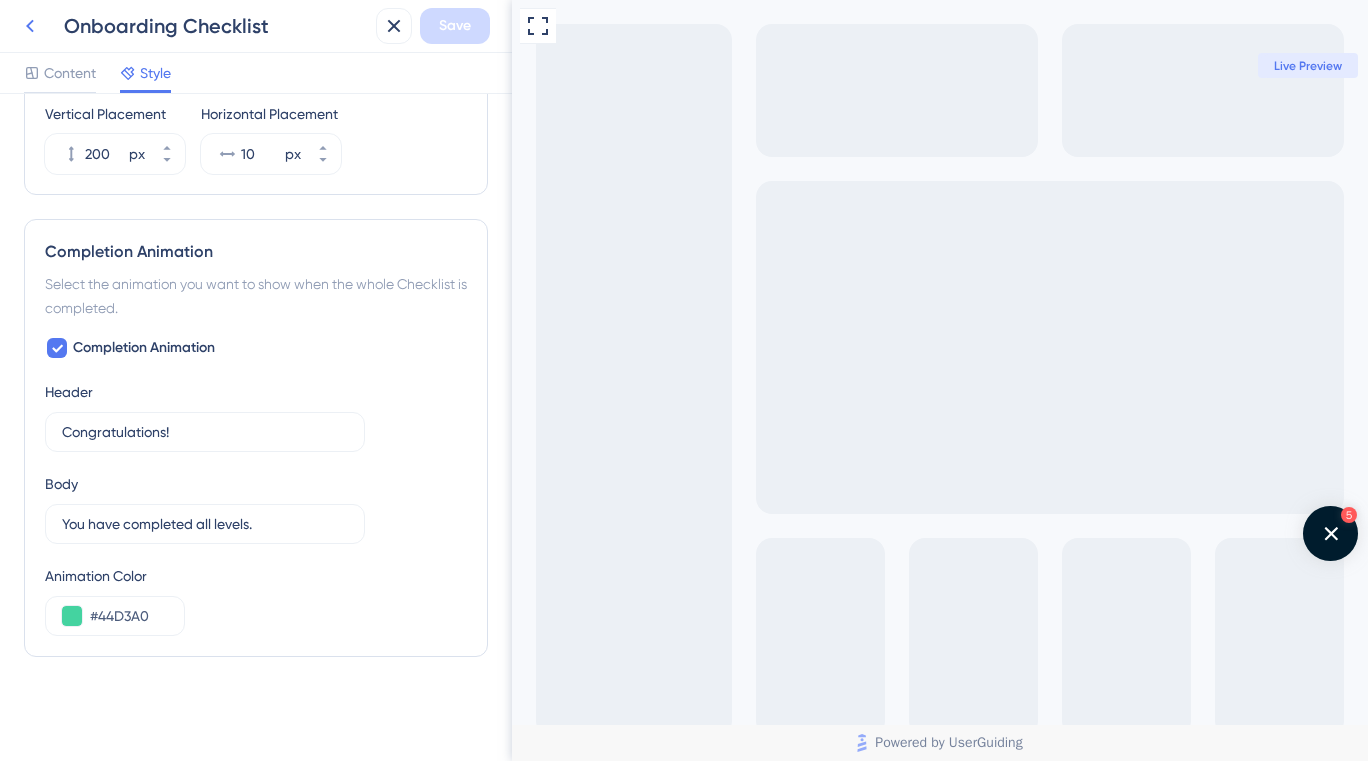 click at bounding box center (30, 26) 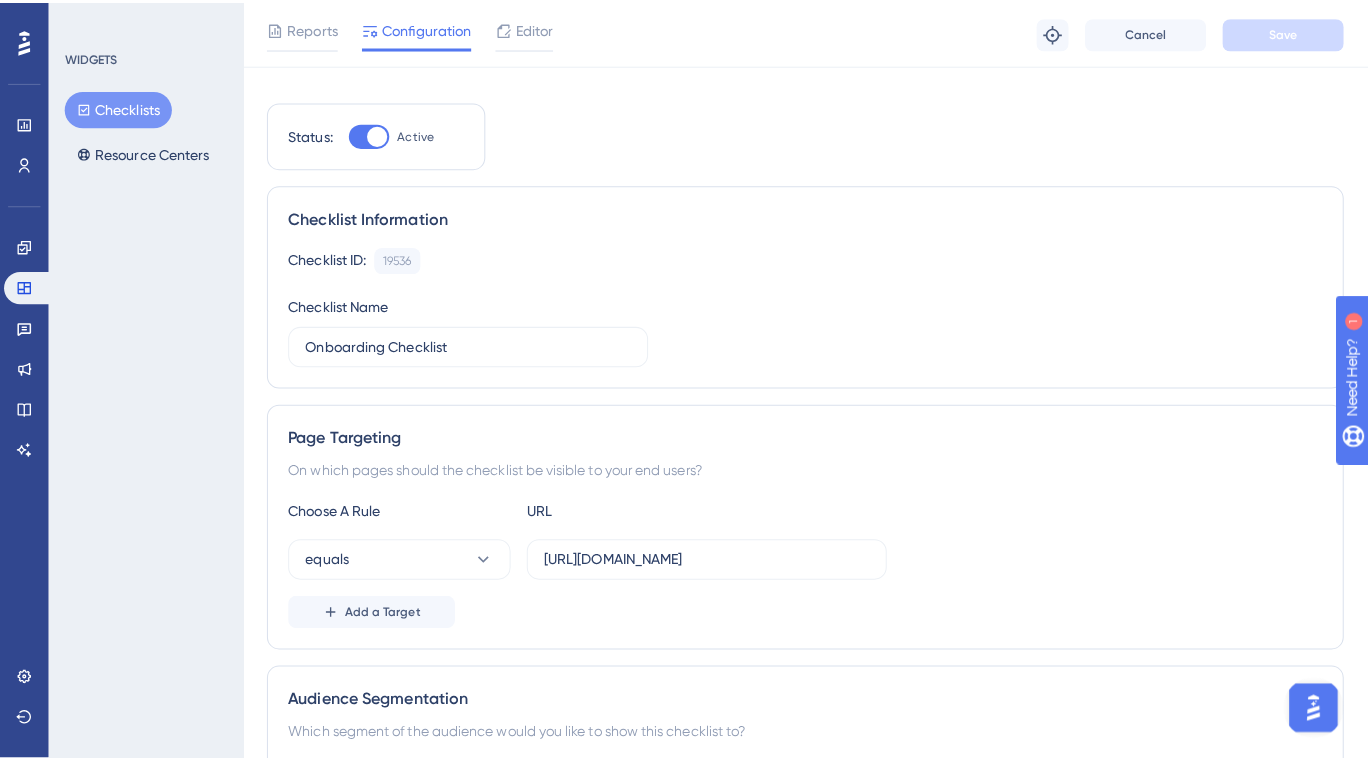 scroll, scrollTop: 0, scrollLeft: 0, axis: both 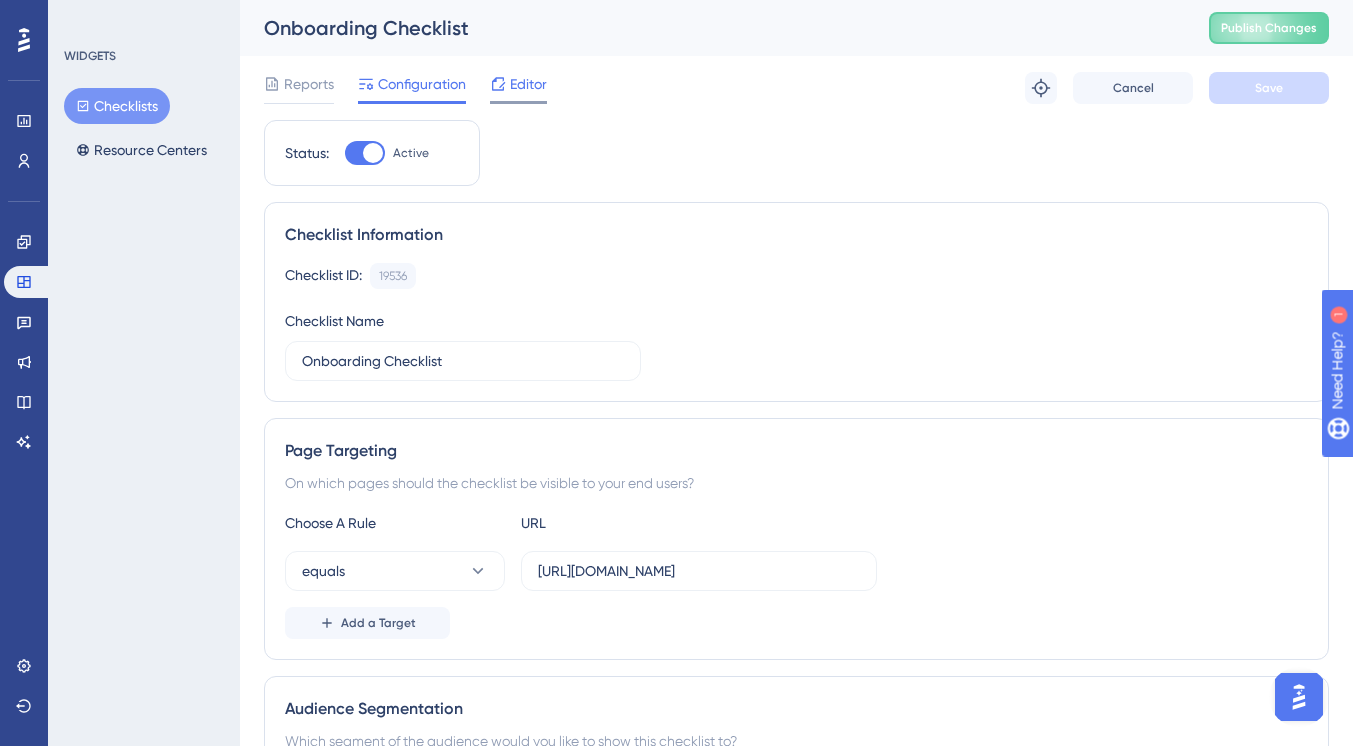 click on "Editor" at bounding box center (528, 84) 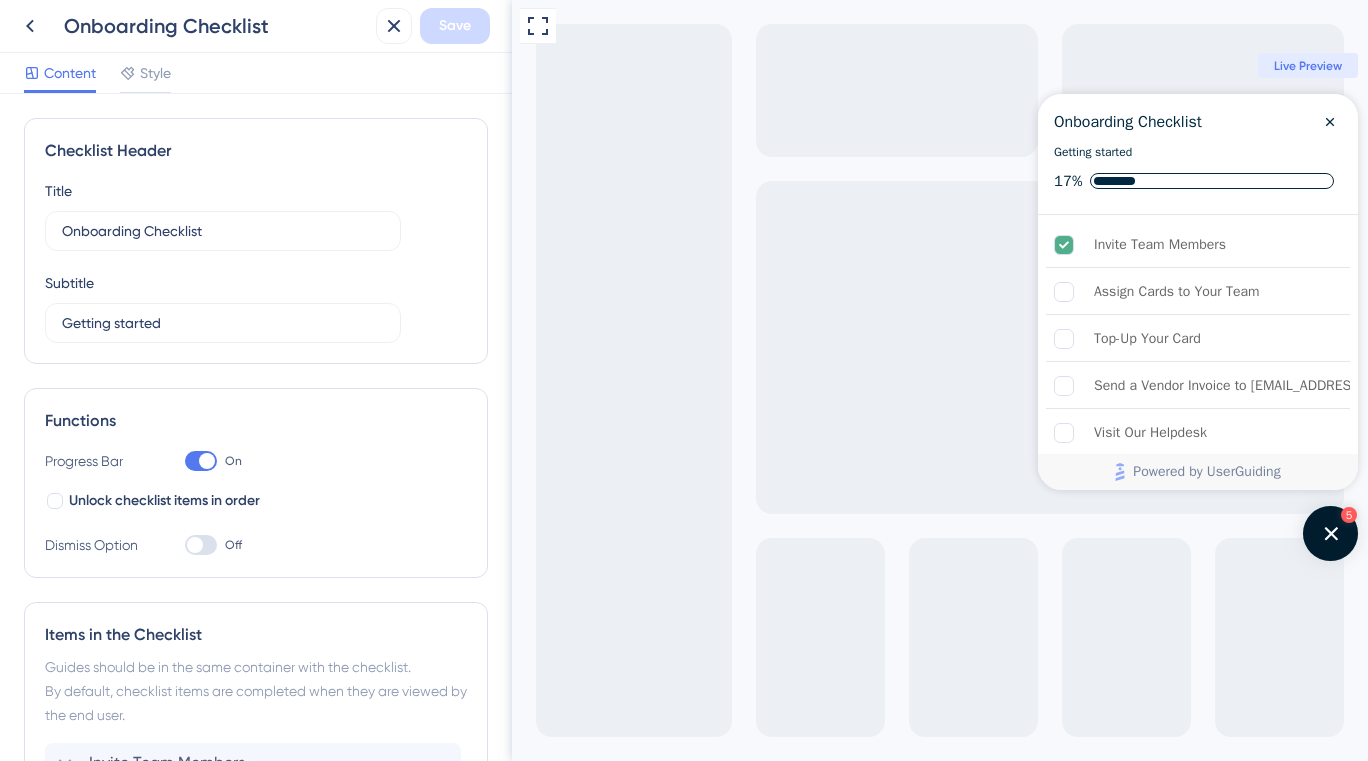 scroll, scrollTop: 0, scrollLeft: 0, axis: both 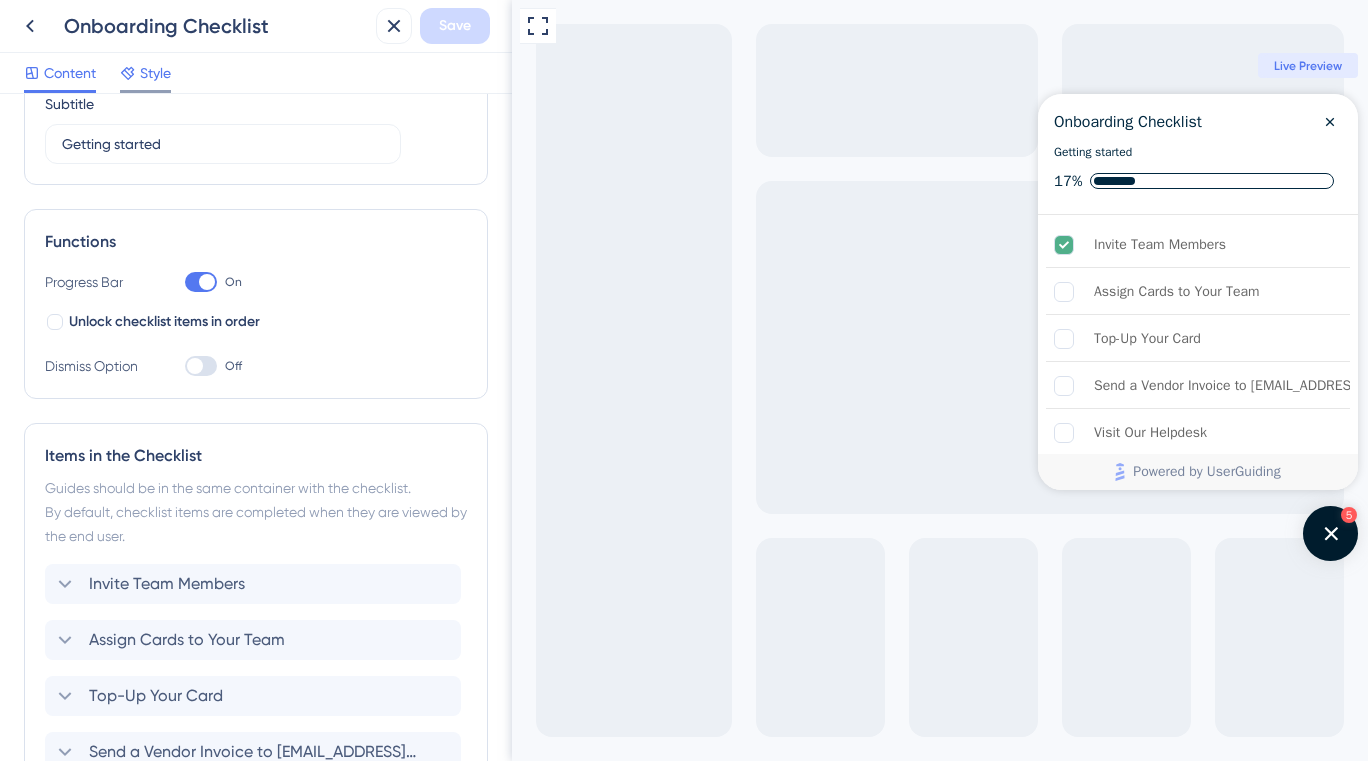 click 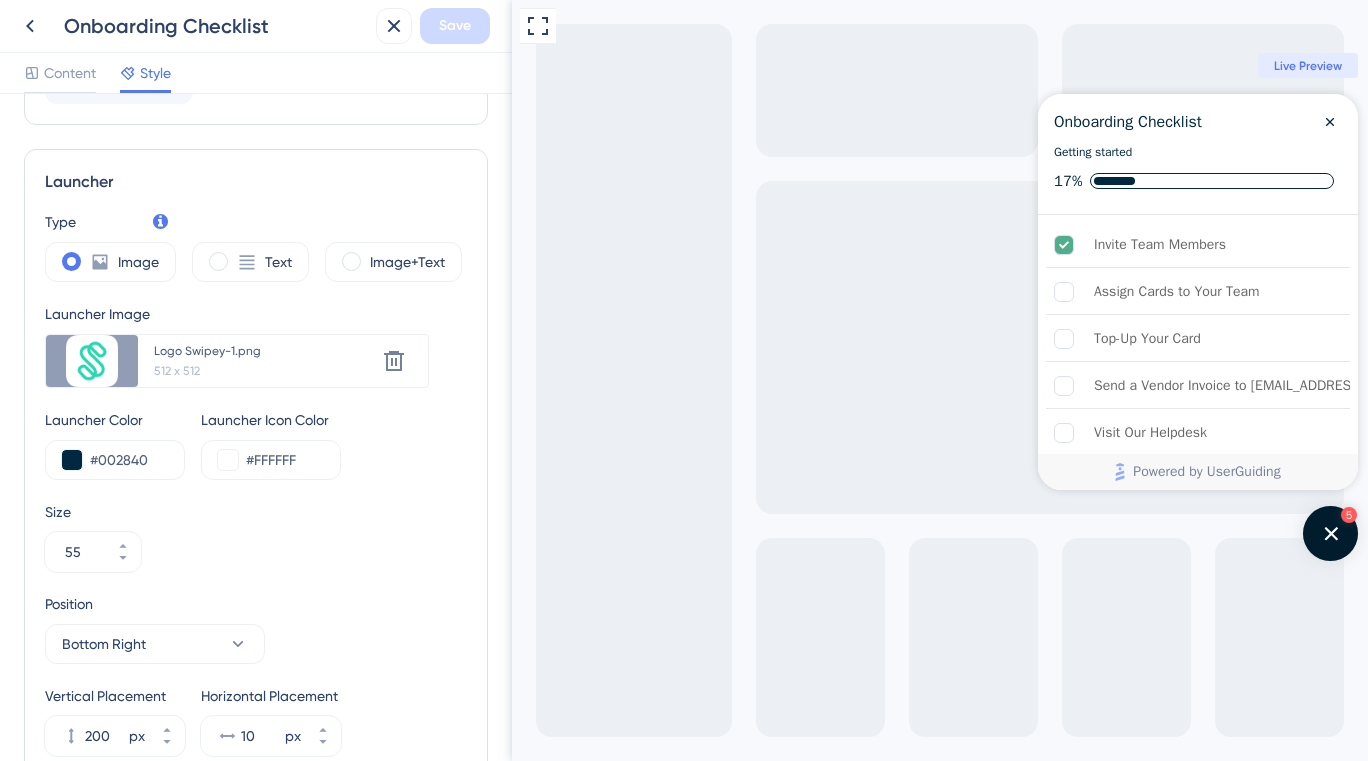 scroll, scrollTop: 979, scrollLeft: 0, axis: vertical 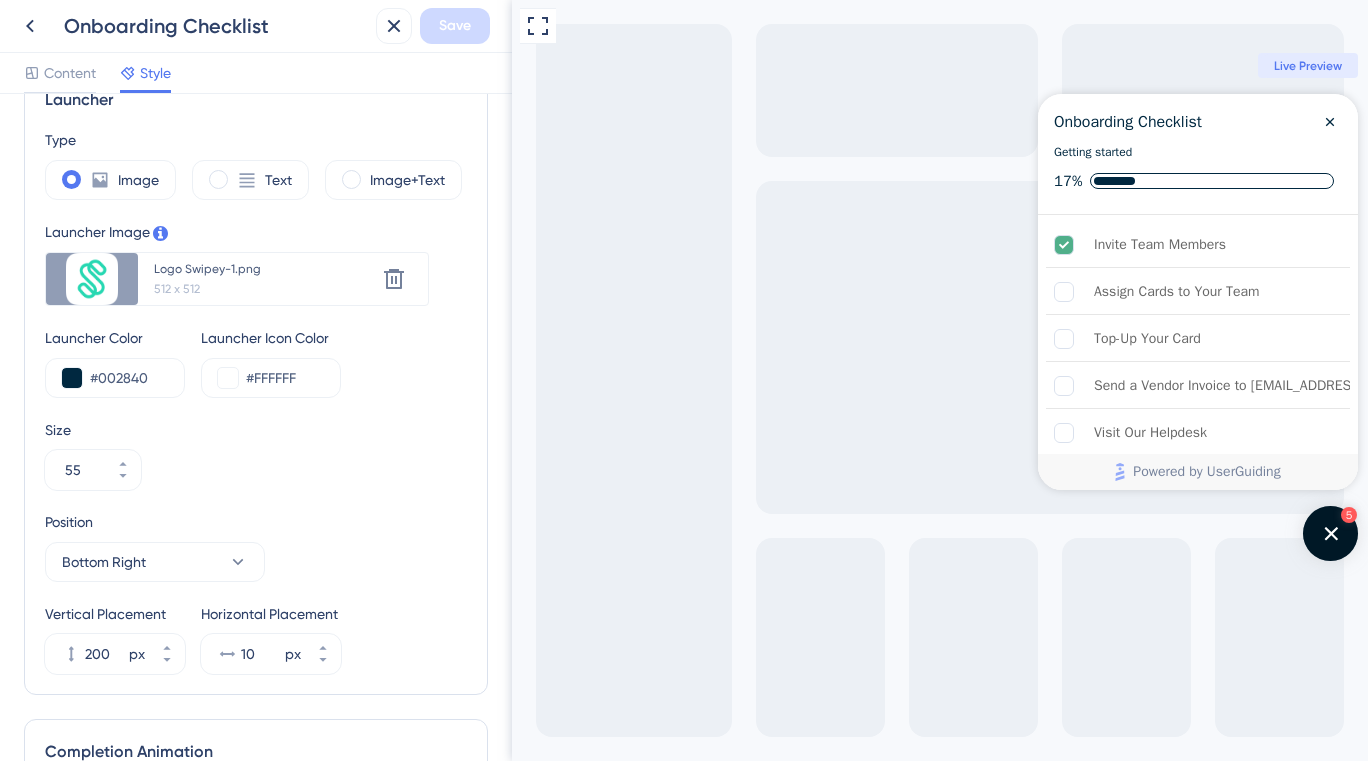 click at bounding box center (1330, 533) 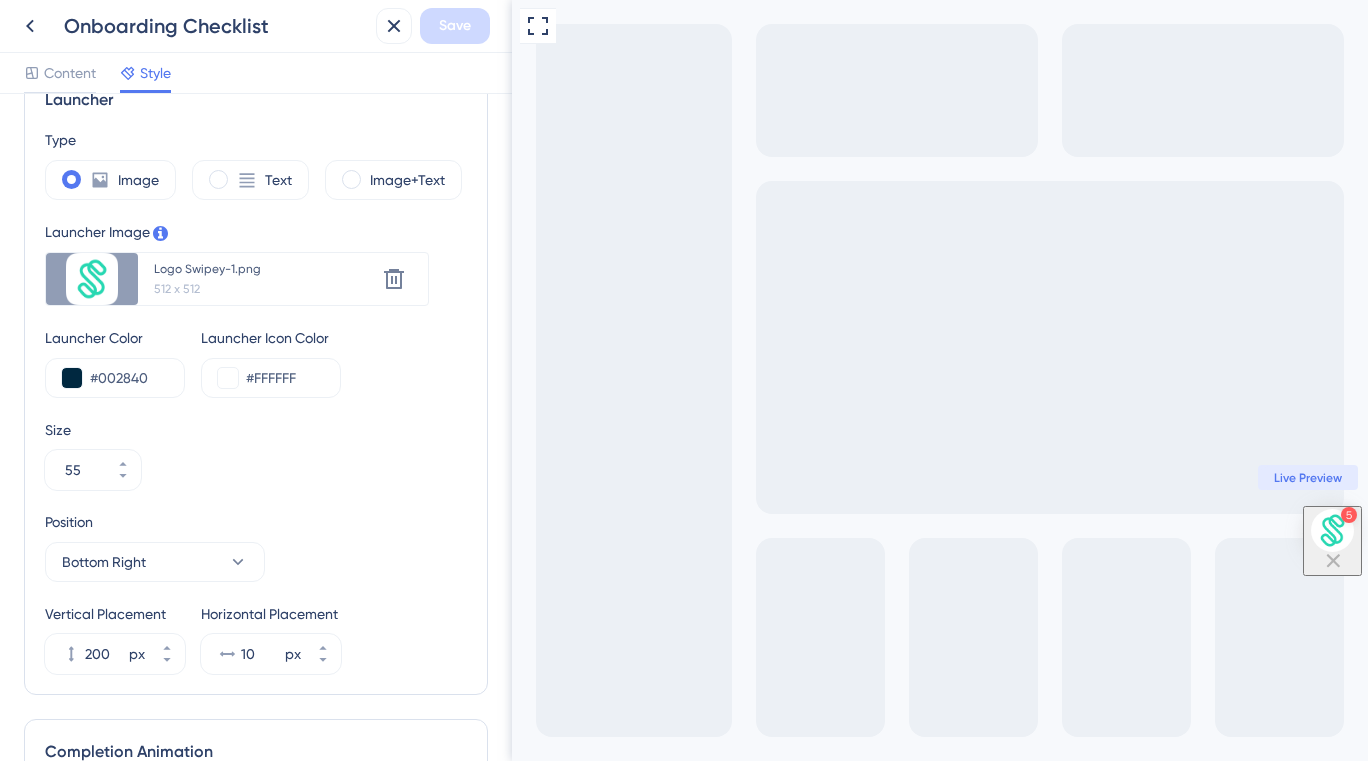 click at bounding box center [1332, 530] 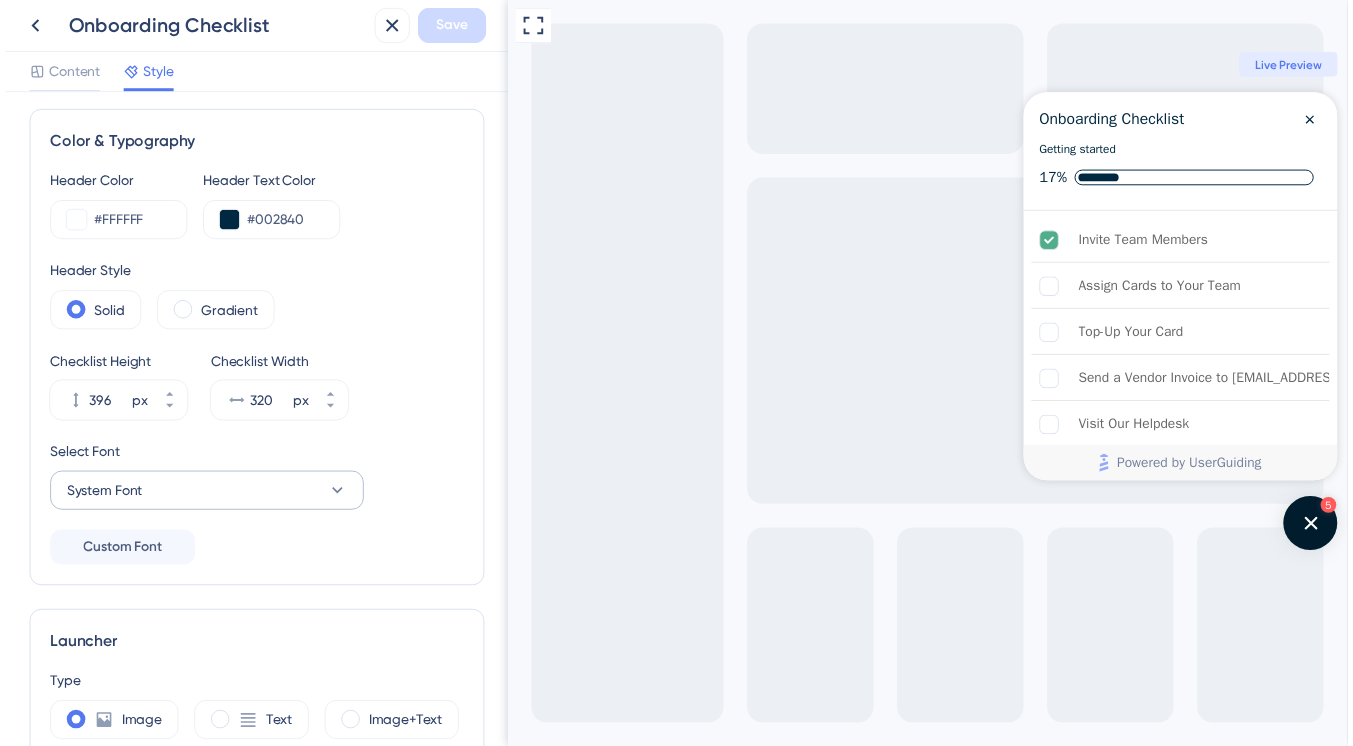 scroll, scrollTop: 0, scrollLeft: 0, axis: both 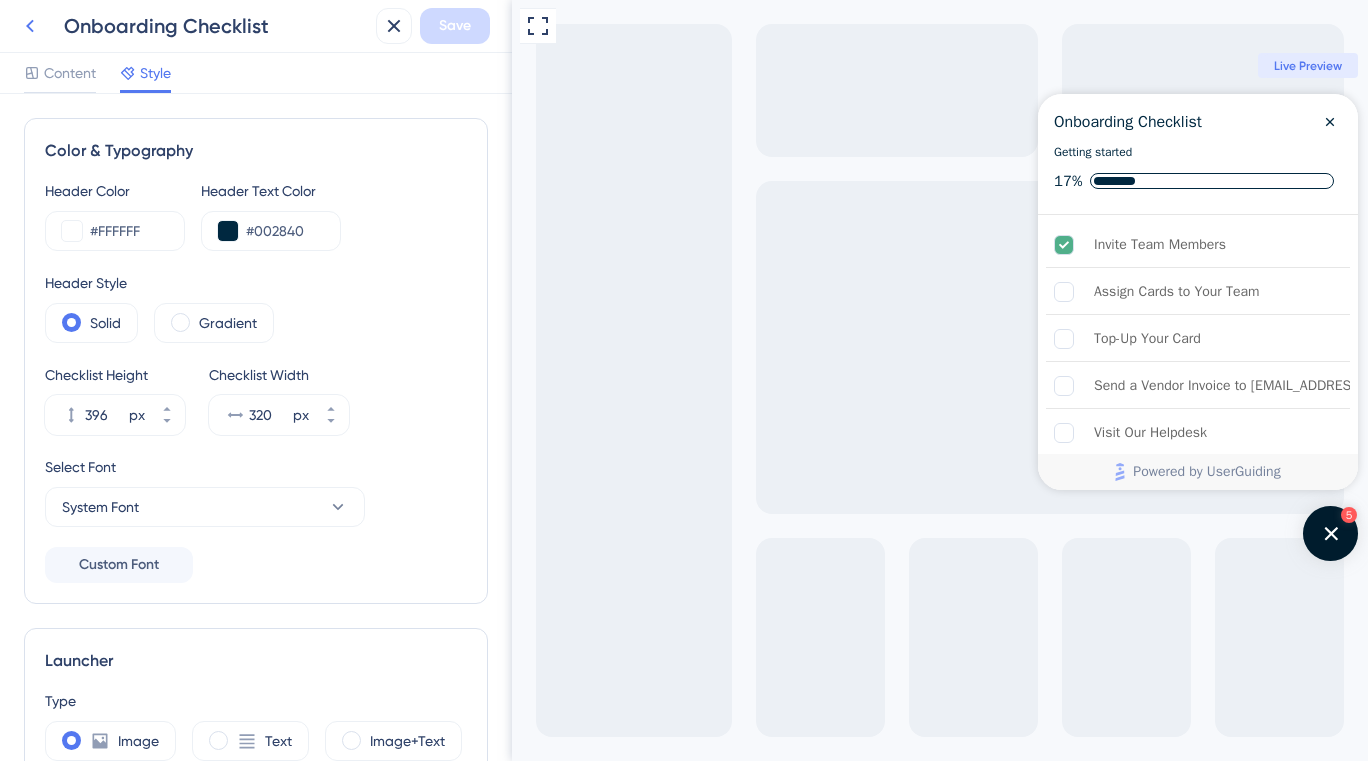 click 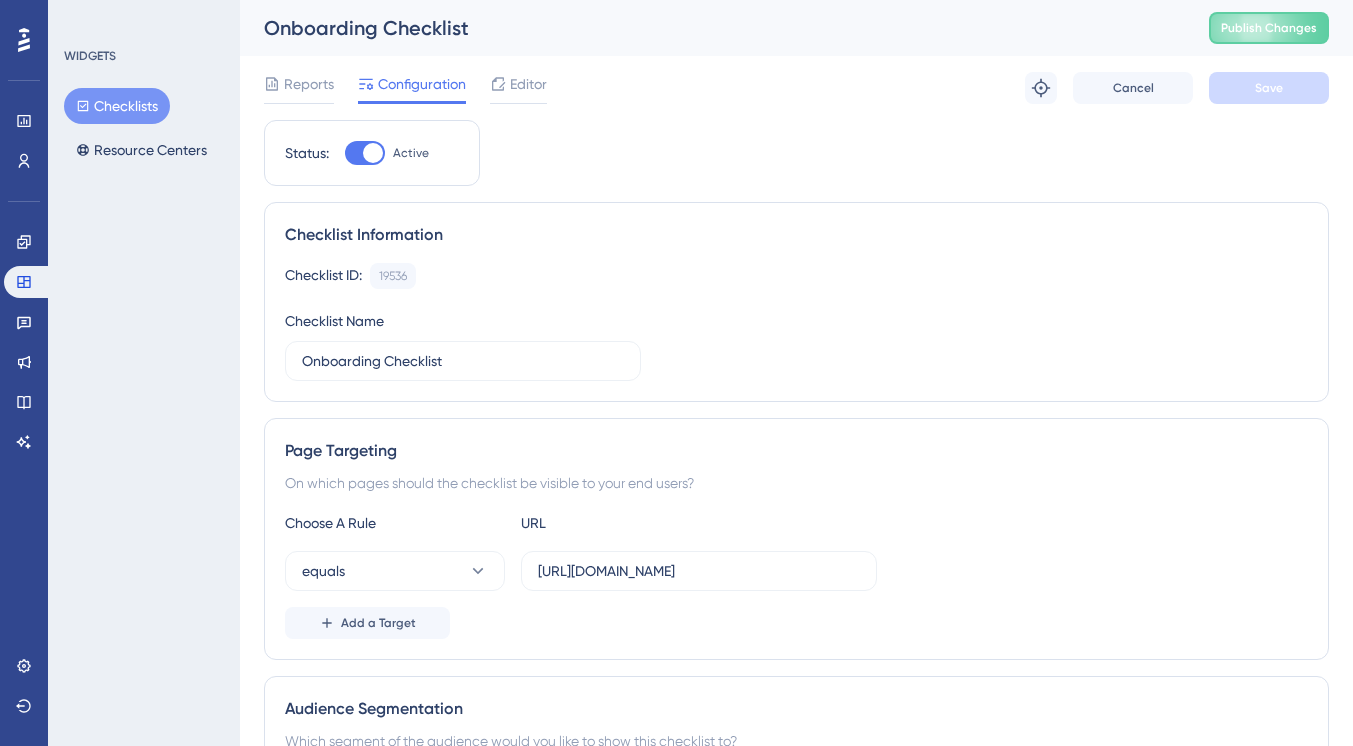 scroll, scrollTop: 0, scrollLeft: 0, axis: both 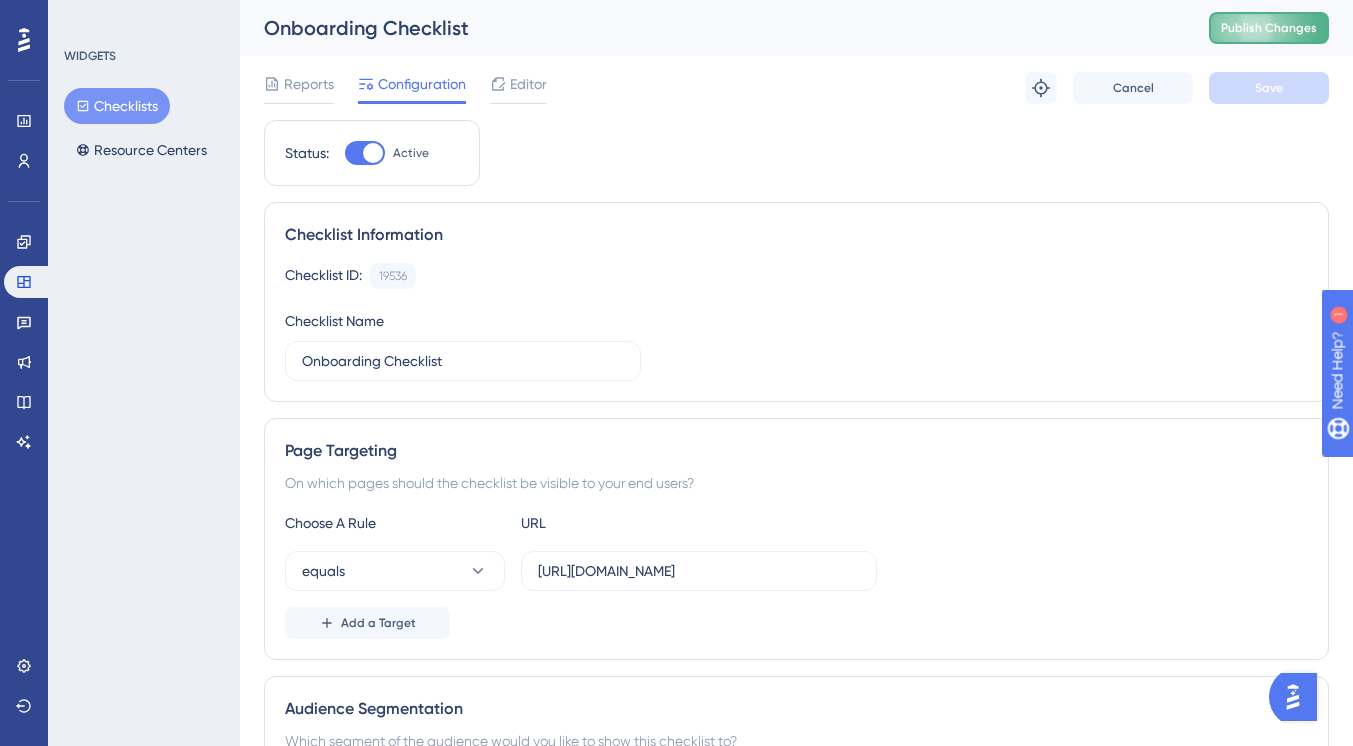 click on "Publish Changes" at bounding box center (1269, 28) 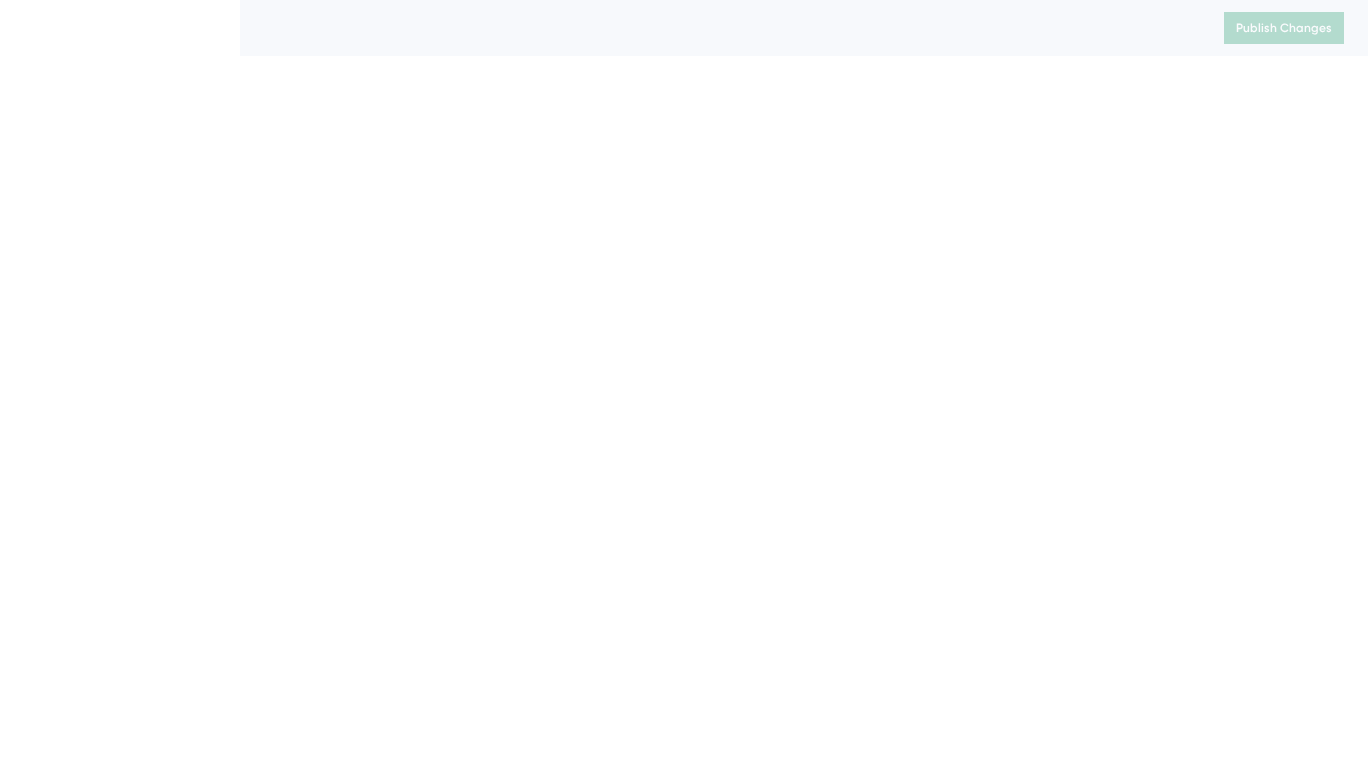 scroll, scrollTop: 0, scrollLeft: 0, axis: both 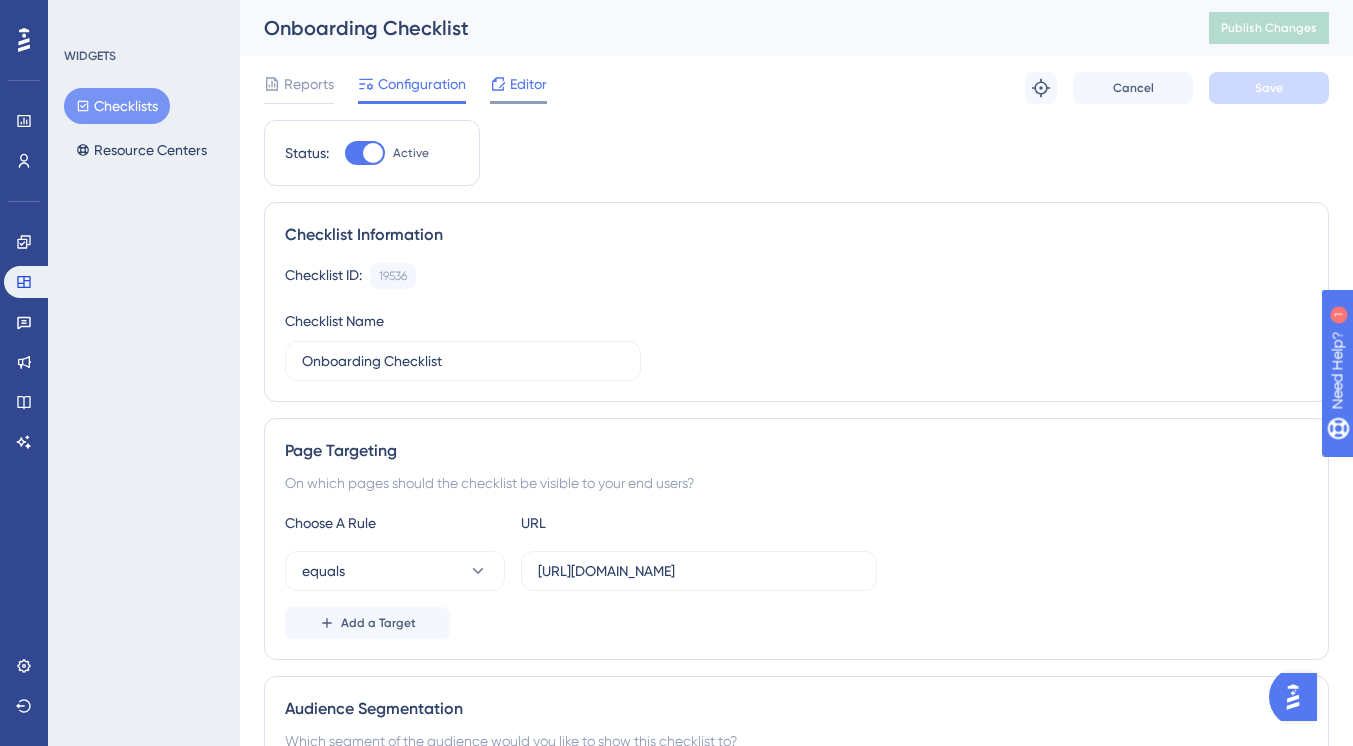 click on "Editor" at bounding box center (528, 84) 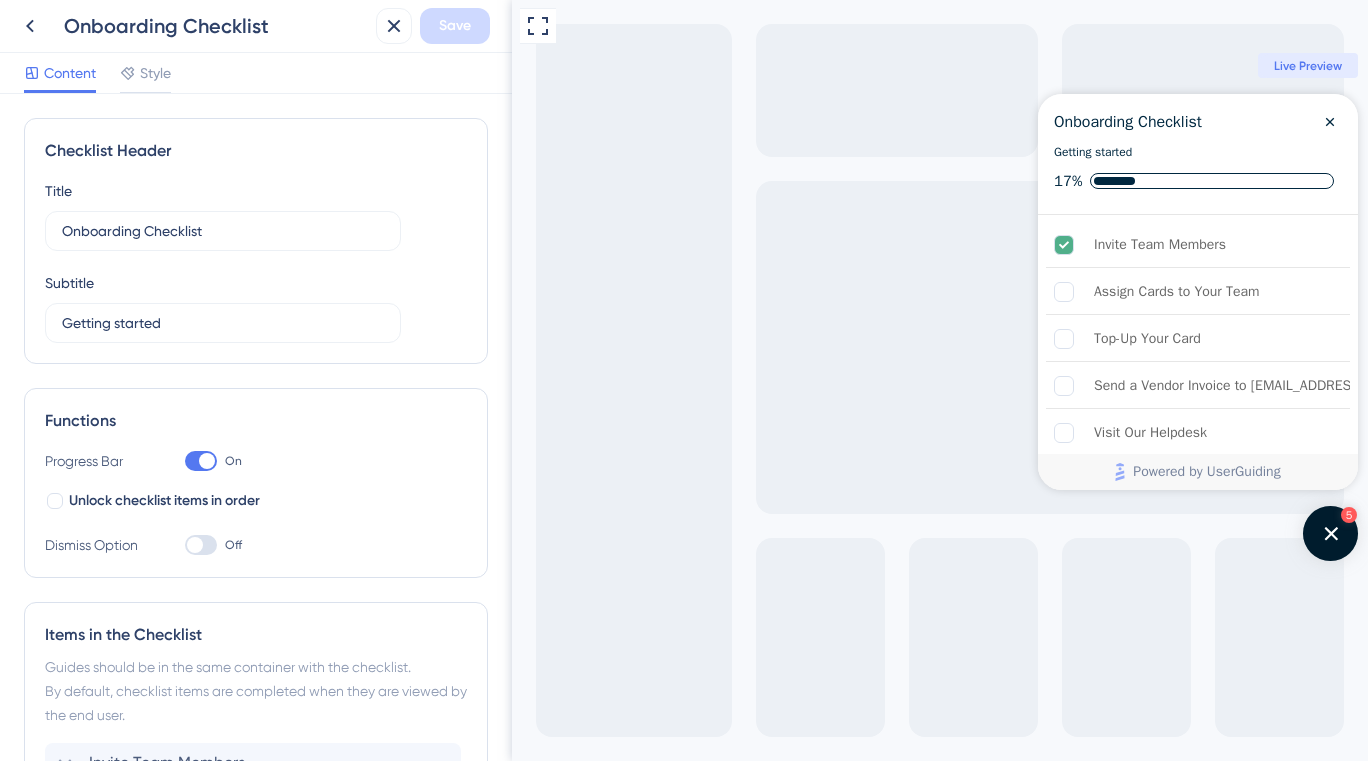 scroll, scrollTop: 0, scrollLeft: 0, axis: both 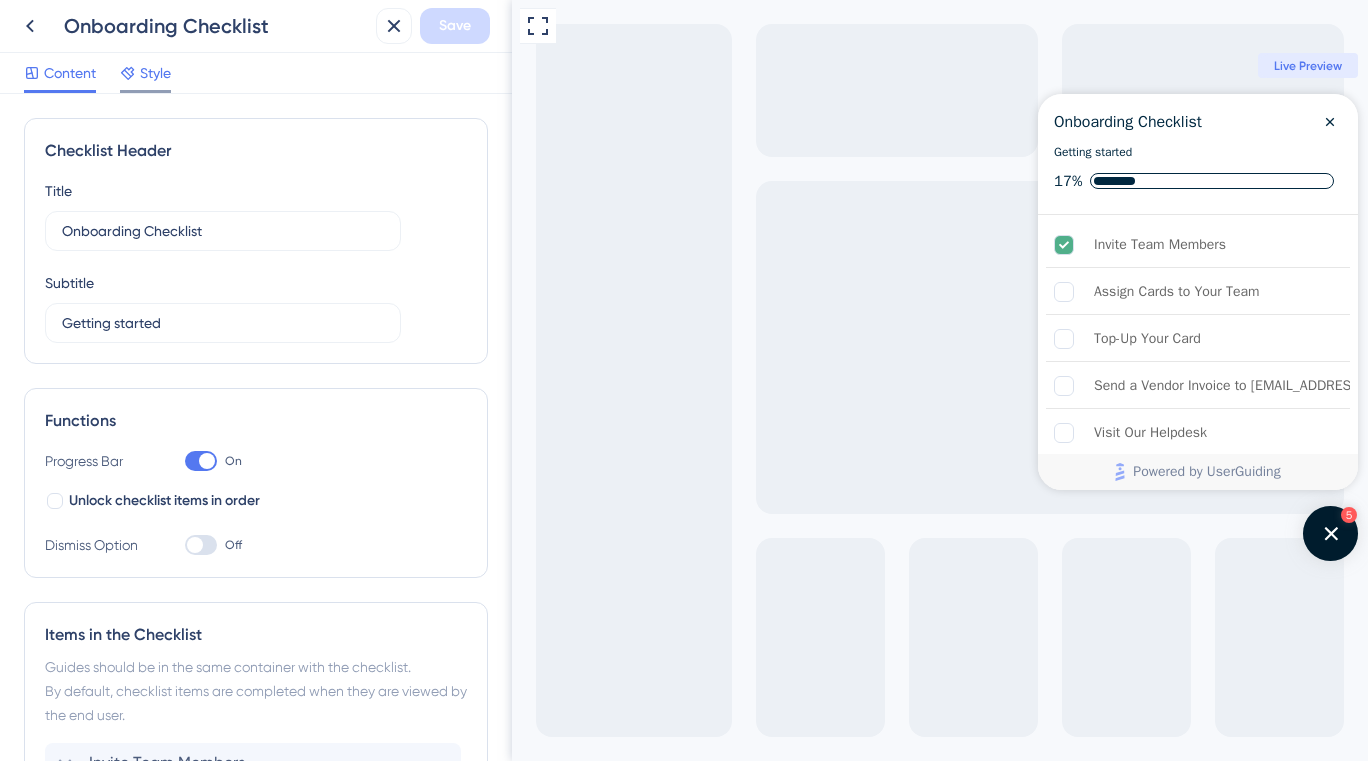 click on "Style" at bounding box center (155, 73) 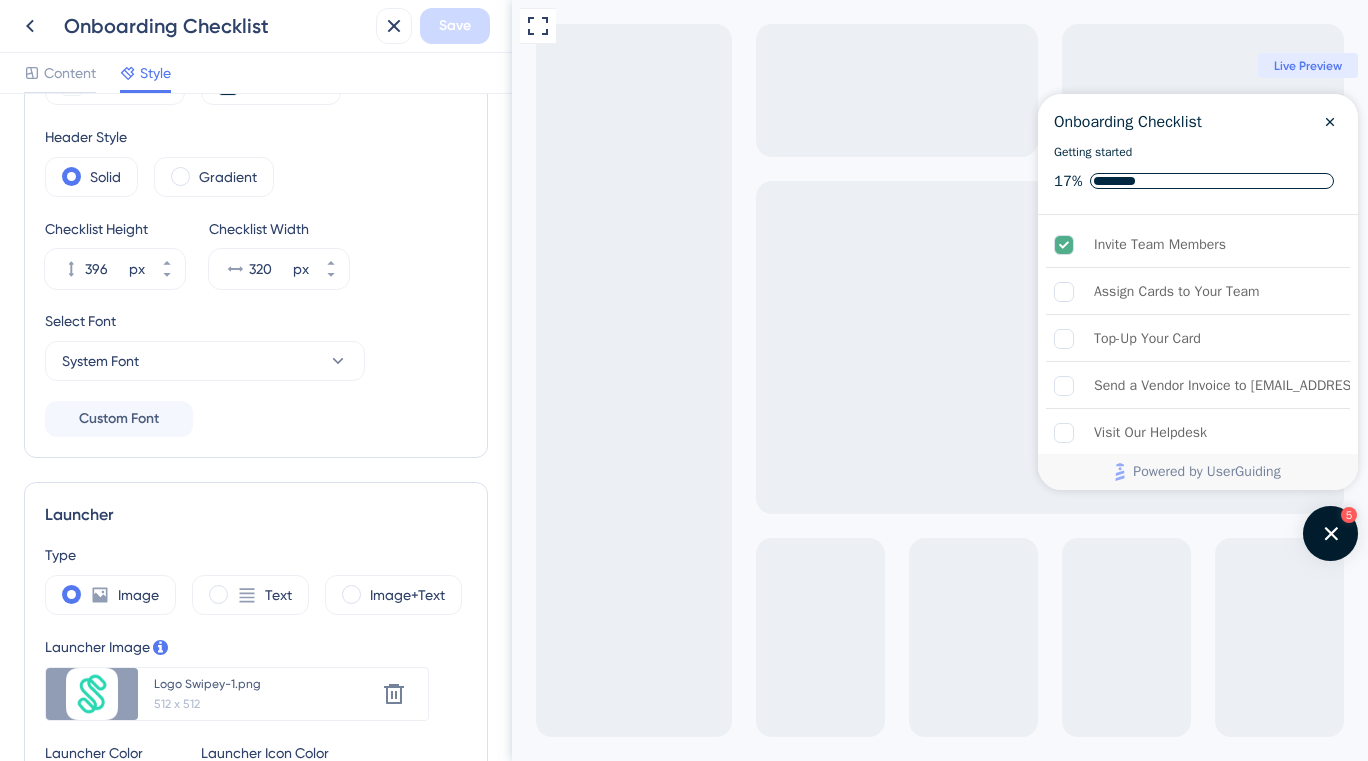 scroll, scrollTop: 100, scrollLeft: 0, axis: vertical 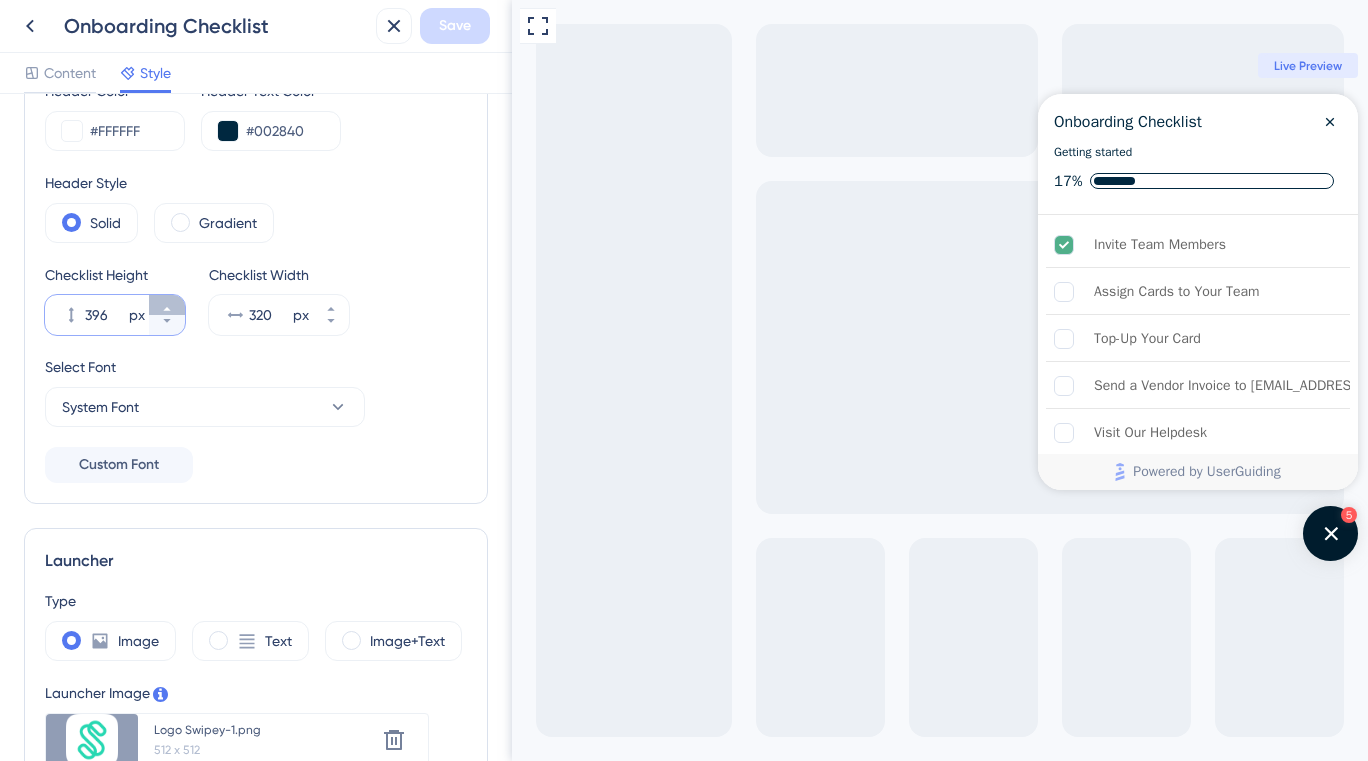 click 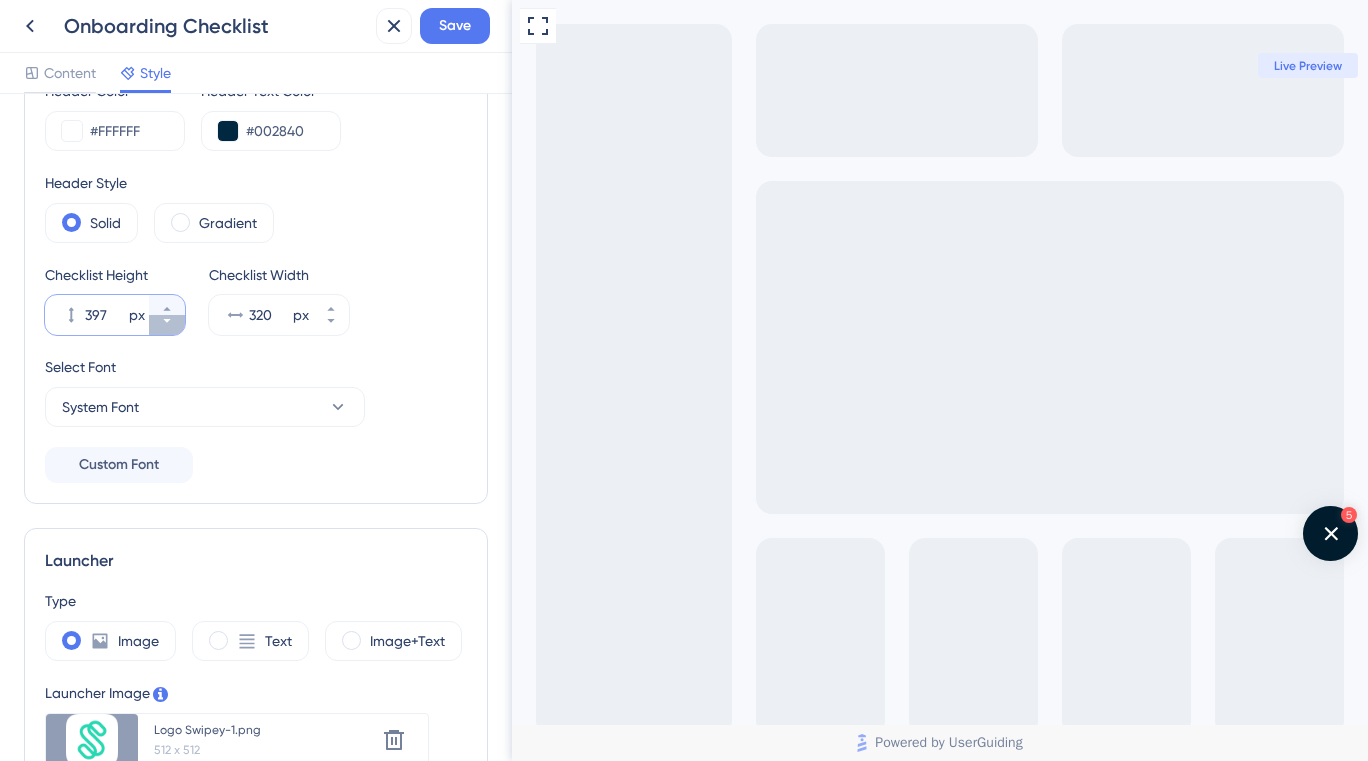 click 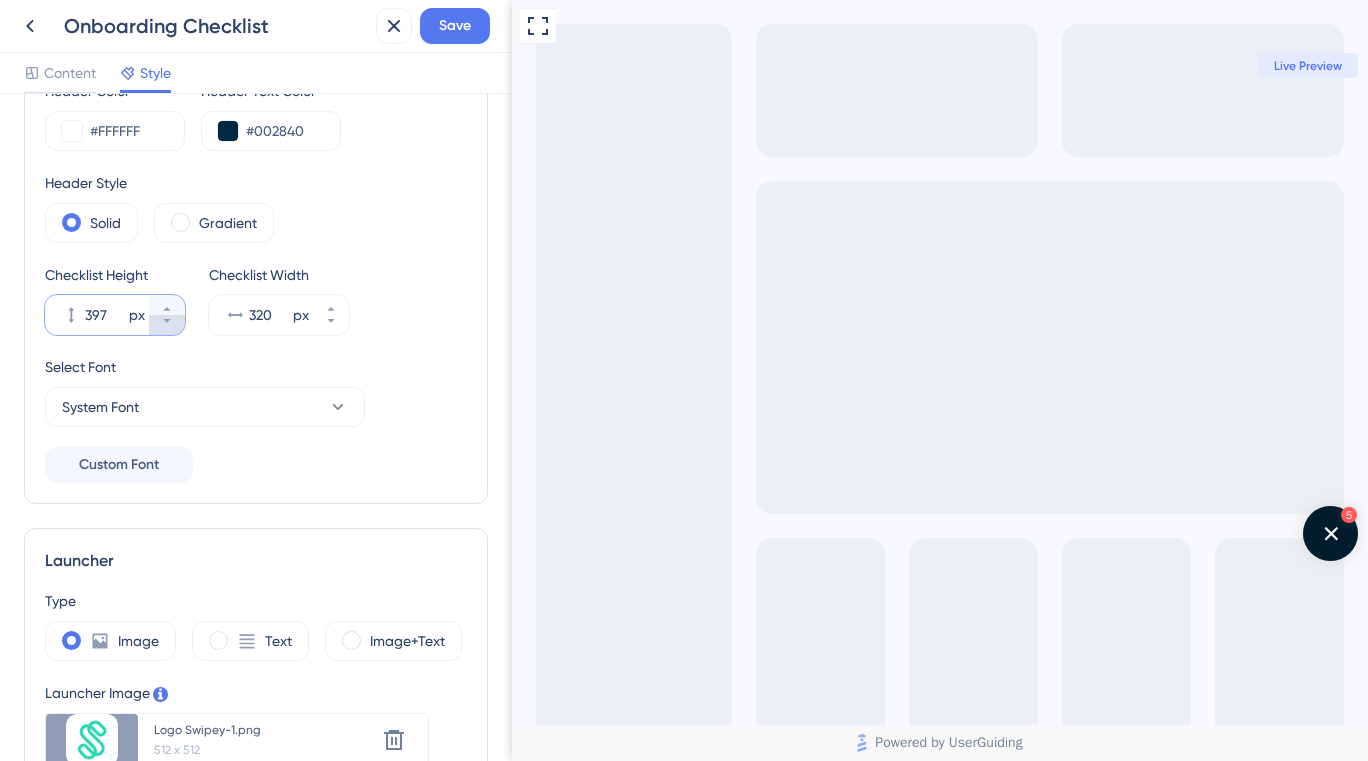 type on "396" 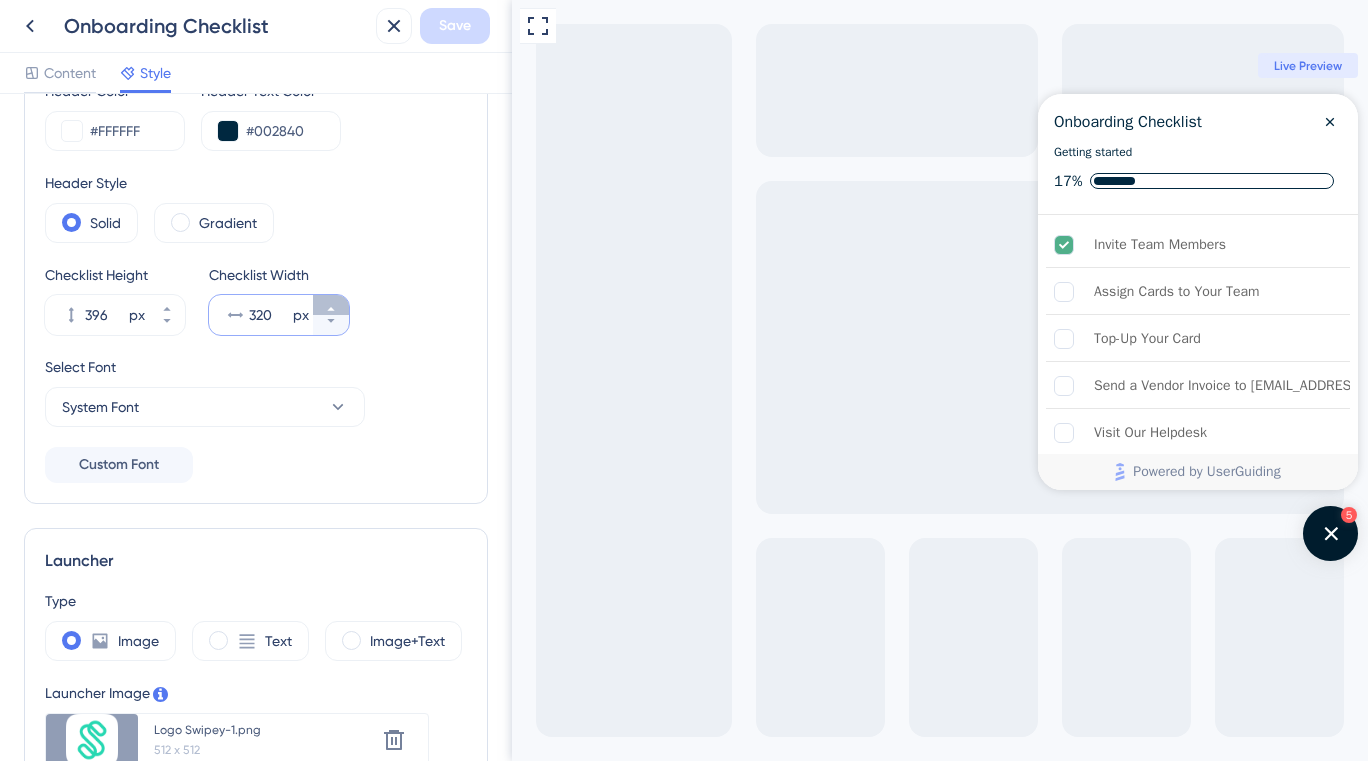 click on "320 px" at bounding box center [331, 305] 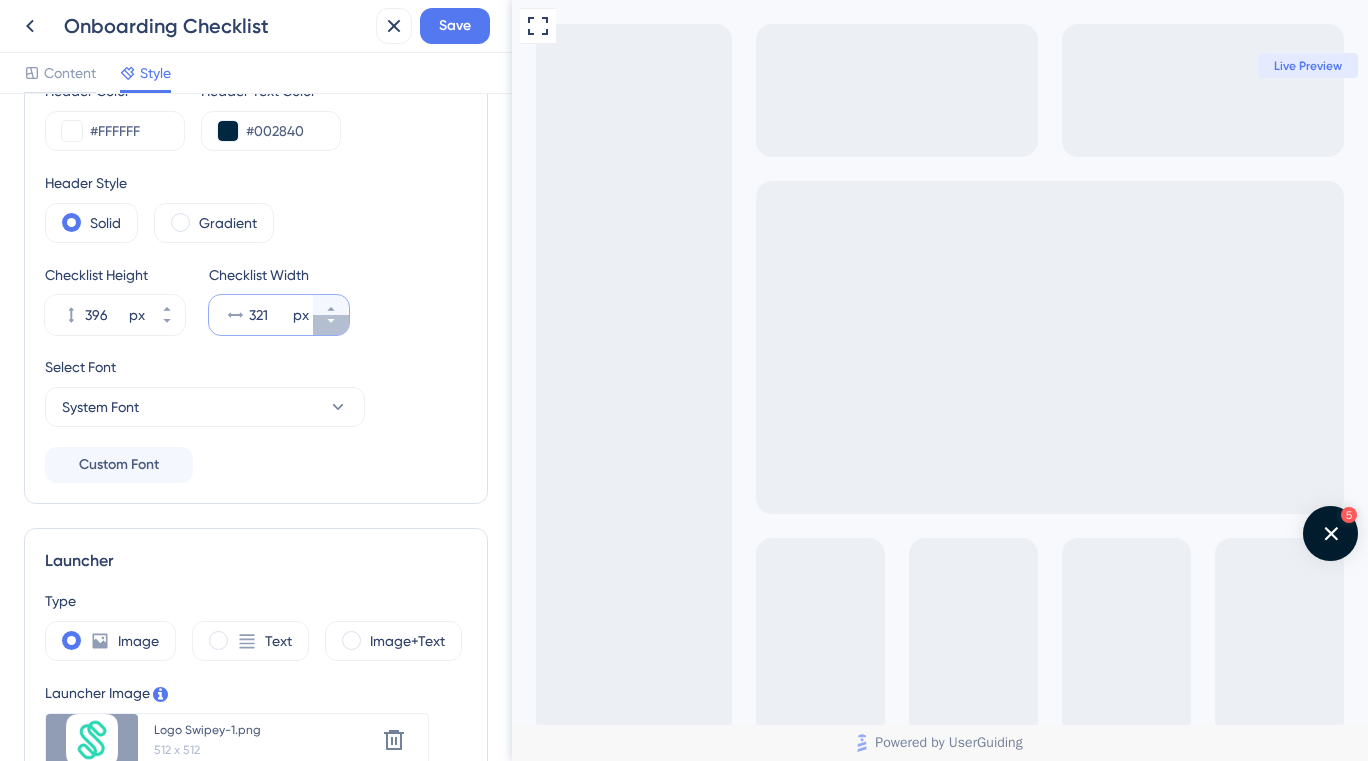 click on "321 px" at bounding box center (331, 325) 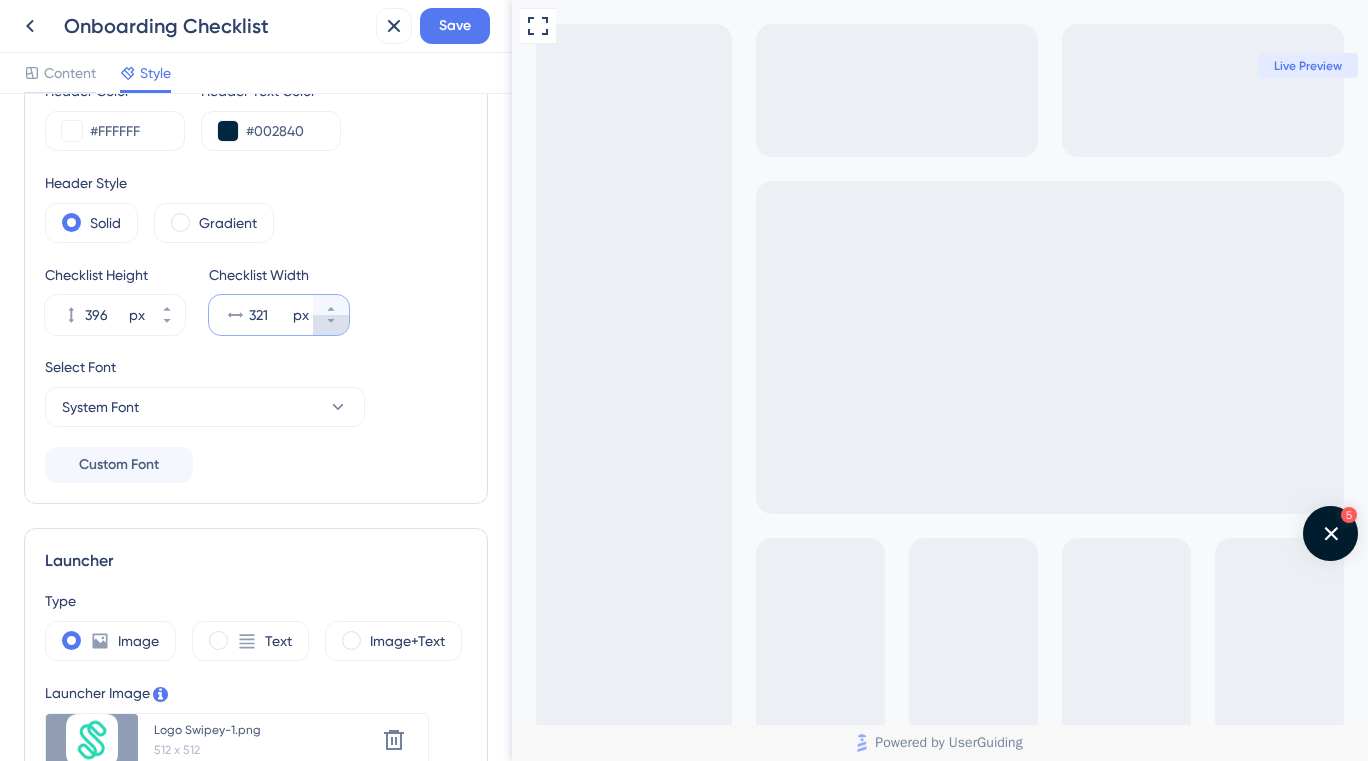 type on "320" 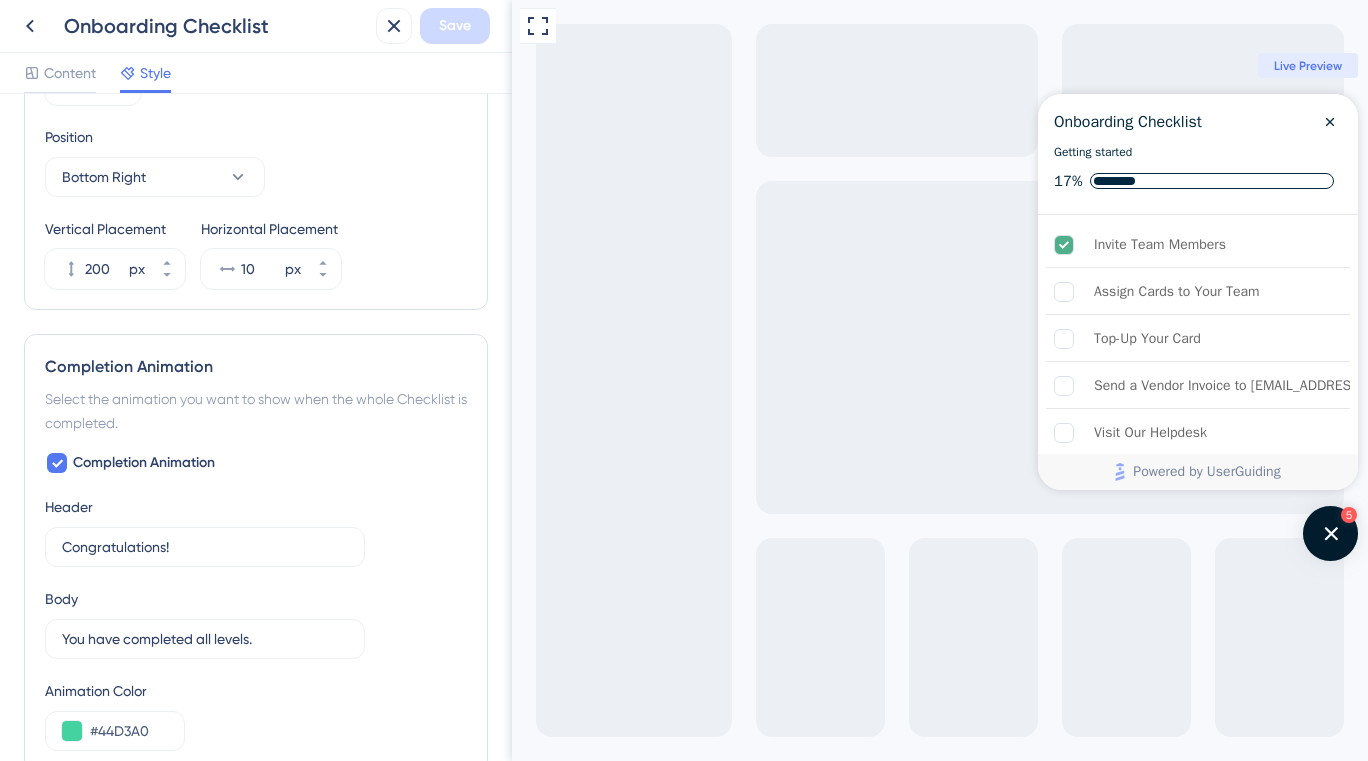 scroll, scrollTop: 861, scrollLeft: 0, axis: vertical 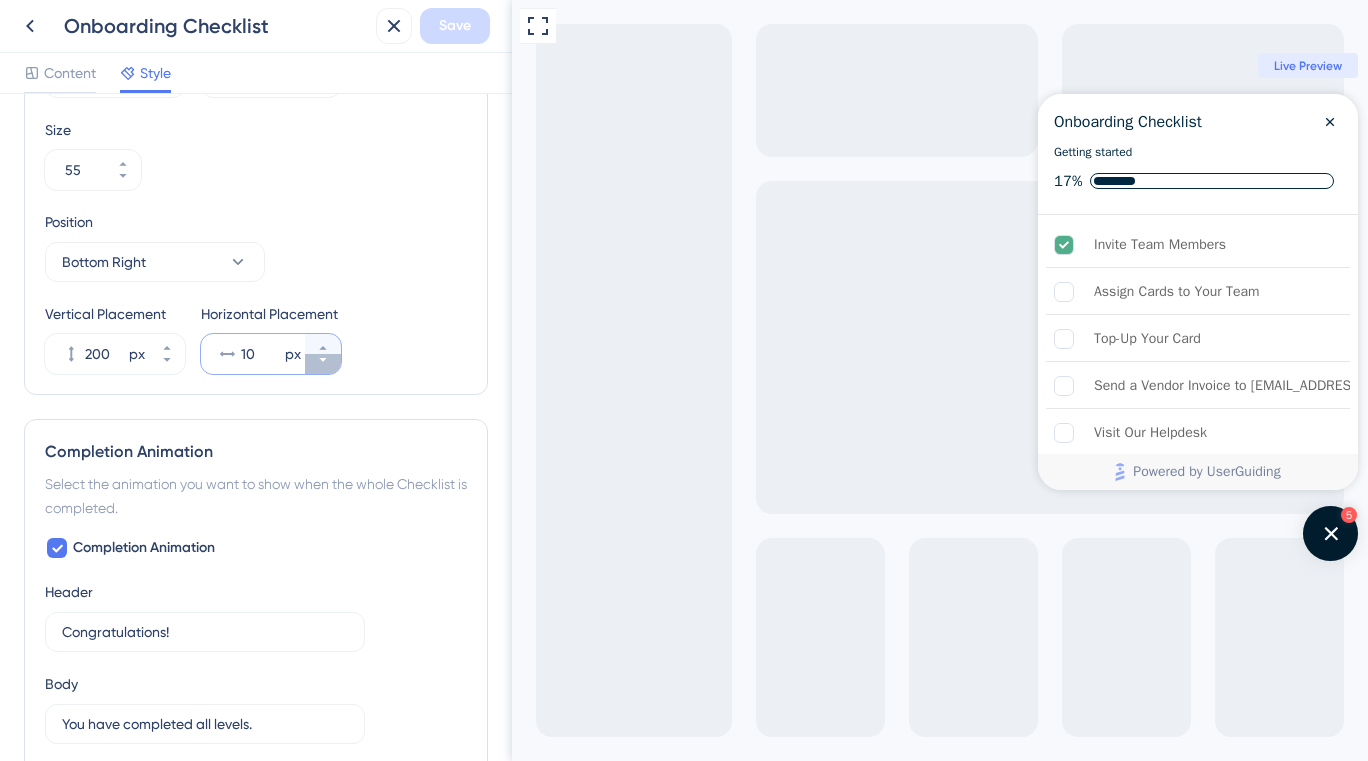 click 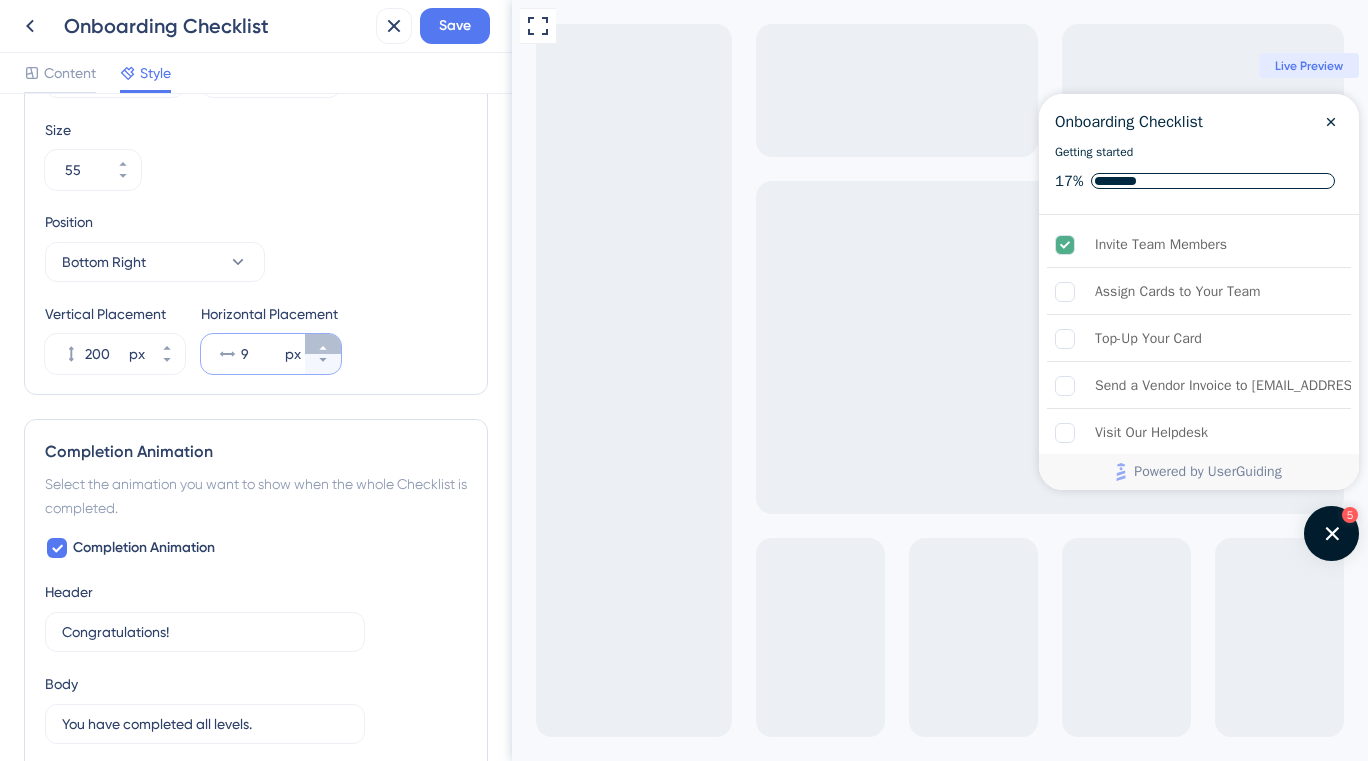 click 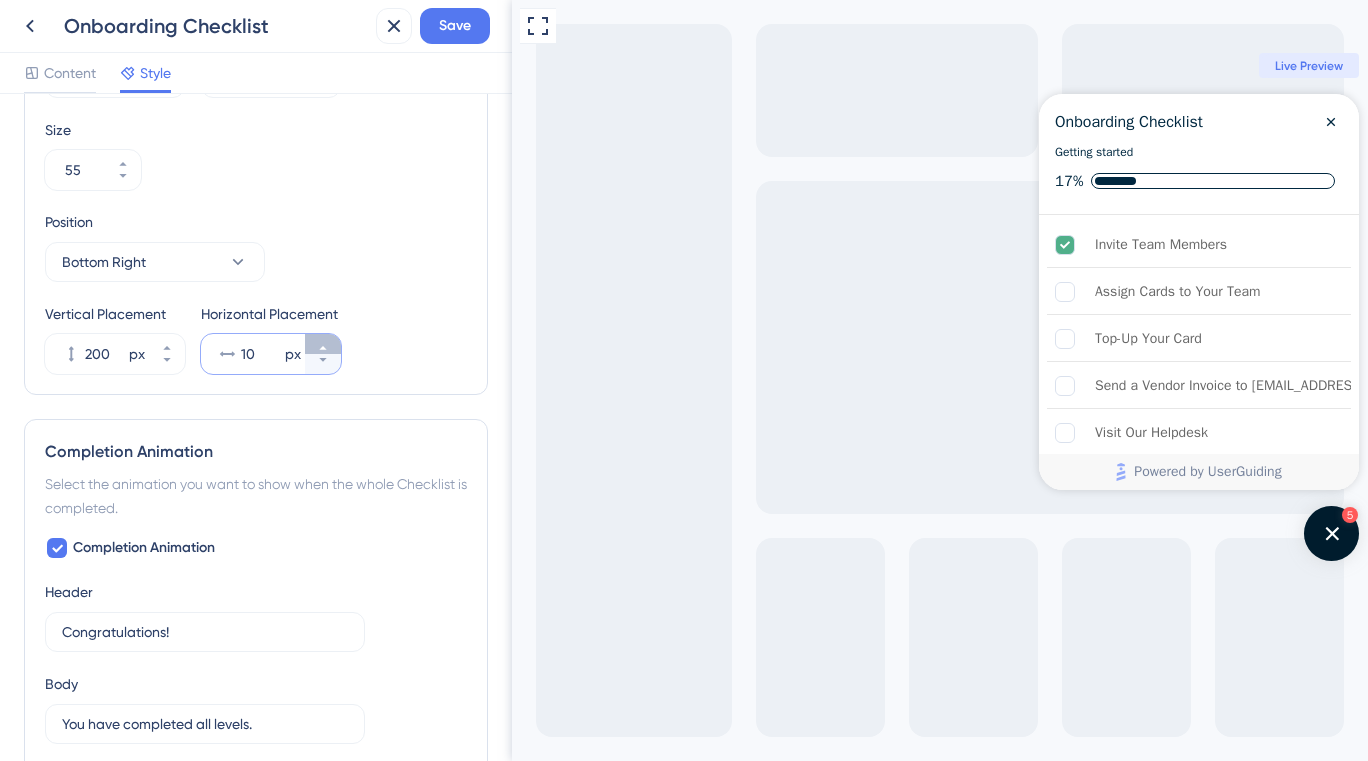click 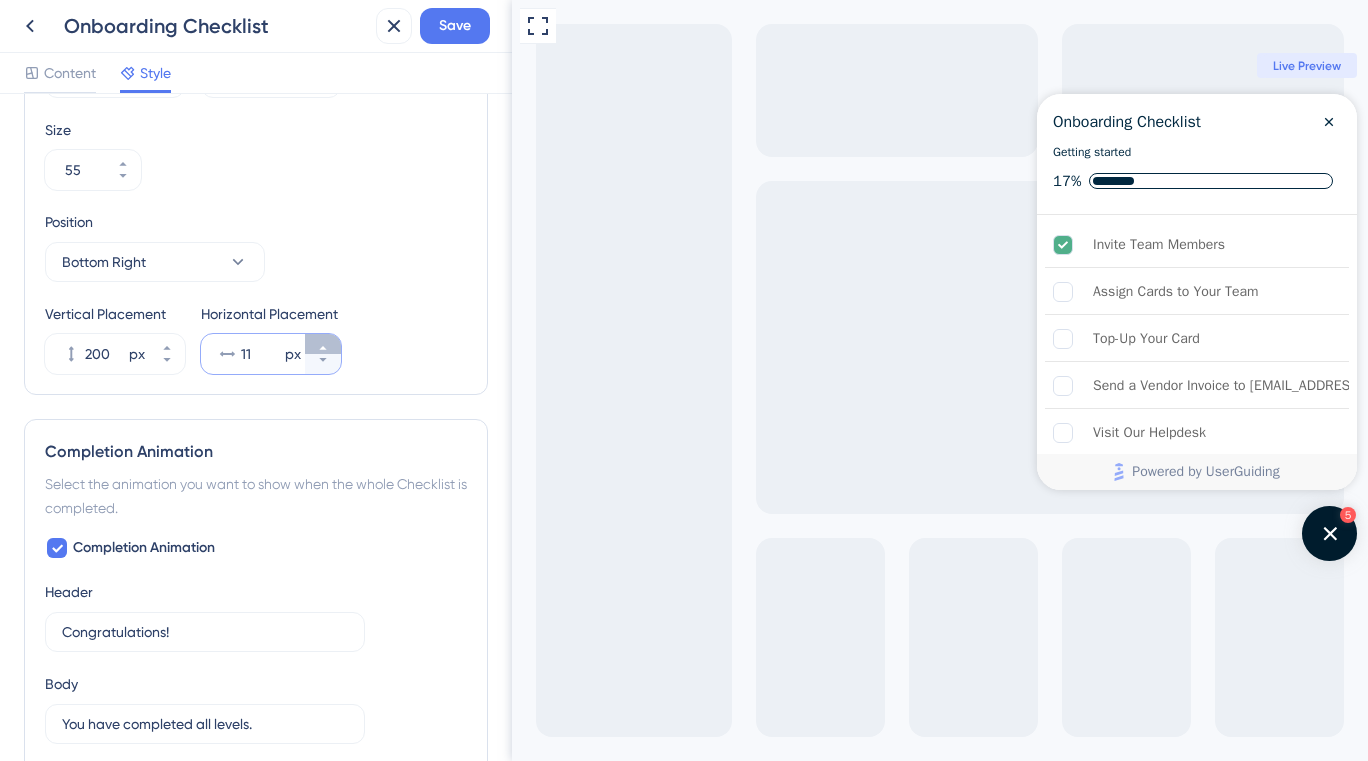 click 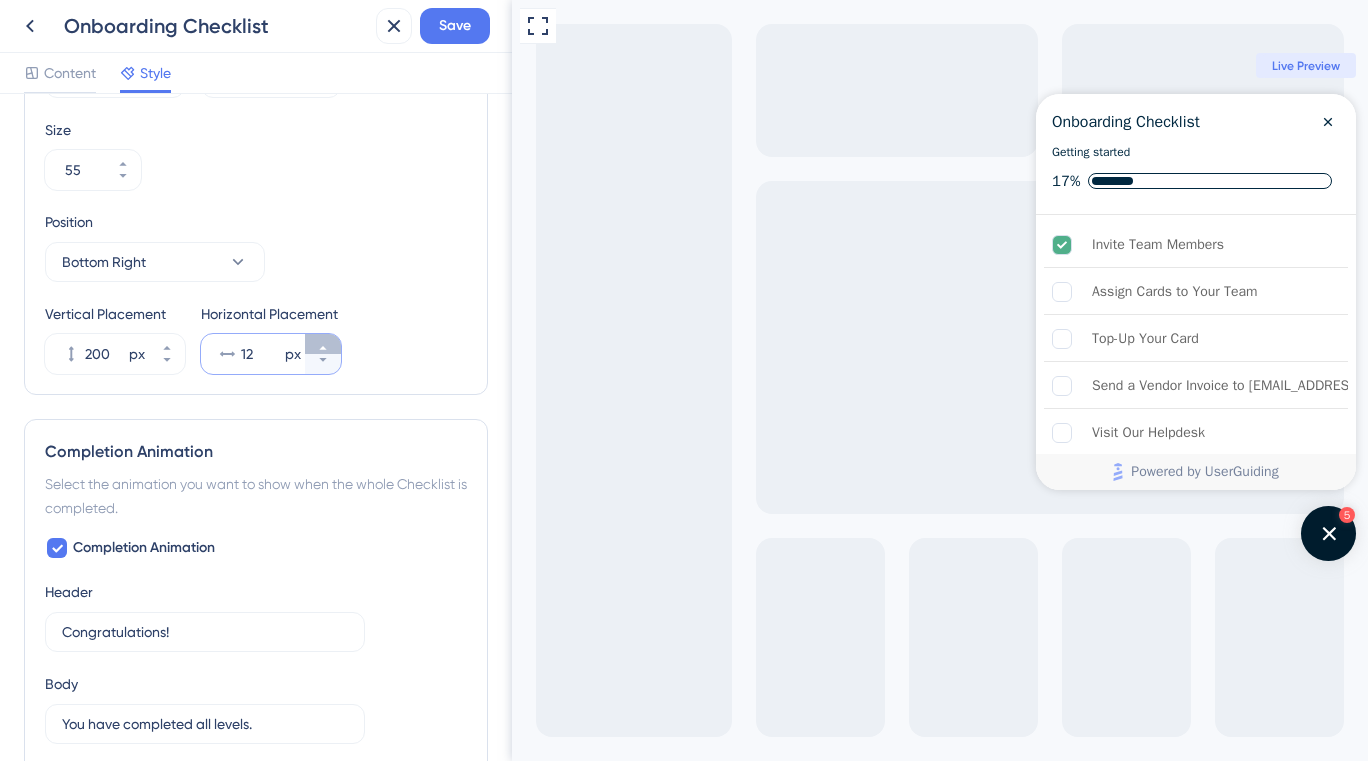 click 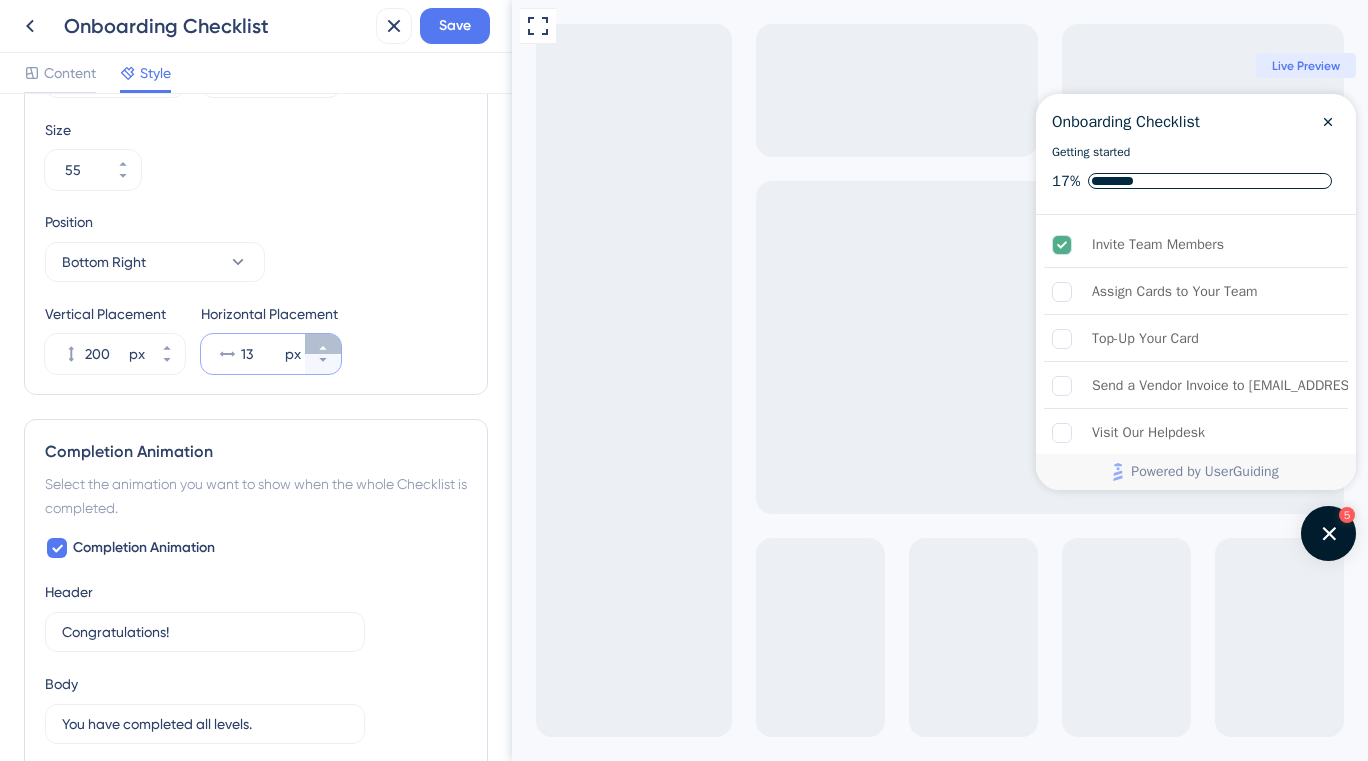 click 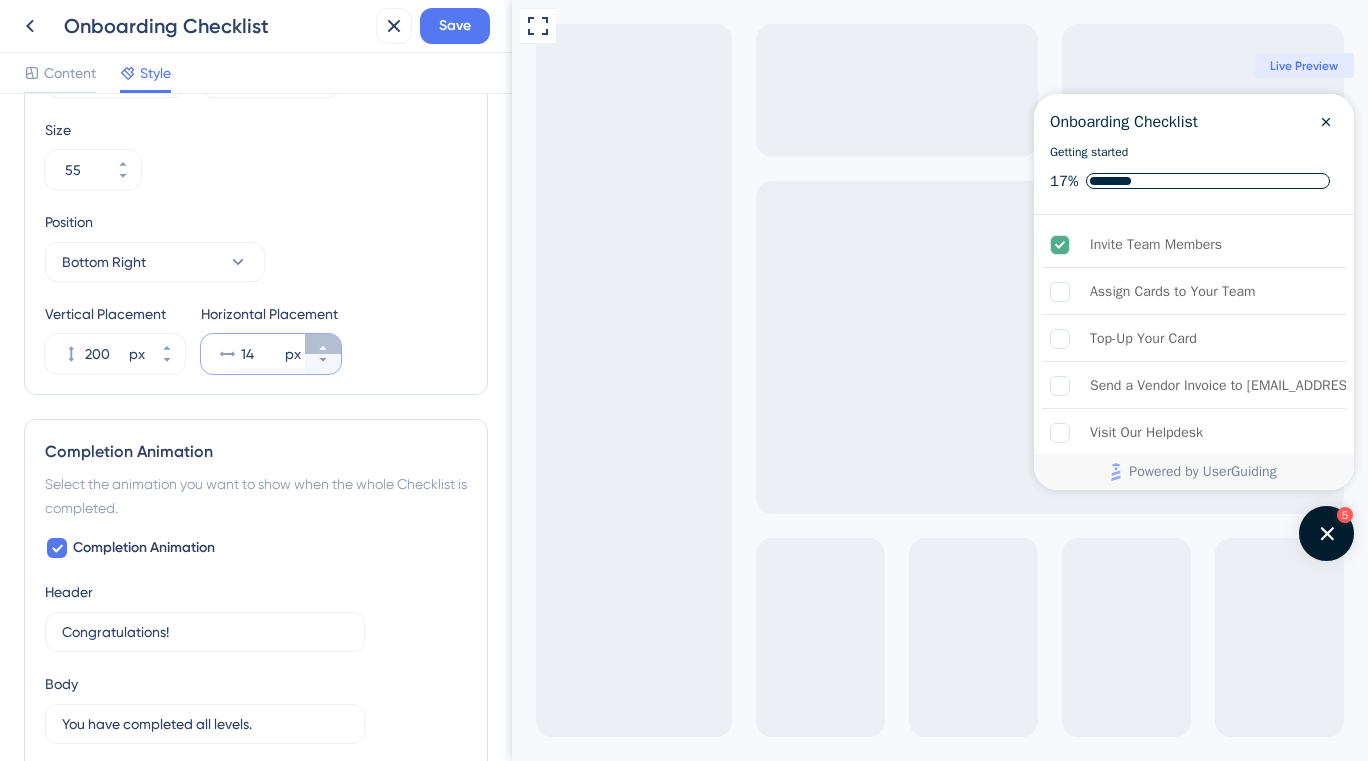 click 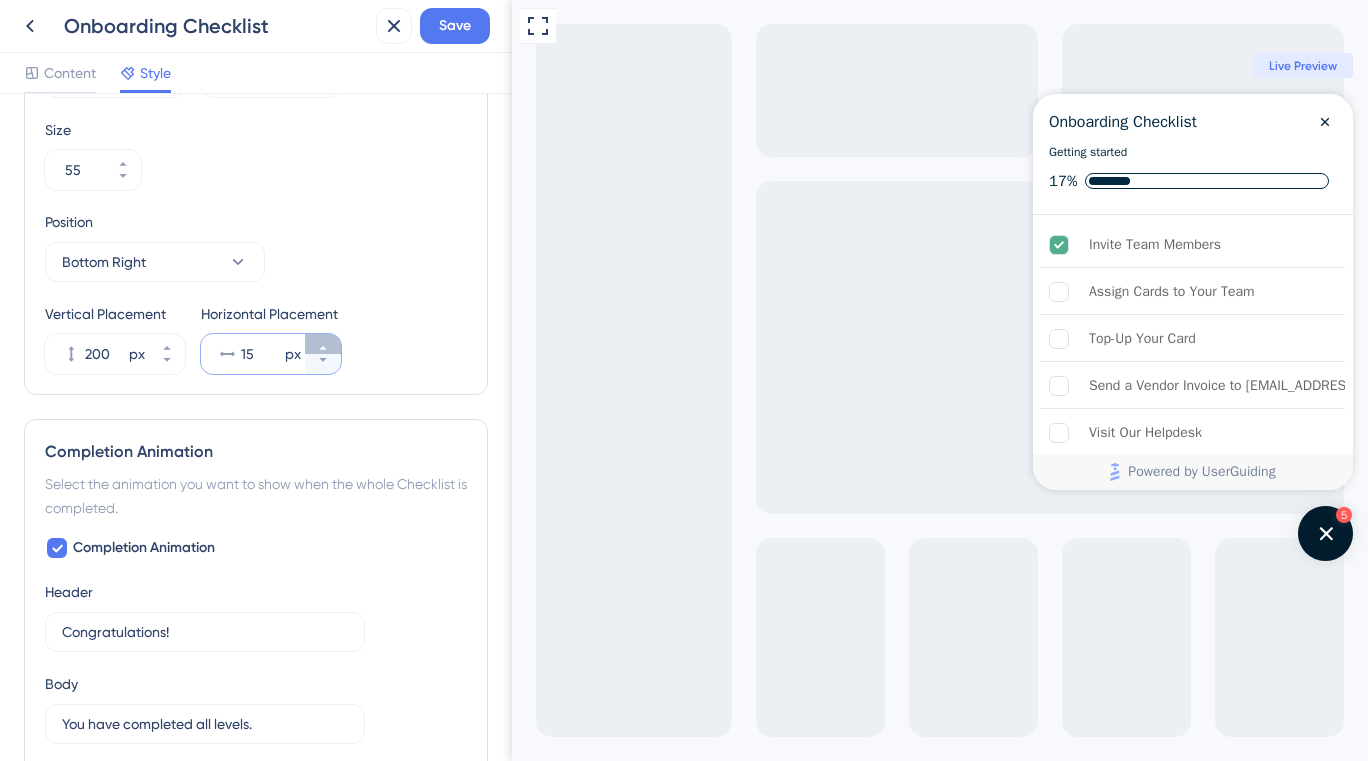 click 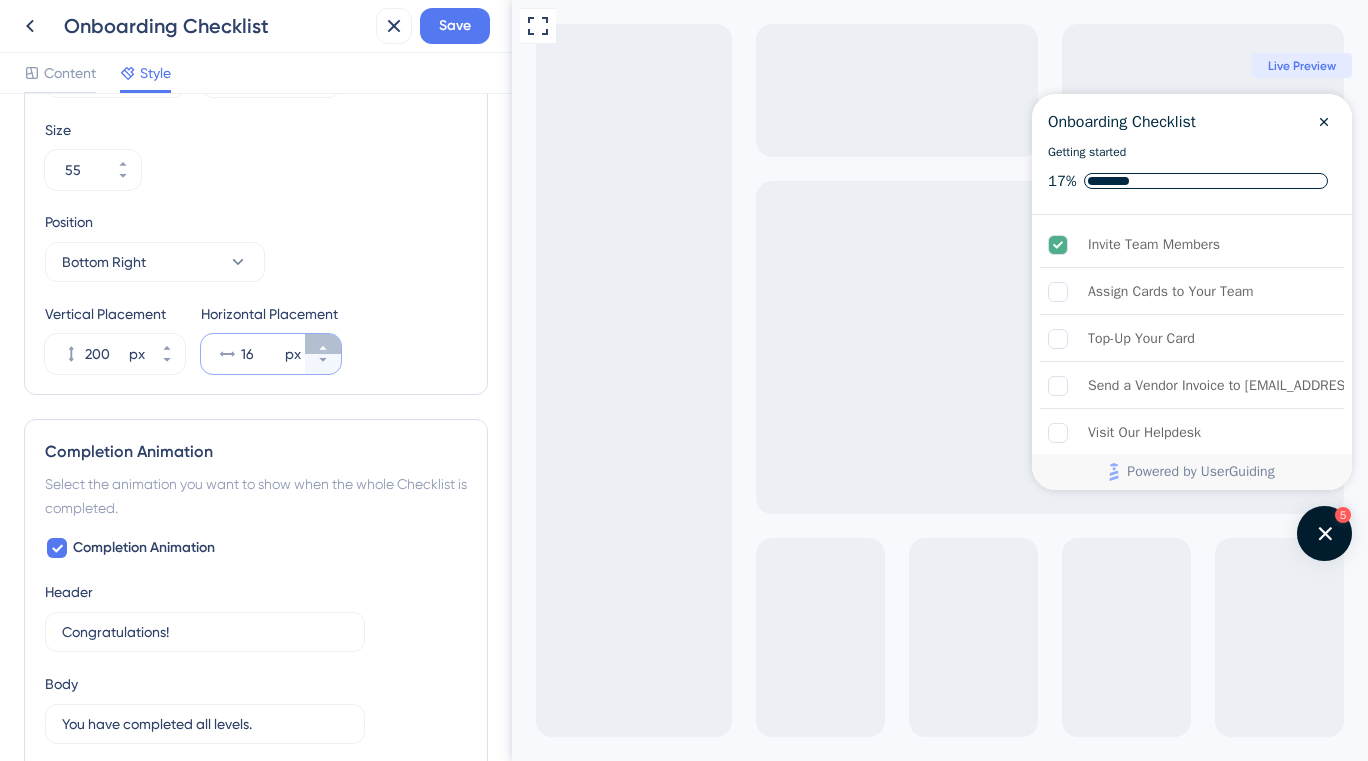 click 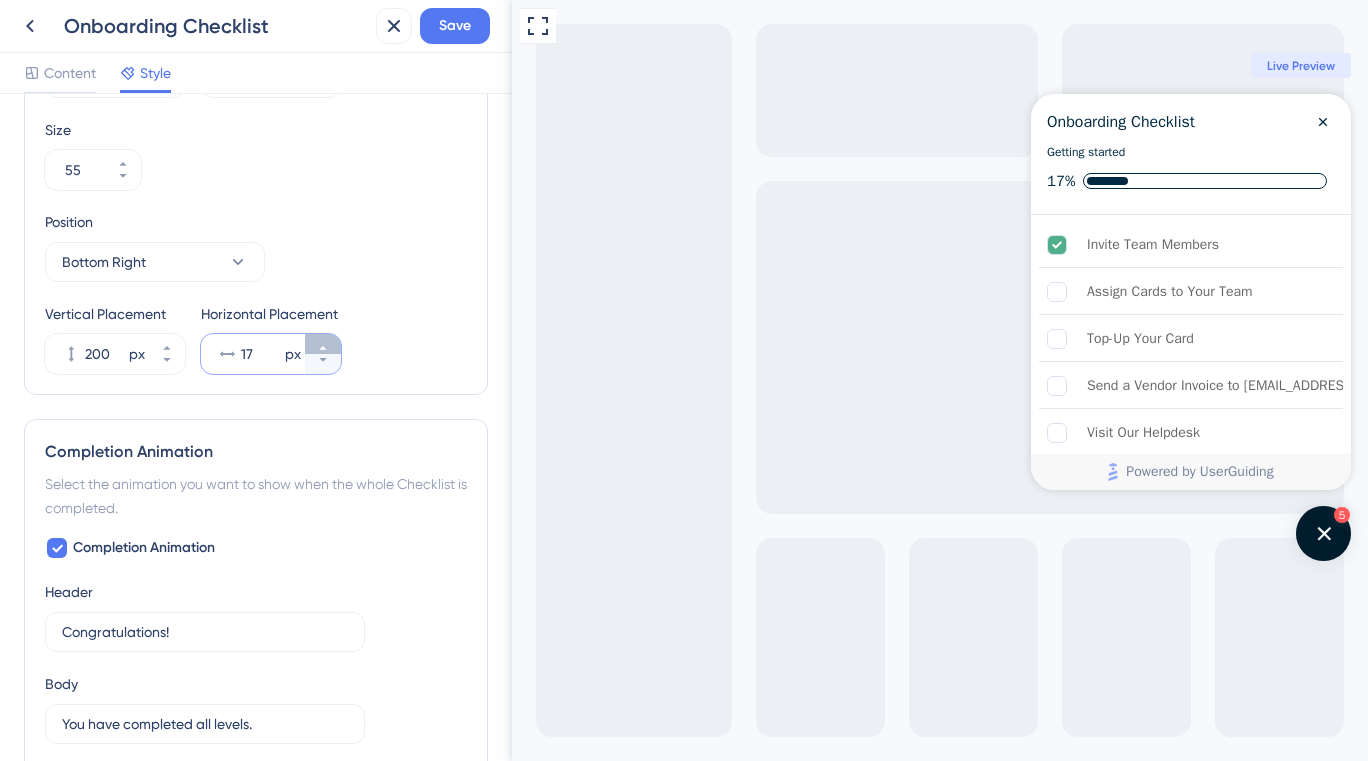 click 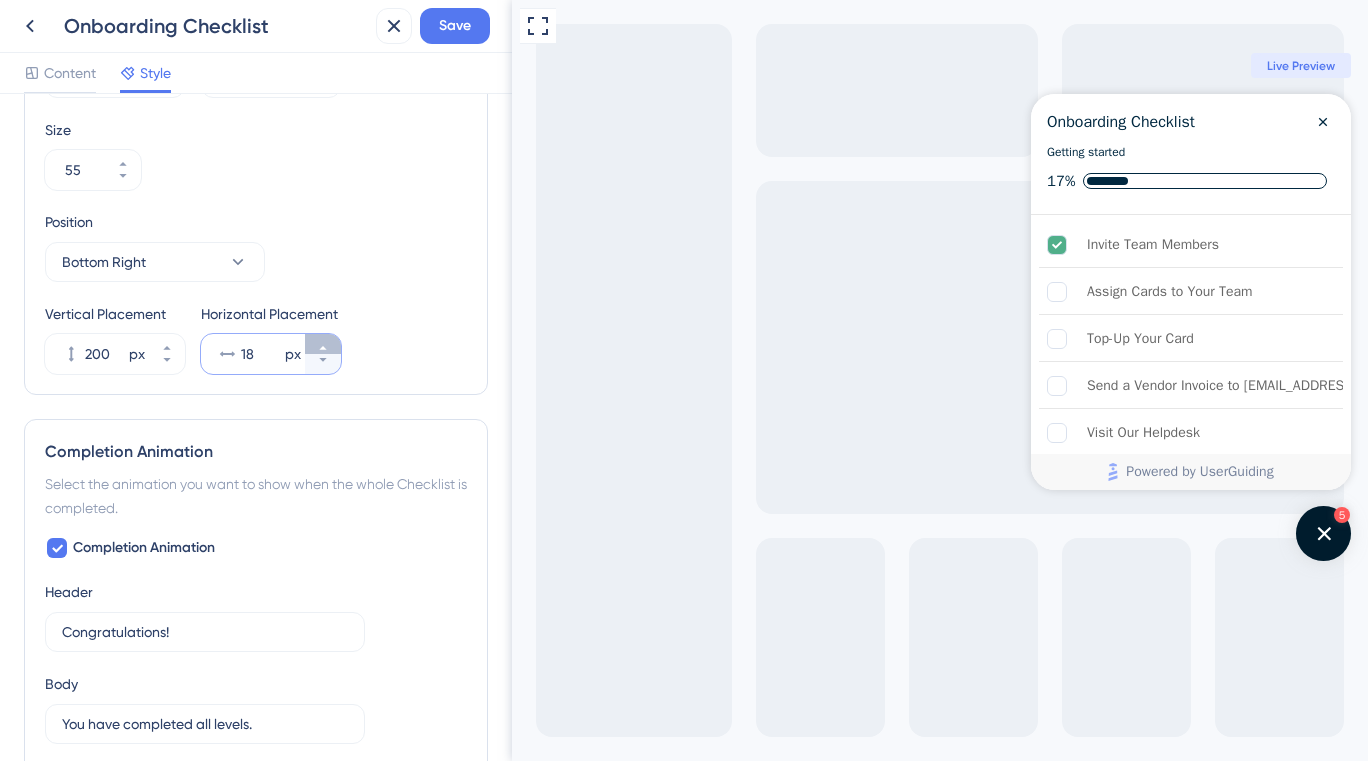 click 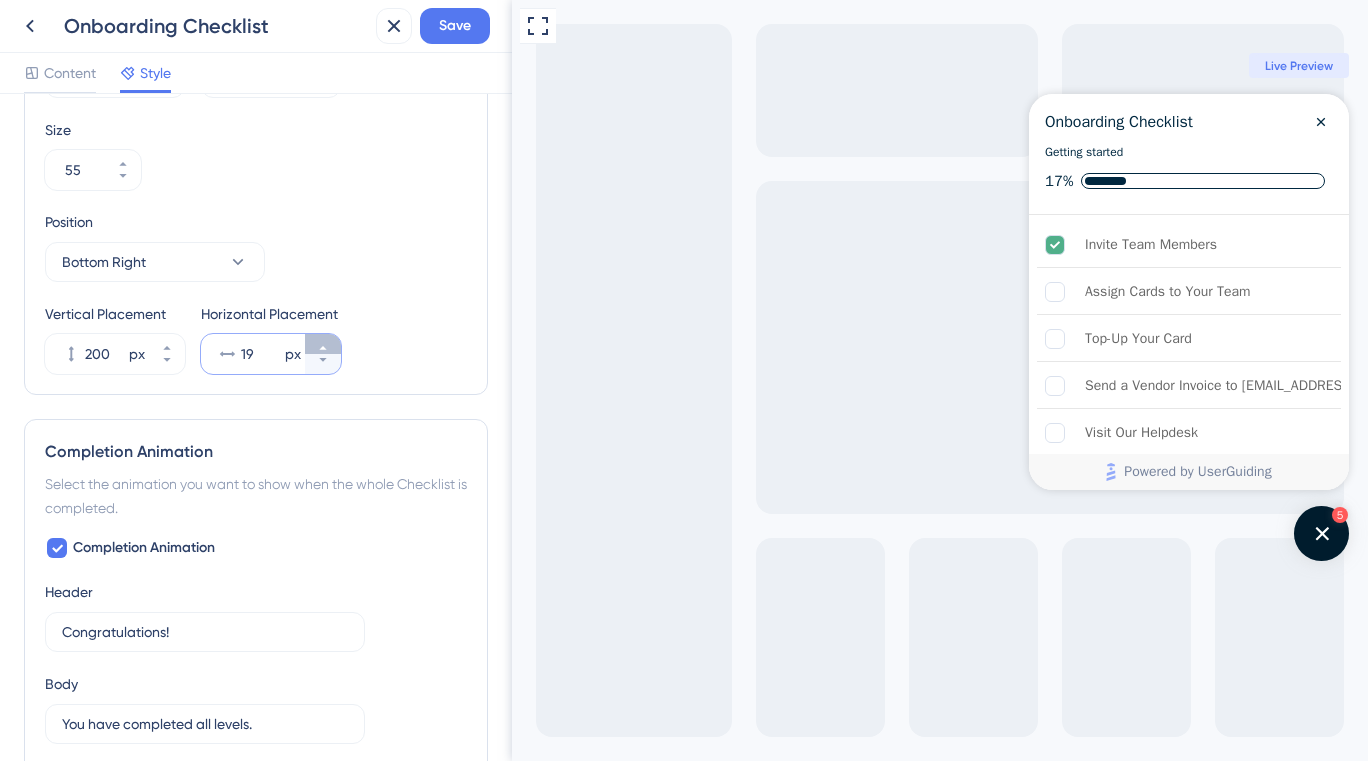 click 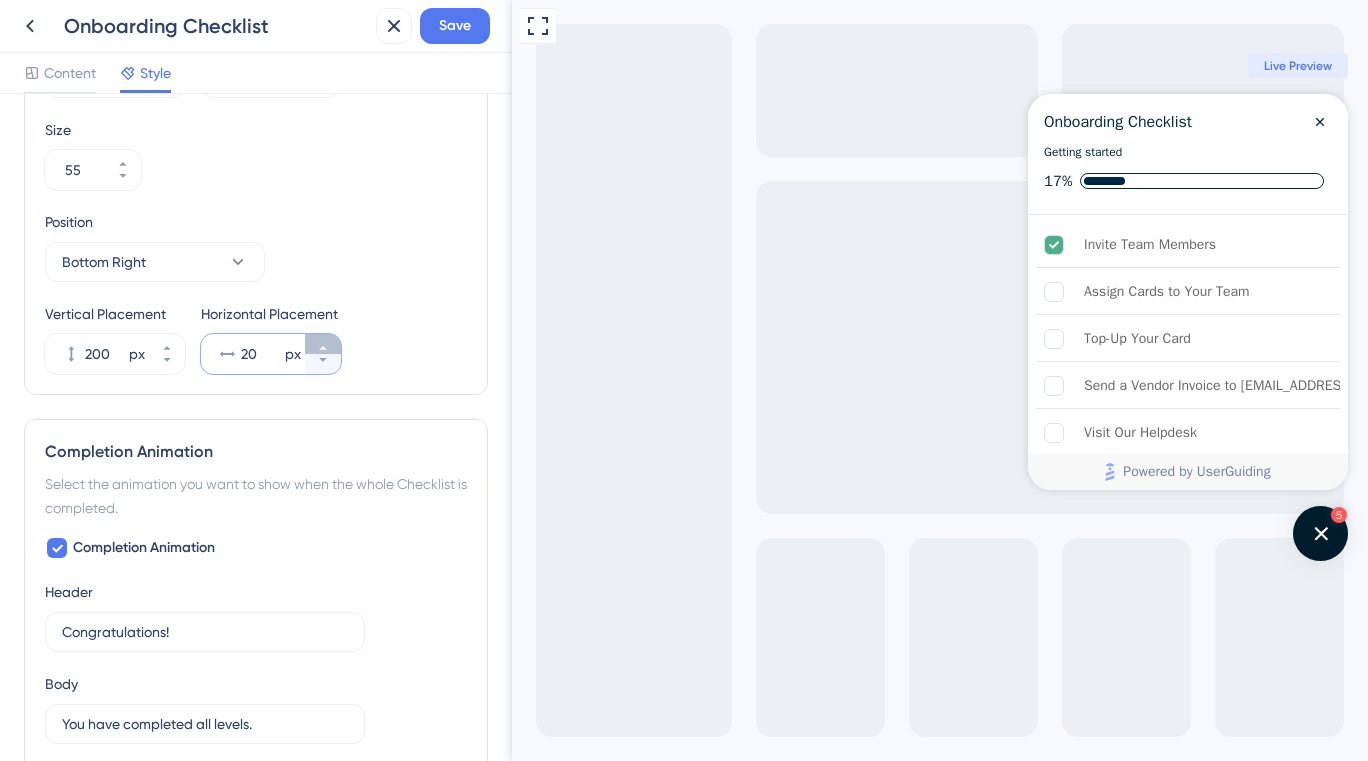 click 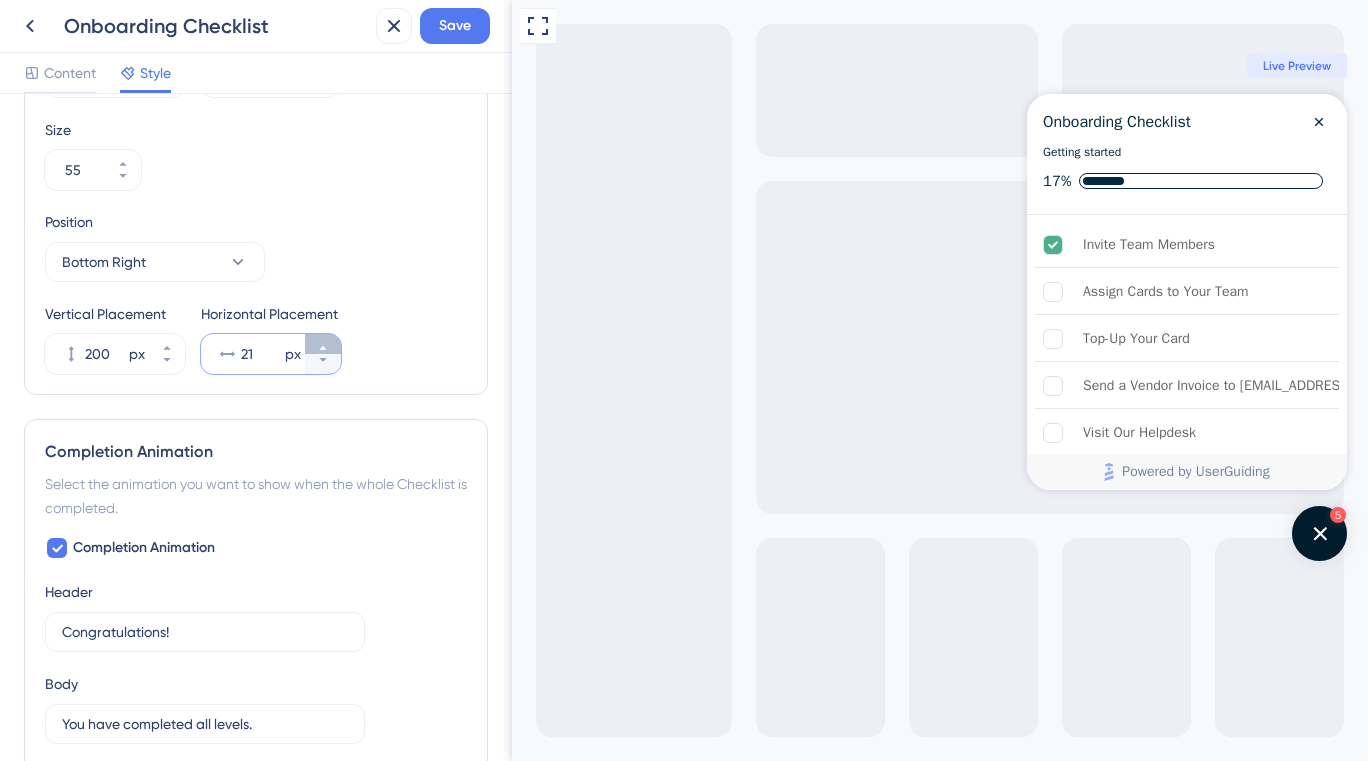 click 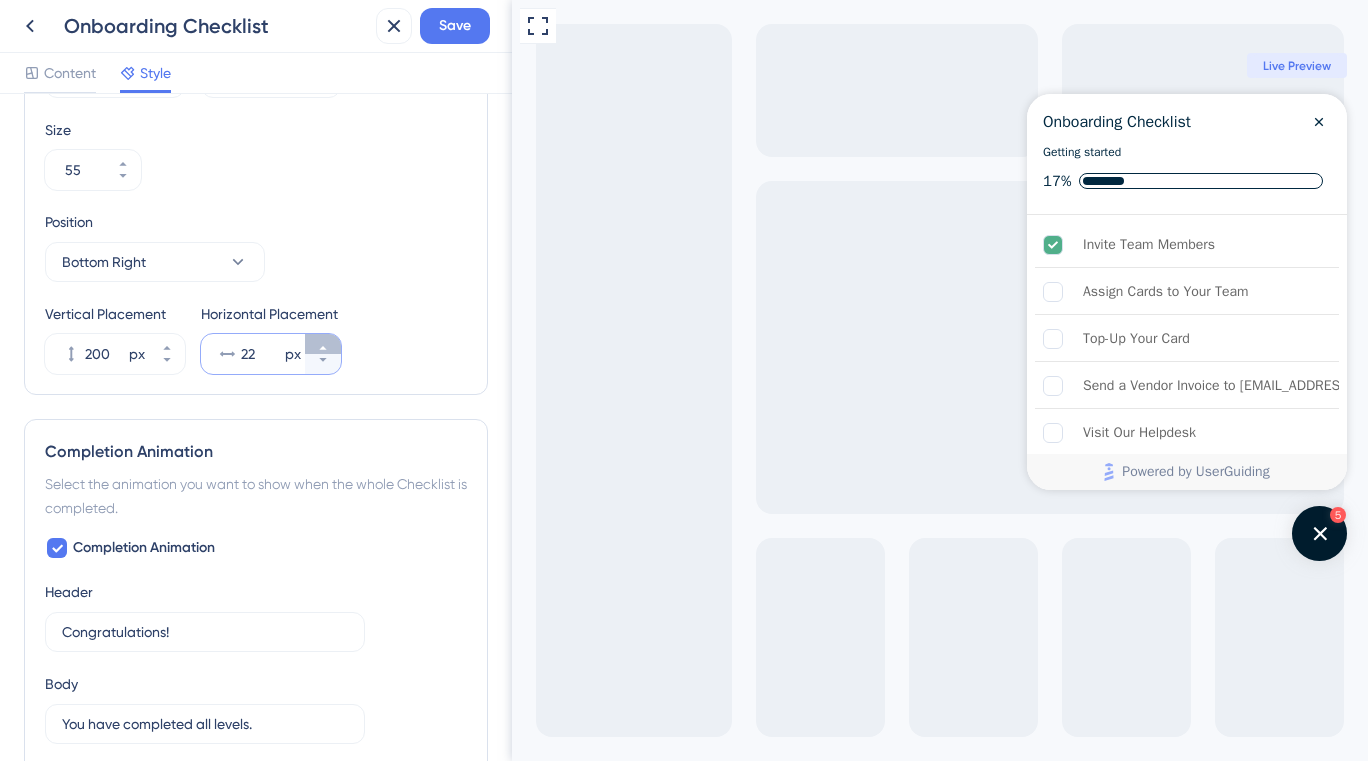 click 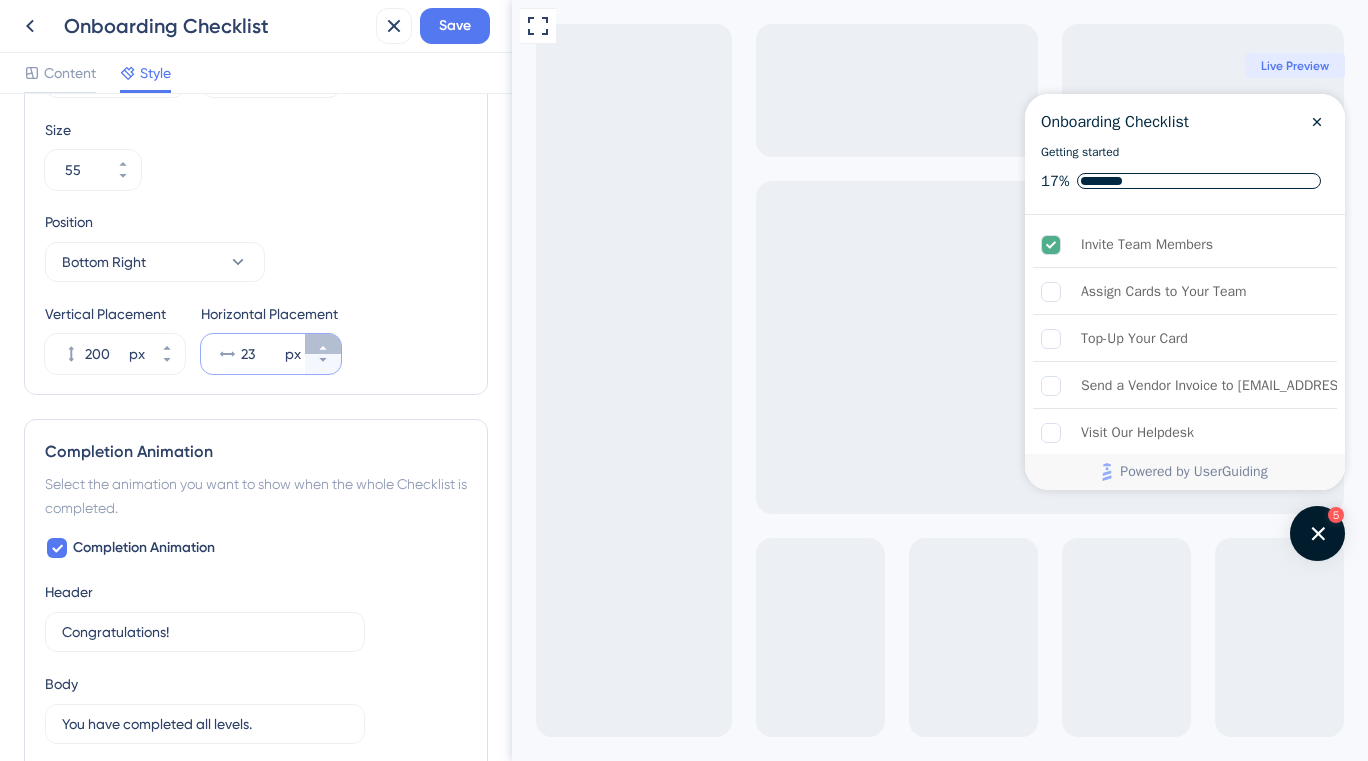 click 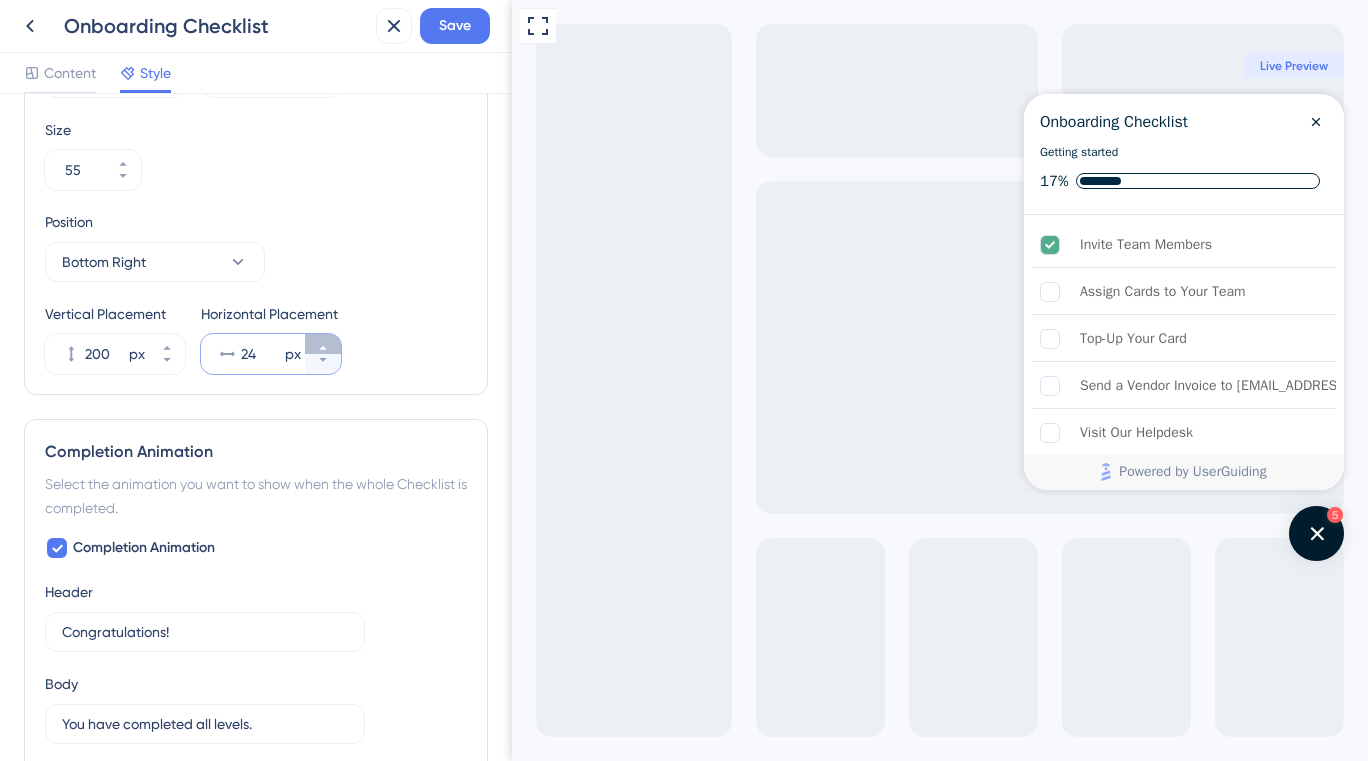 click 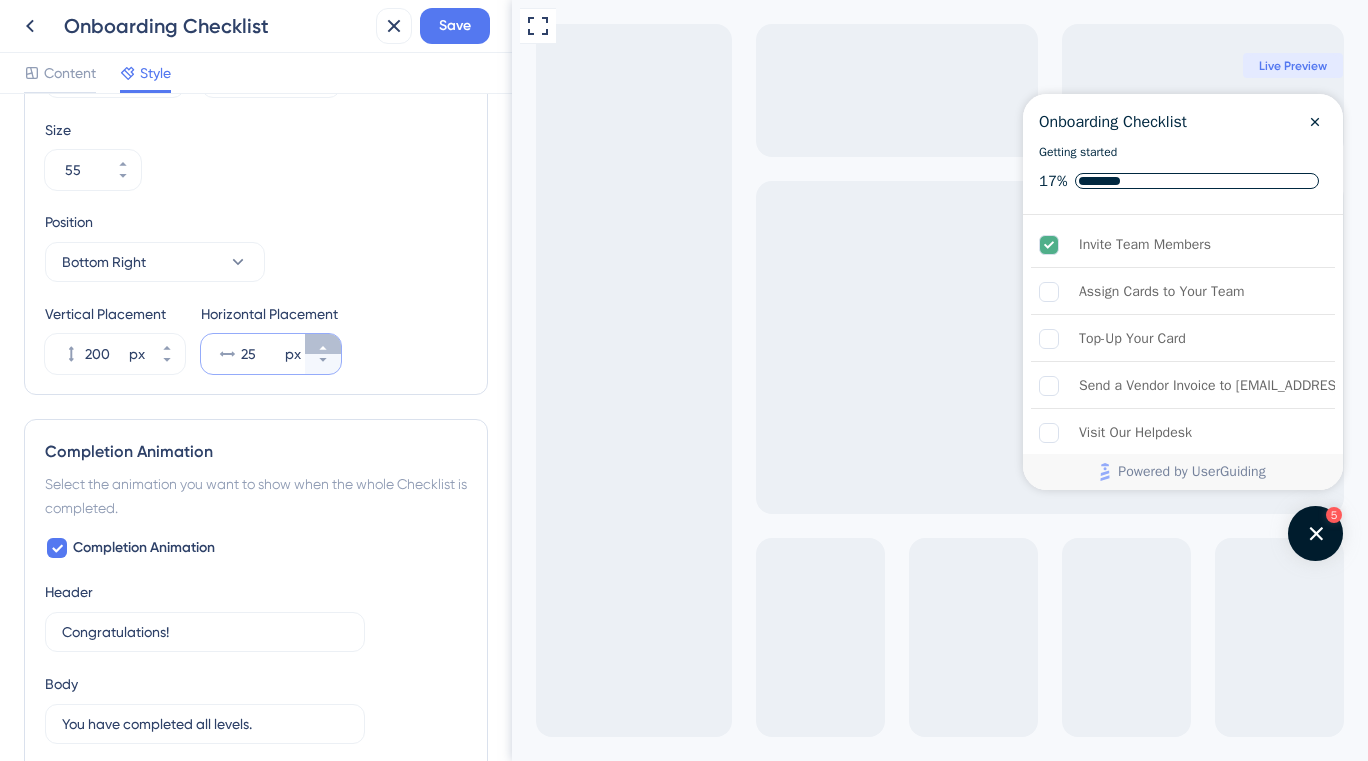click 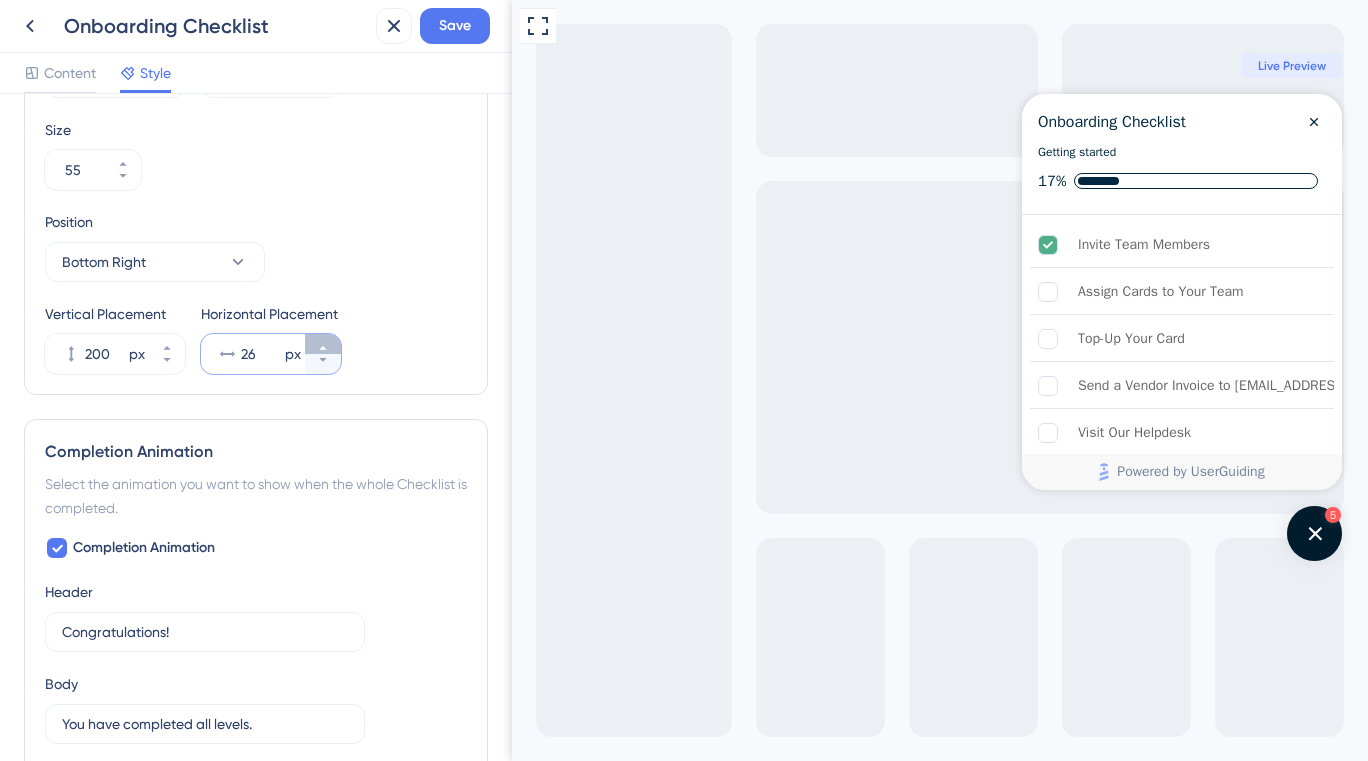 click 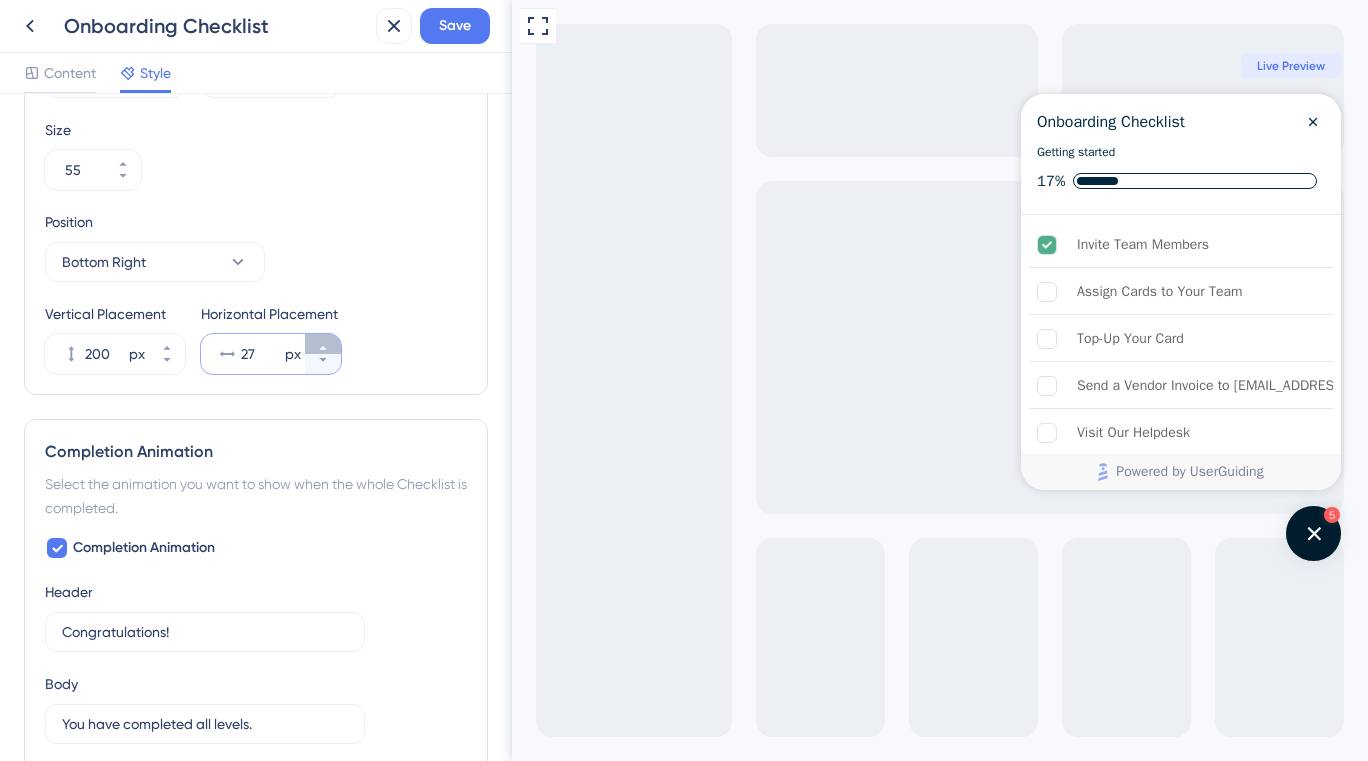 click 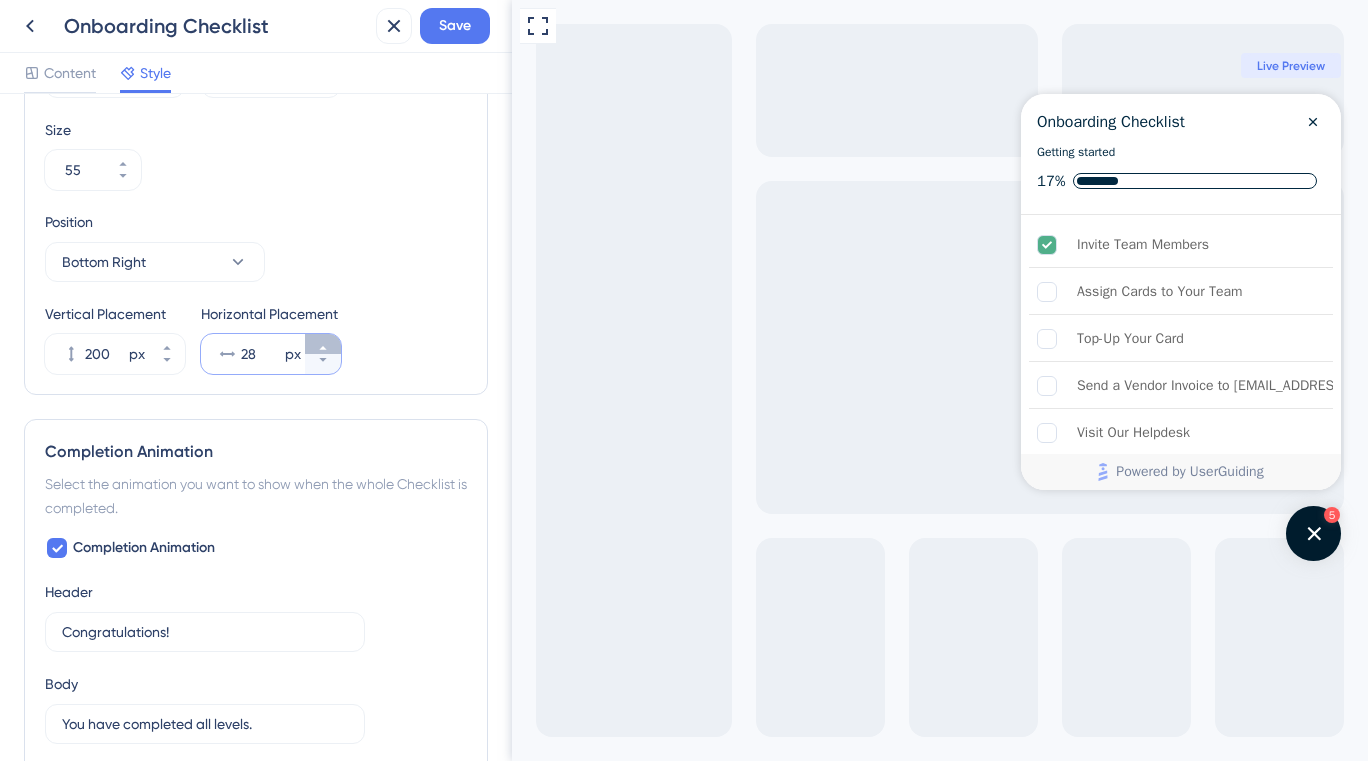 click 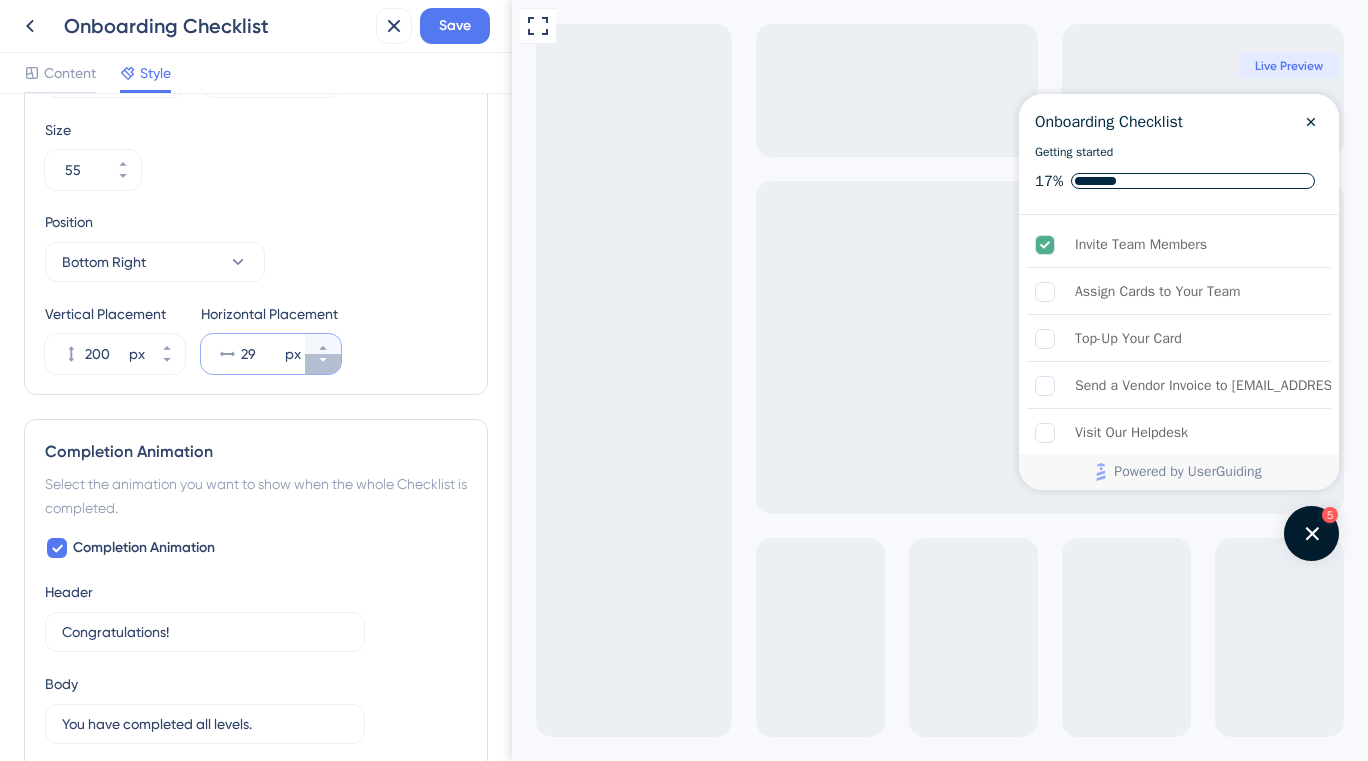 click 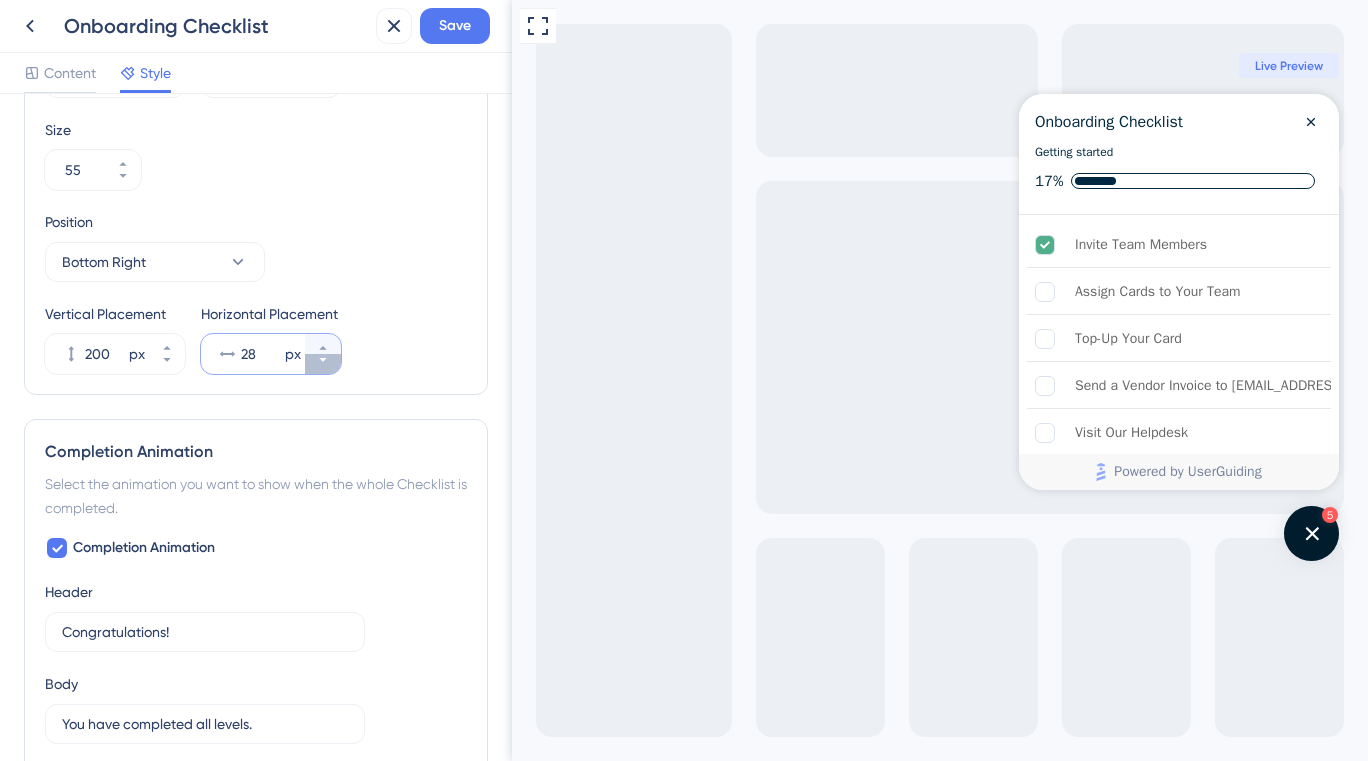 click 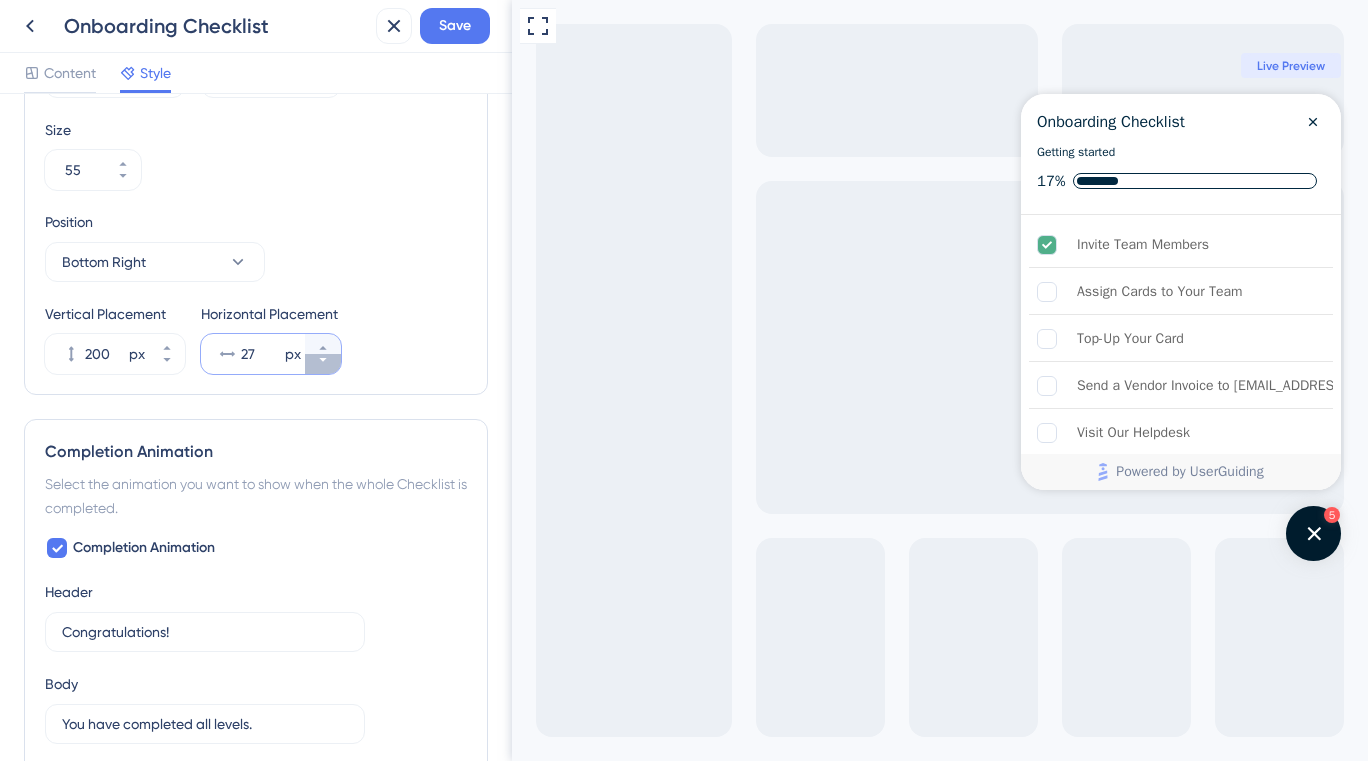 click 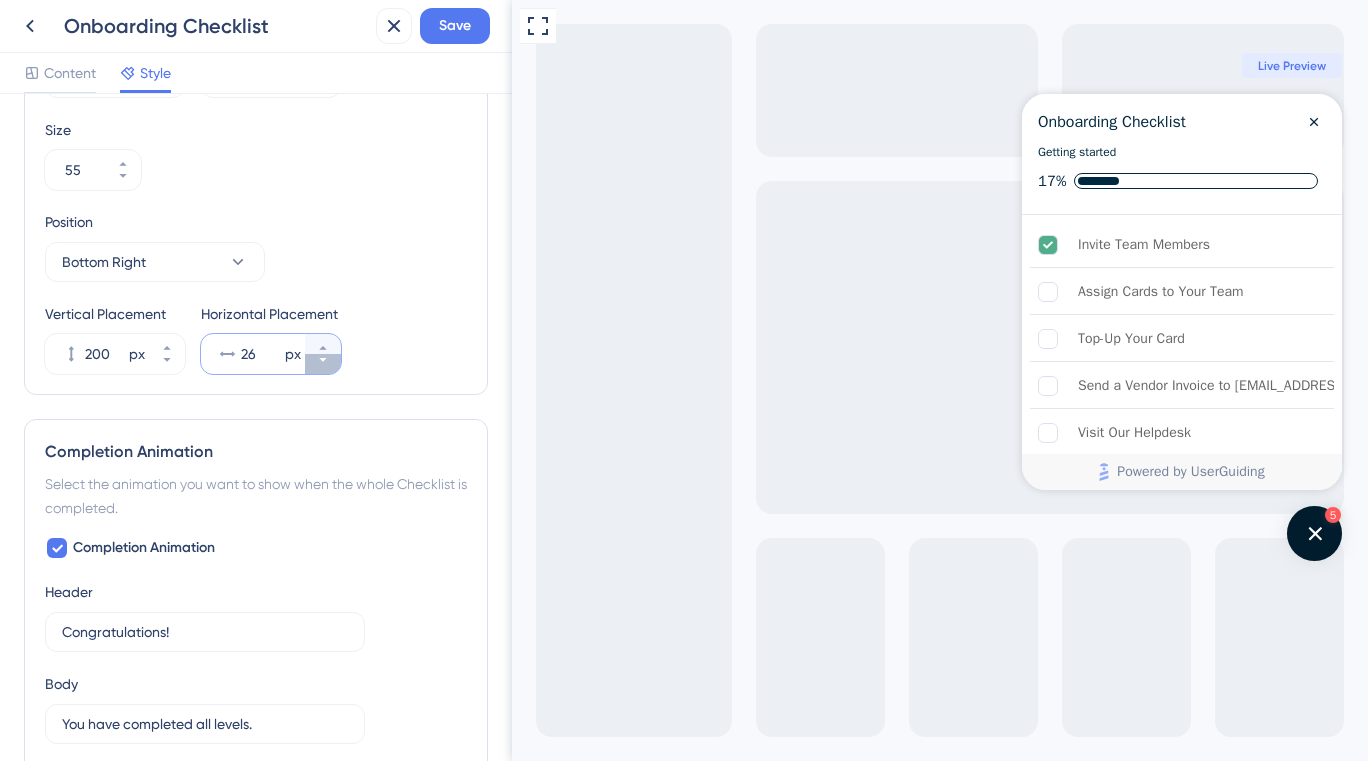 click 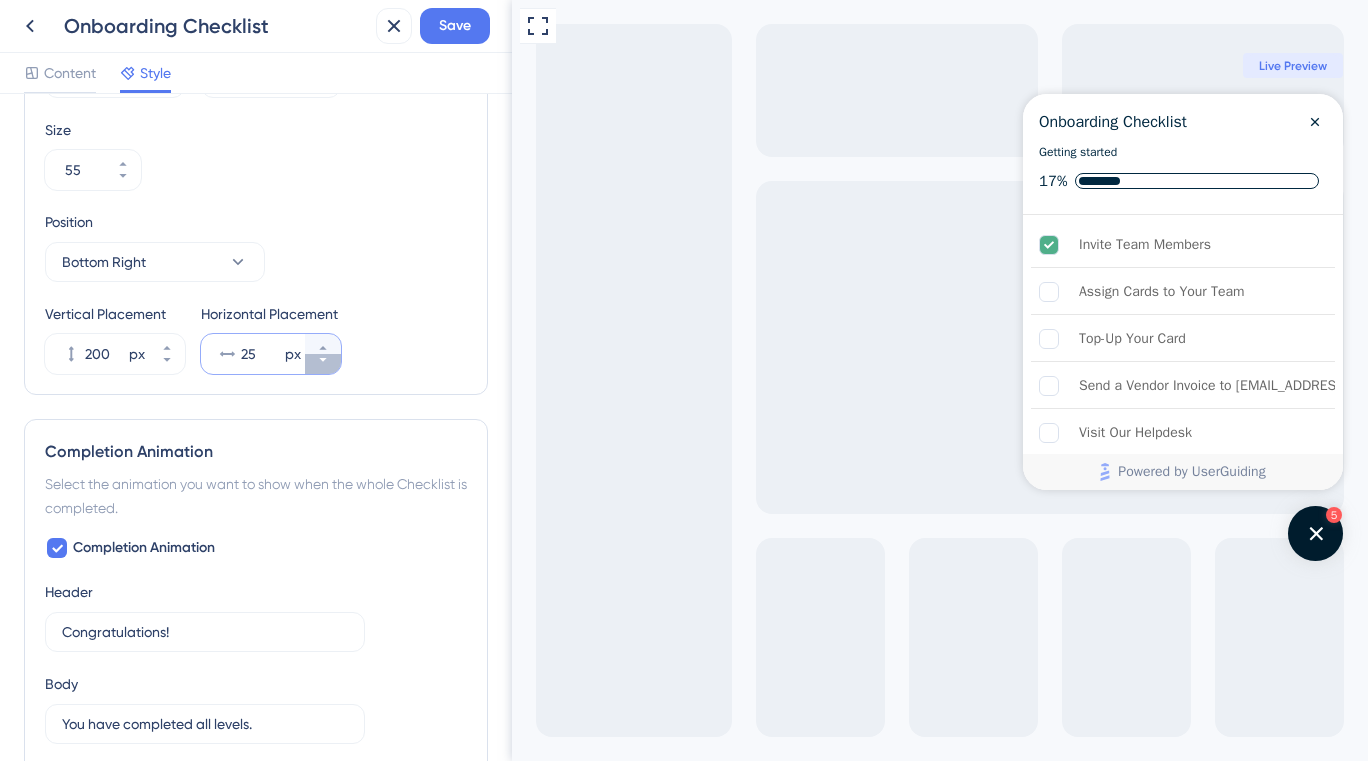 click 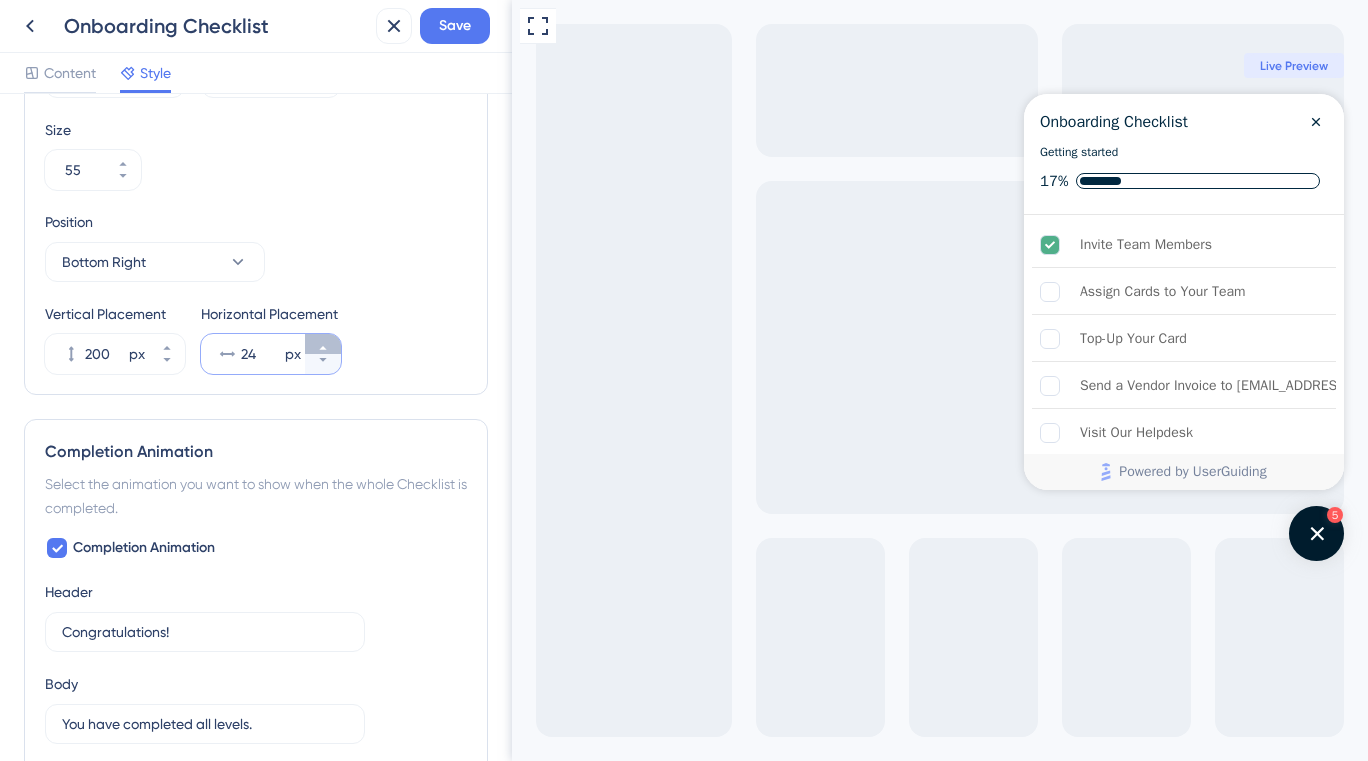 click on "24 px" at bounding box center (323, 344) 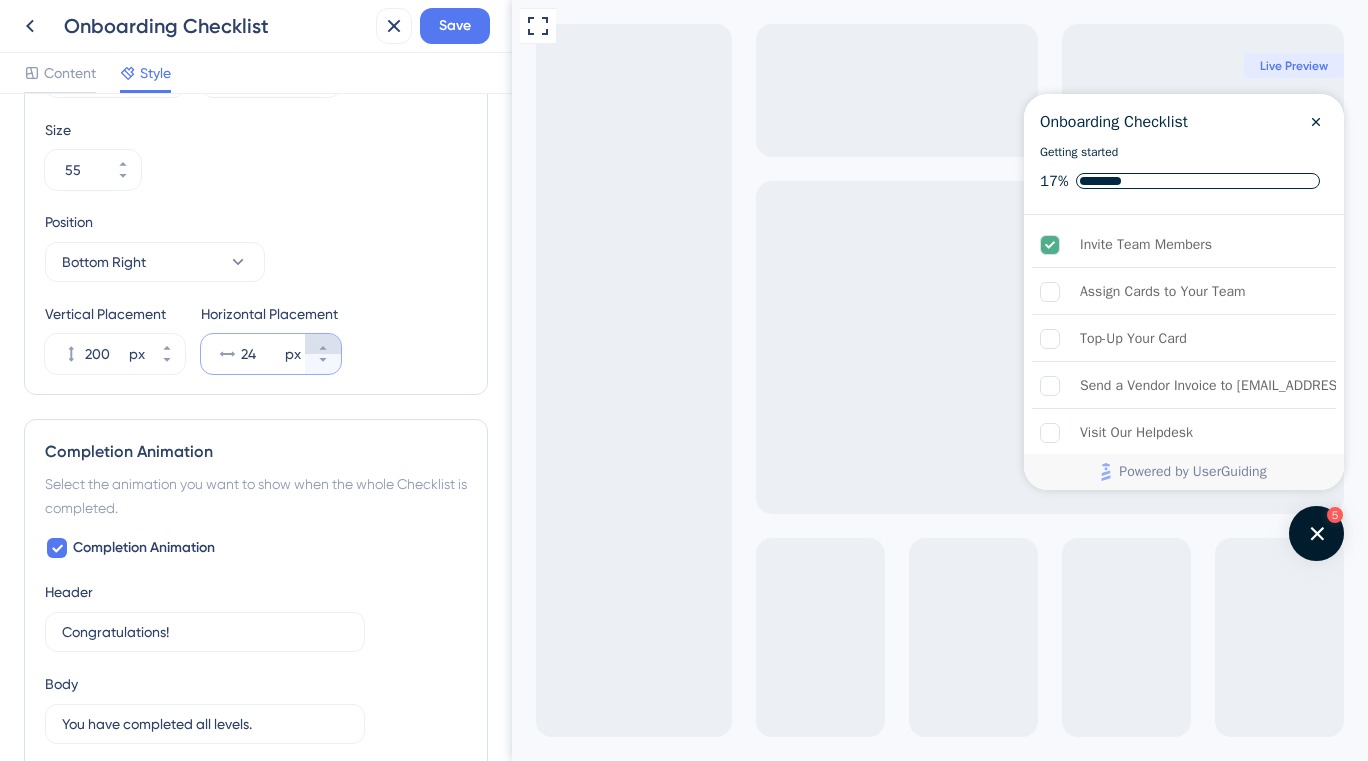 type on "25" 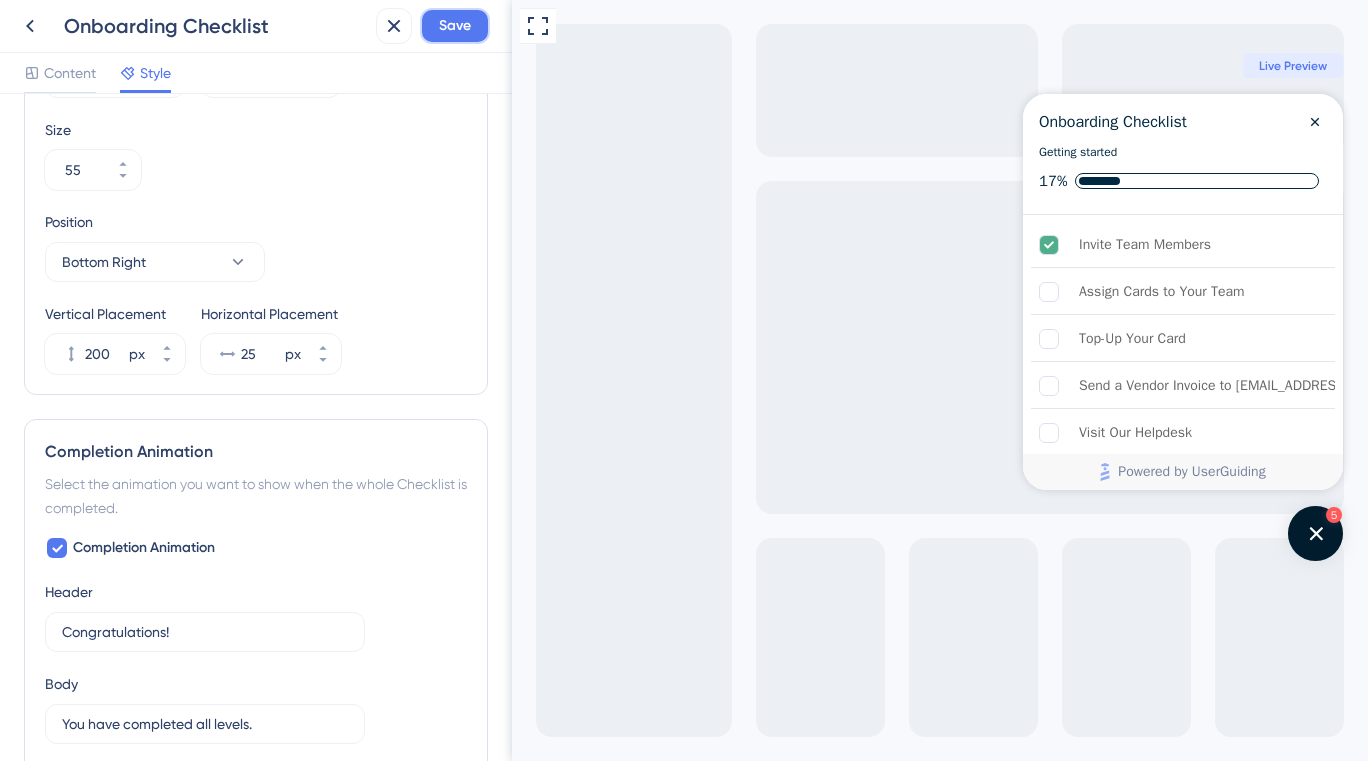 click on "Save" at bounding box center [455, 26] 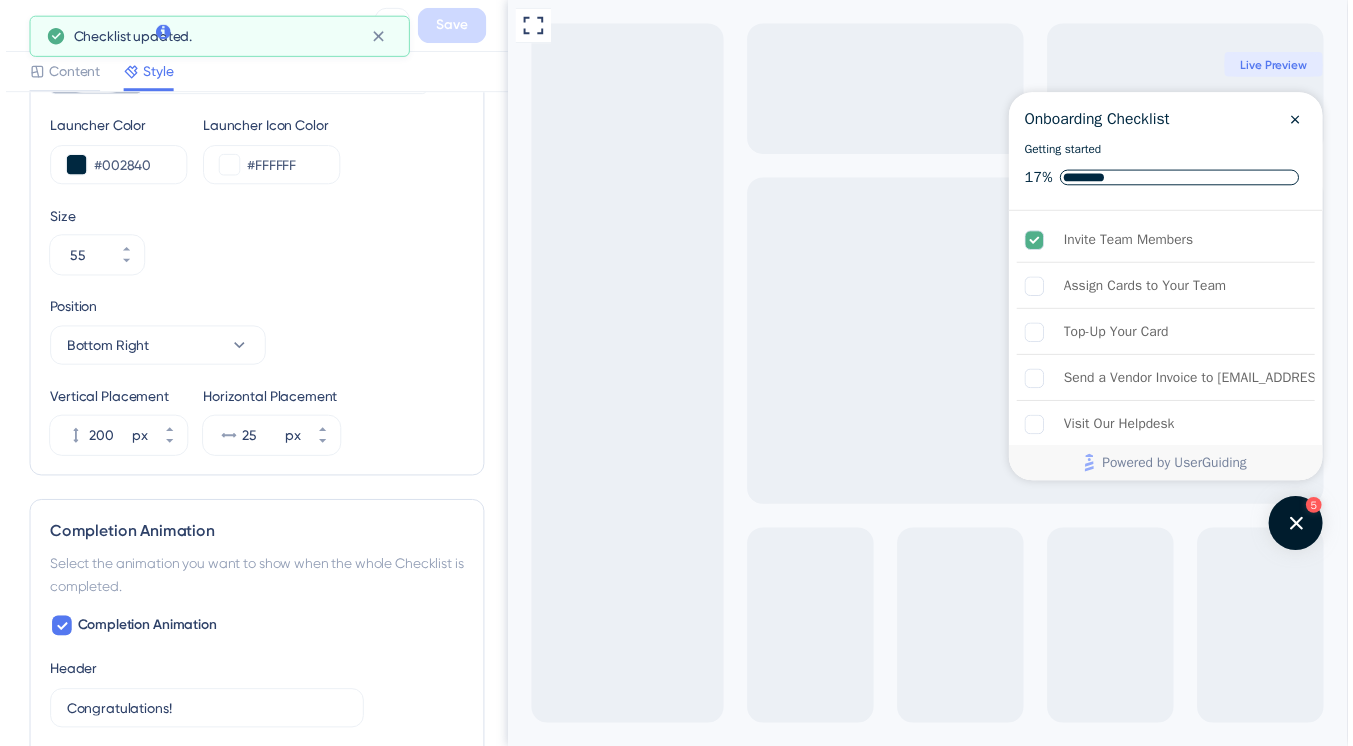 scroll, scrollTop: 761, scrollLeft: 0, axis: vertical 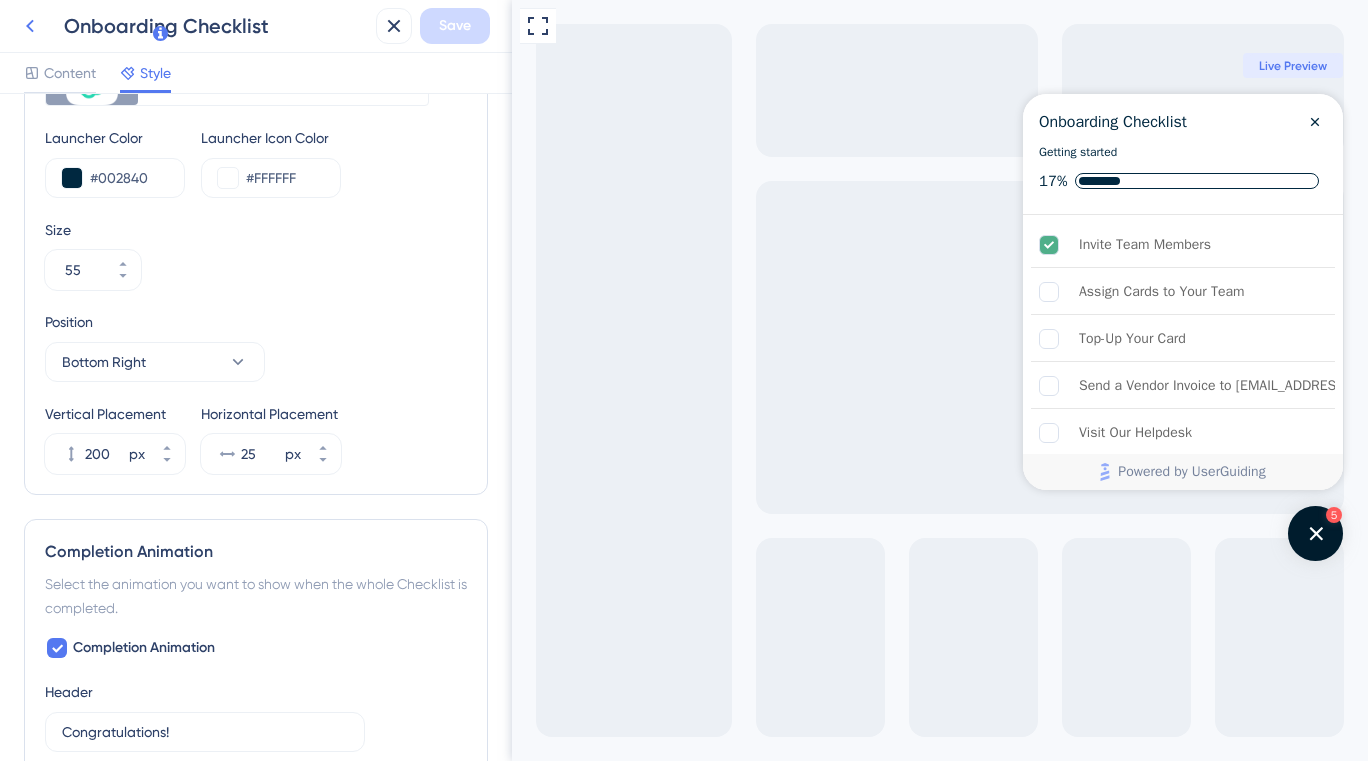 click 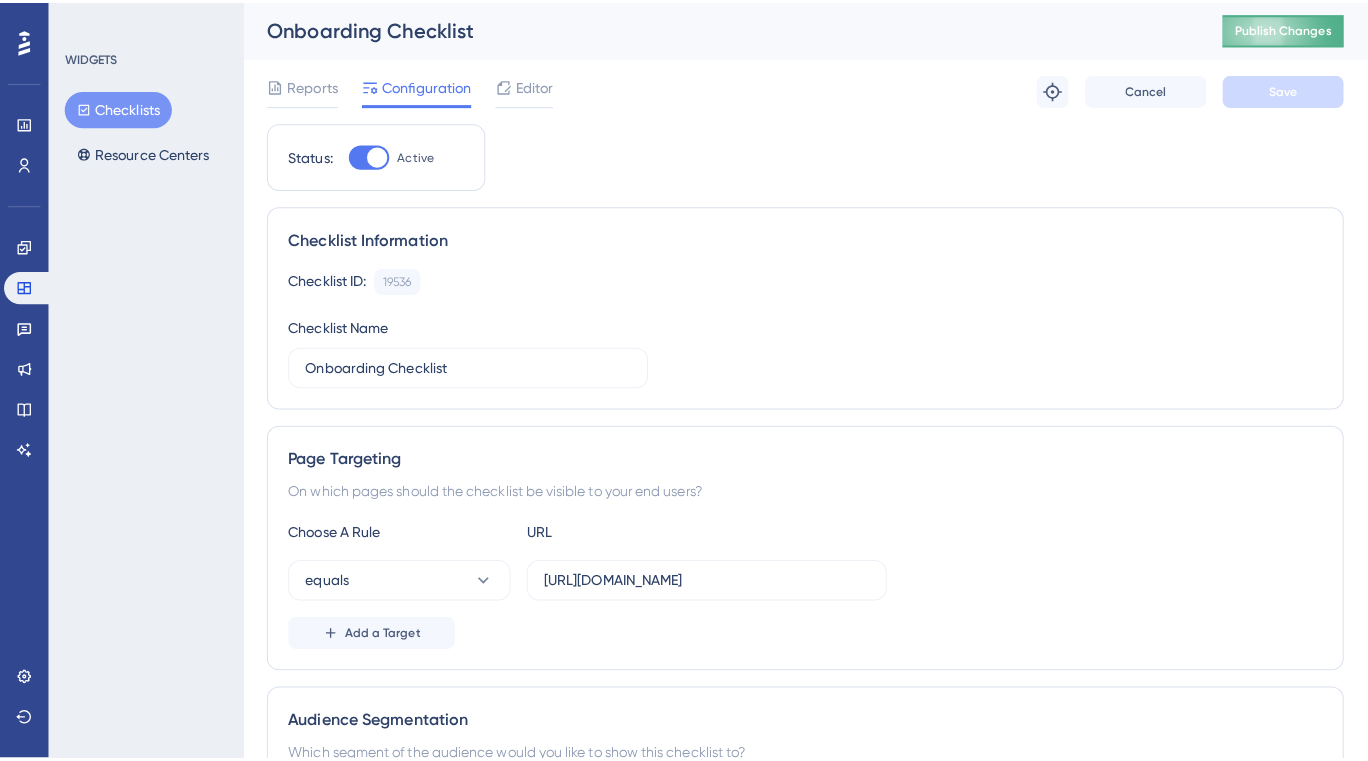 scroll, scrollTop: 0, scrollLeft: 0, axis: both 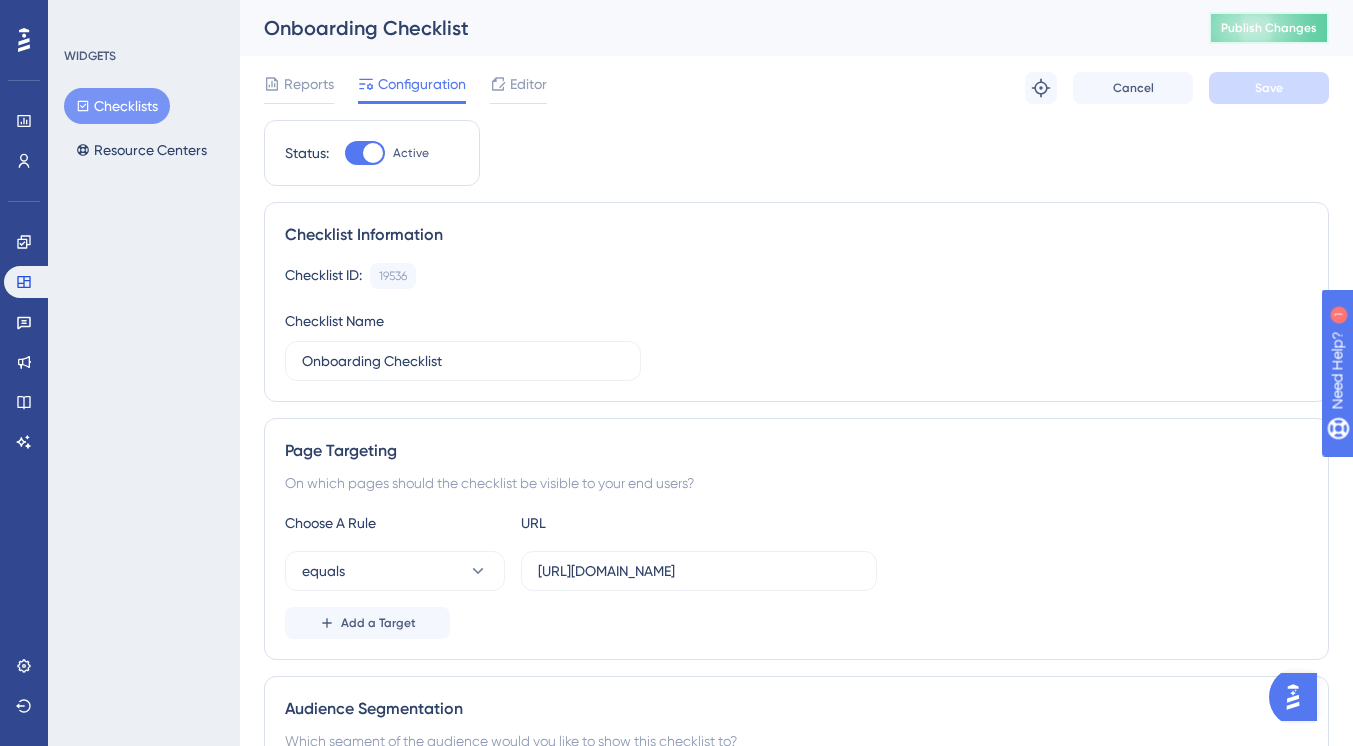 click on "Publish Changes" at bounding box center (1269, 28) 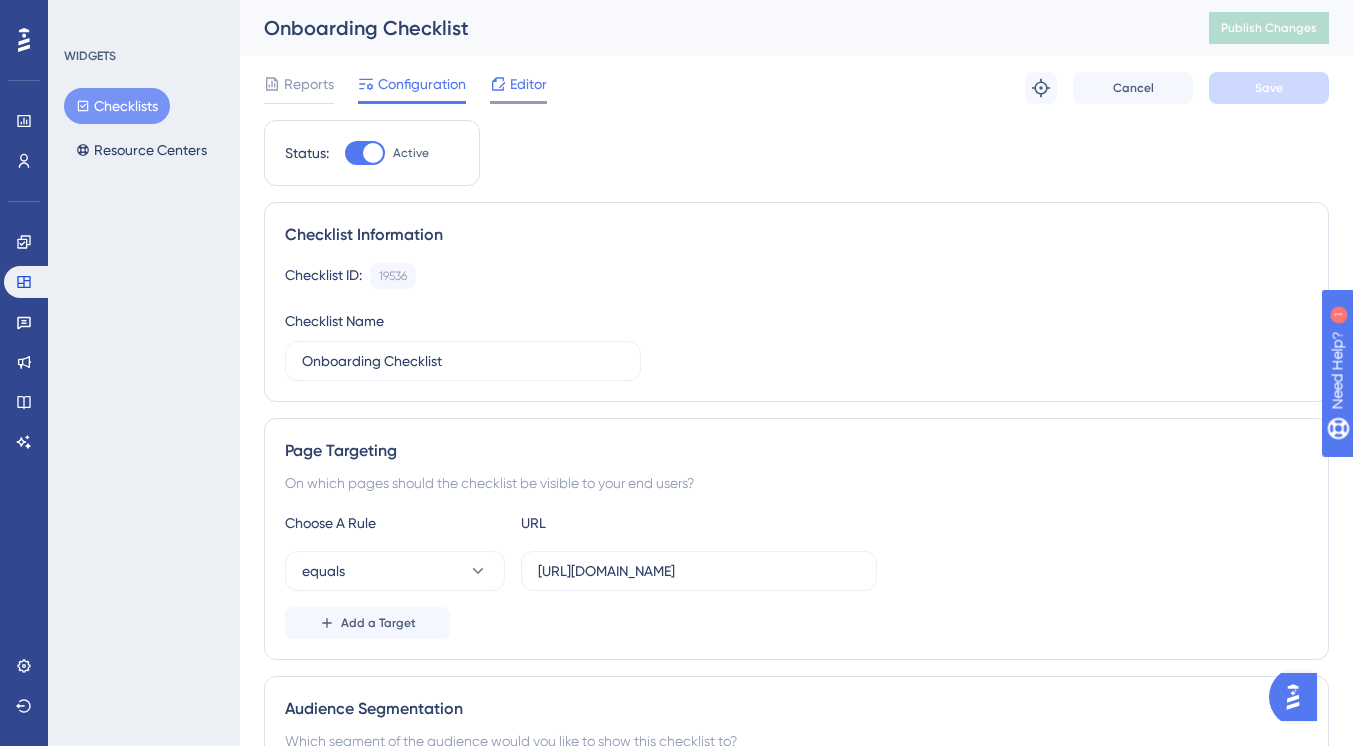 click 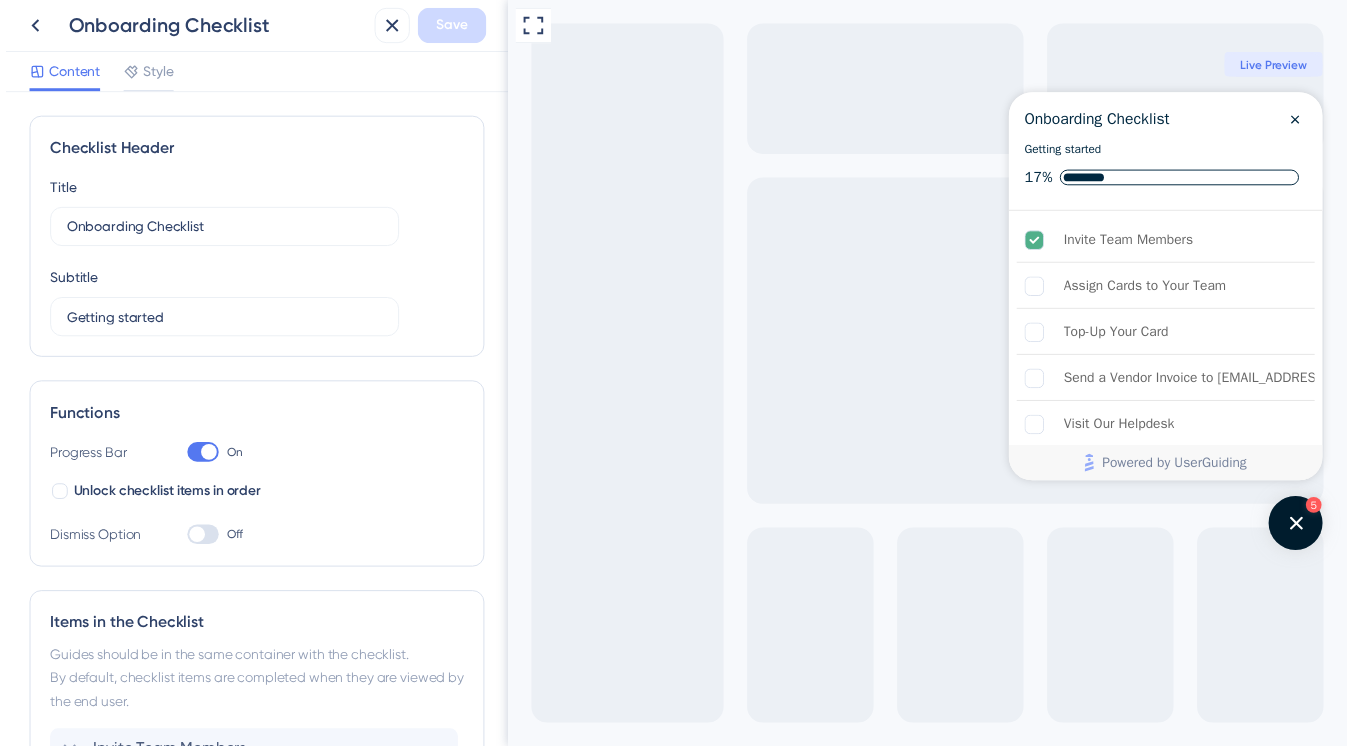 scroll, scrollTop: 0, scrollLeft: 0, axis: both 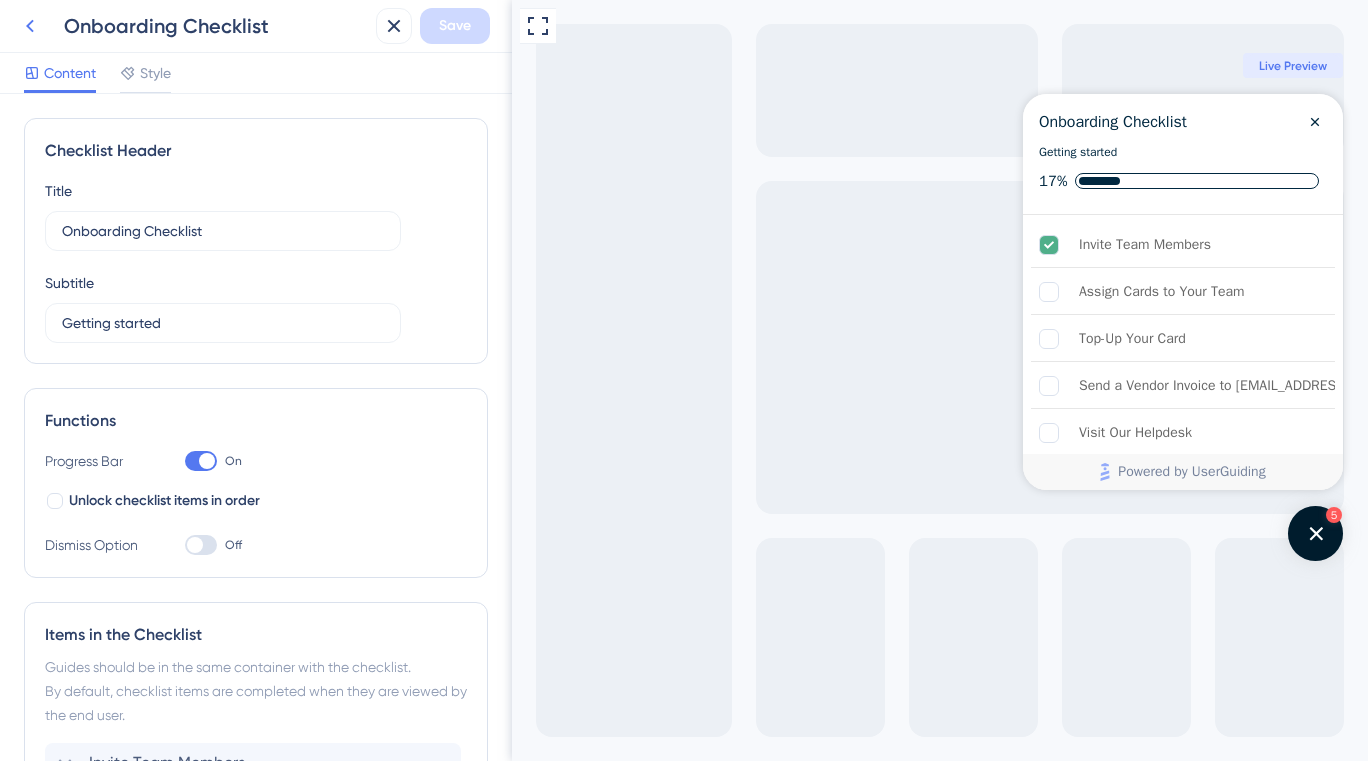click at bounding box center (30, 26) 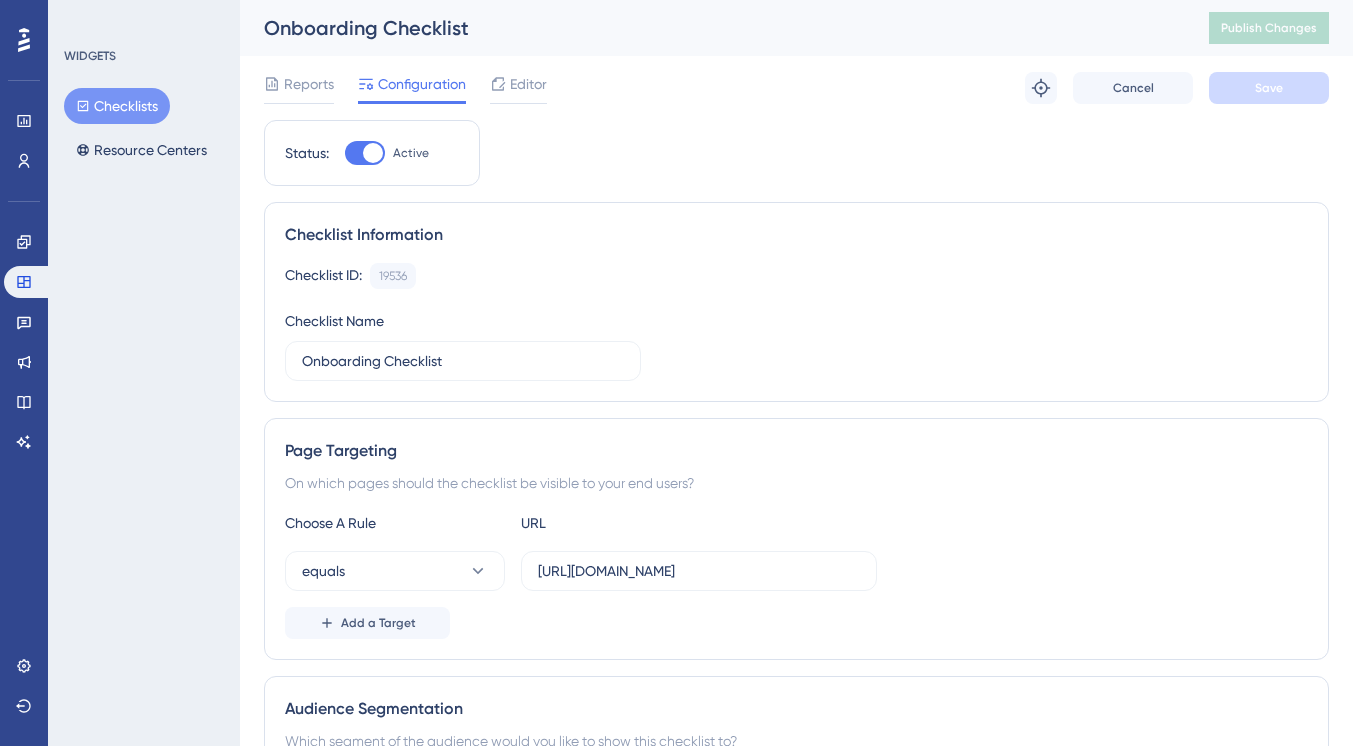 scroll, scrollTop: 0, scrollLeft: 0, axis: both 